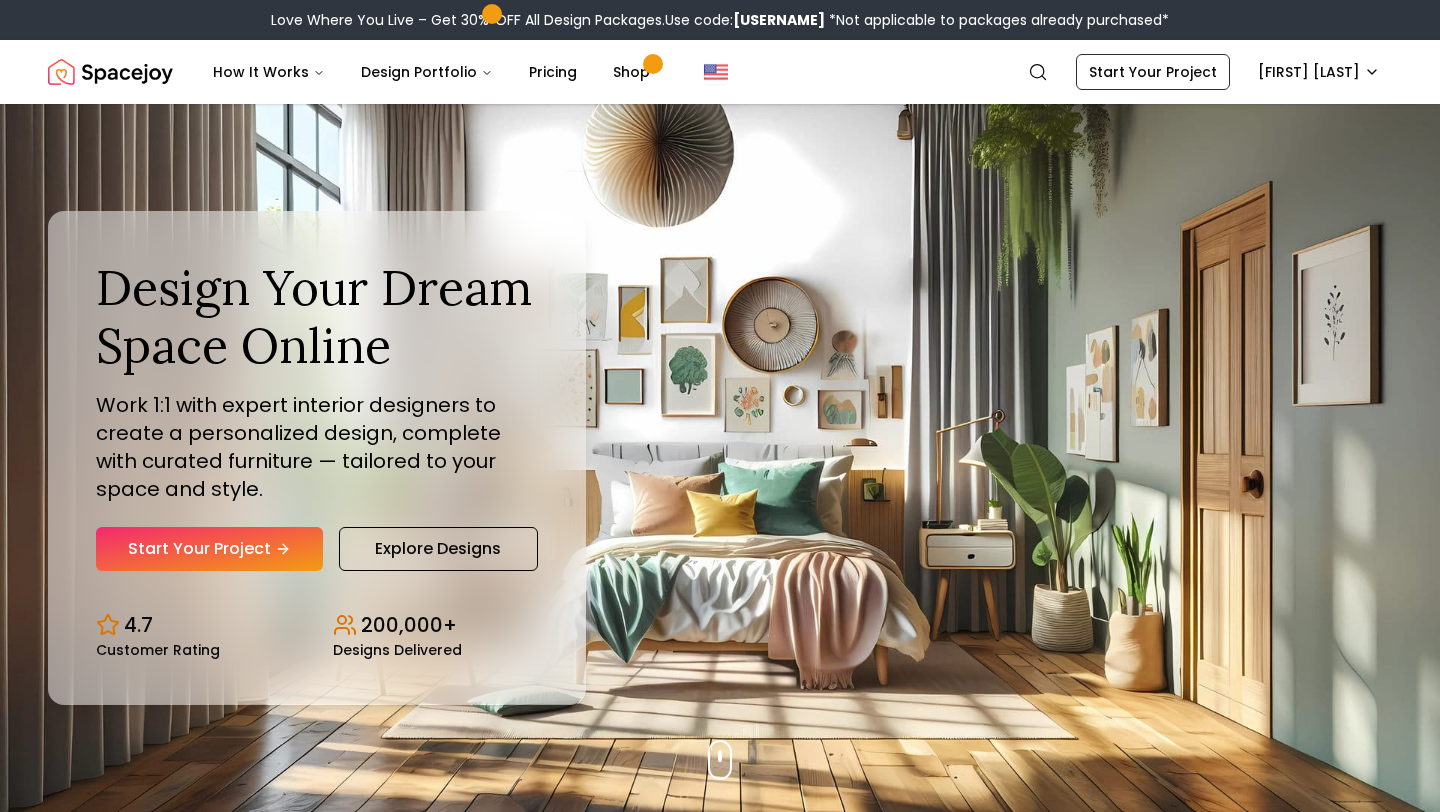 scroll, scrollTop: 0, scrollLeft: 0, axis: both 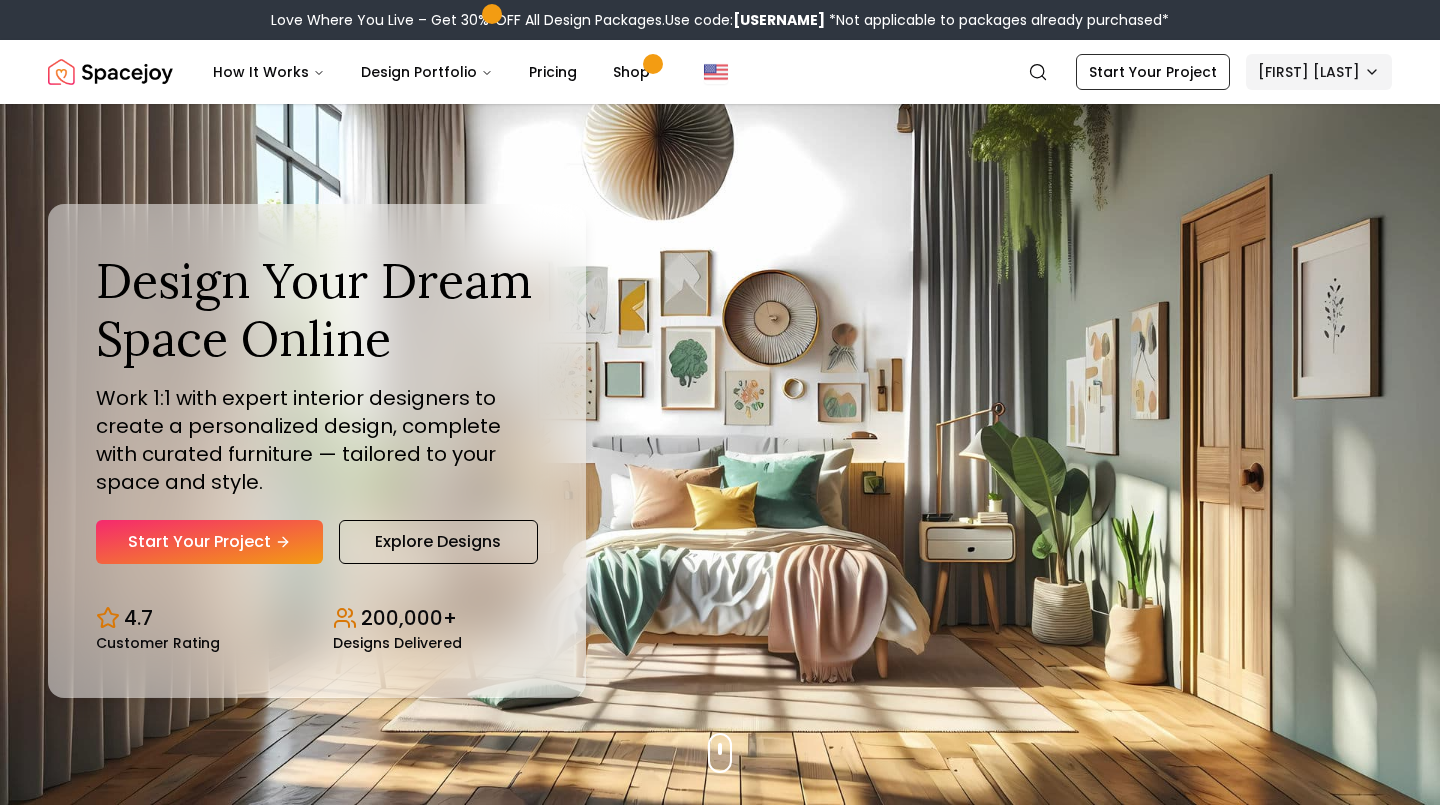 click on "Love Where You Live – Get 30% OFF All Design Packages.  Use code:  LOVELIVING30   *Not applicable to packages already purchased* Spacejoy How It Works   Design Portfolio   Pricing Shop Search Start Your Project   Rebecca Thomas Design Your Dream Space Online Work 1:1 with expert interior designers to create a personalized design, complete with curated furniture — tailored to your space and style. Start Your Project   Explore Designs 4.7 Customer Rating 200,000+ Designs Delivered Design Your Dream Space Online Work 1:1 with expert interior designers to create a personalized design, complete with curated furniture — tailored to your space and style. Start Your Project   Explore Designs 4.7 Customer Rating 200,000+ Designs Delivered Love Where You Live Get 30% OFF on all Design Packages Get Started   Mid-Summer Style Event Up to 60% OFF on Furniture & Decor Shop Now   Get Matched with Expert Interior Designers Online! Maria Castillero Designer Angela Amore Designer Tina Martidelcampo Designer Designer   1" at bounding box center (720, 5969) 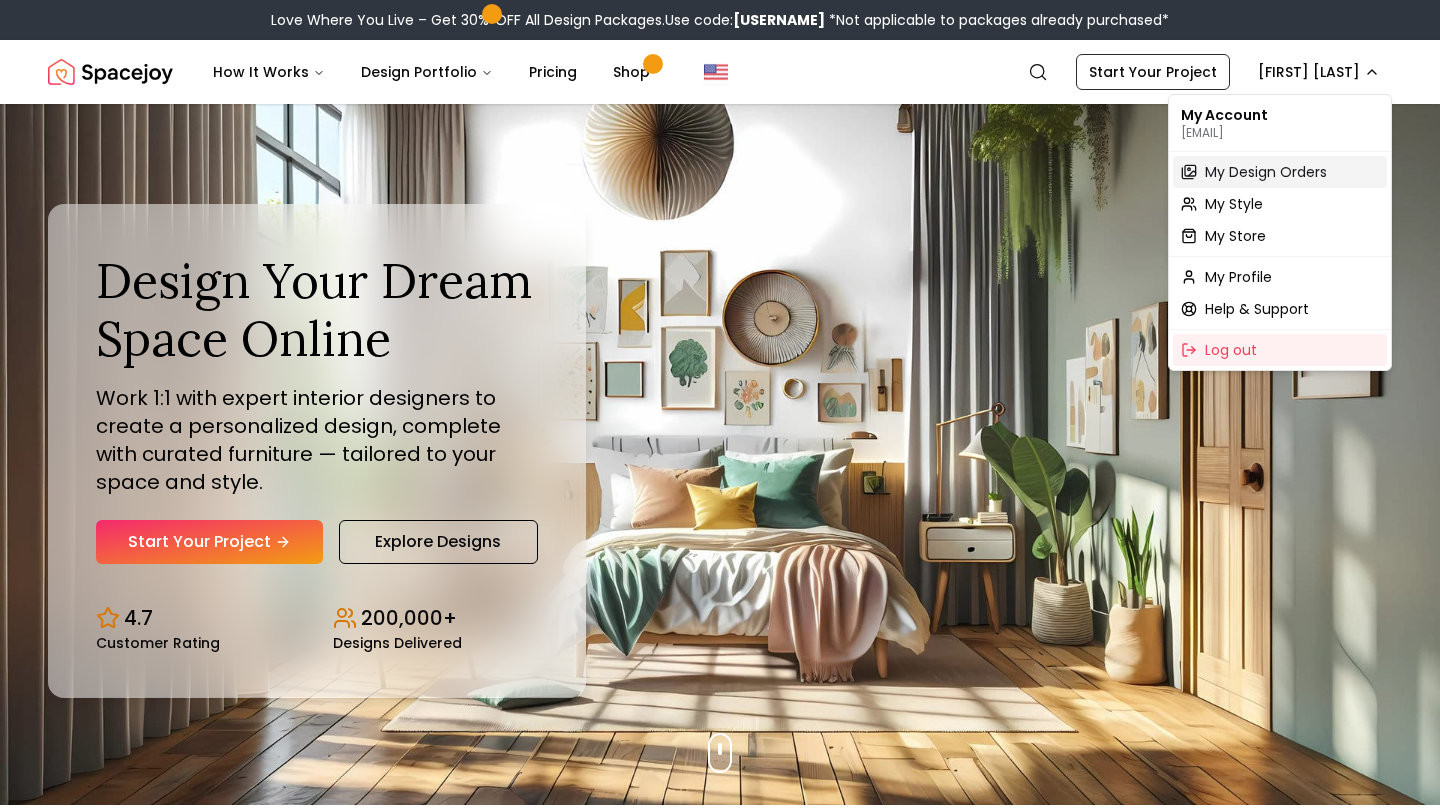 click on "My Design Orders" at bounding box center (1266, 172) 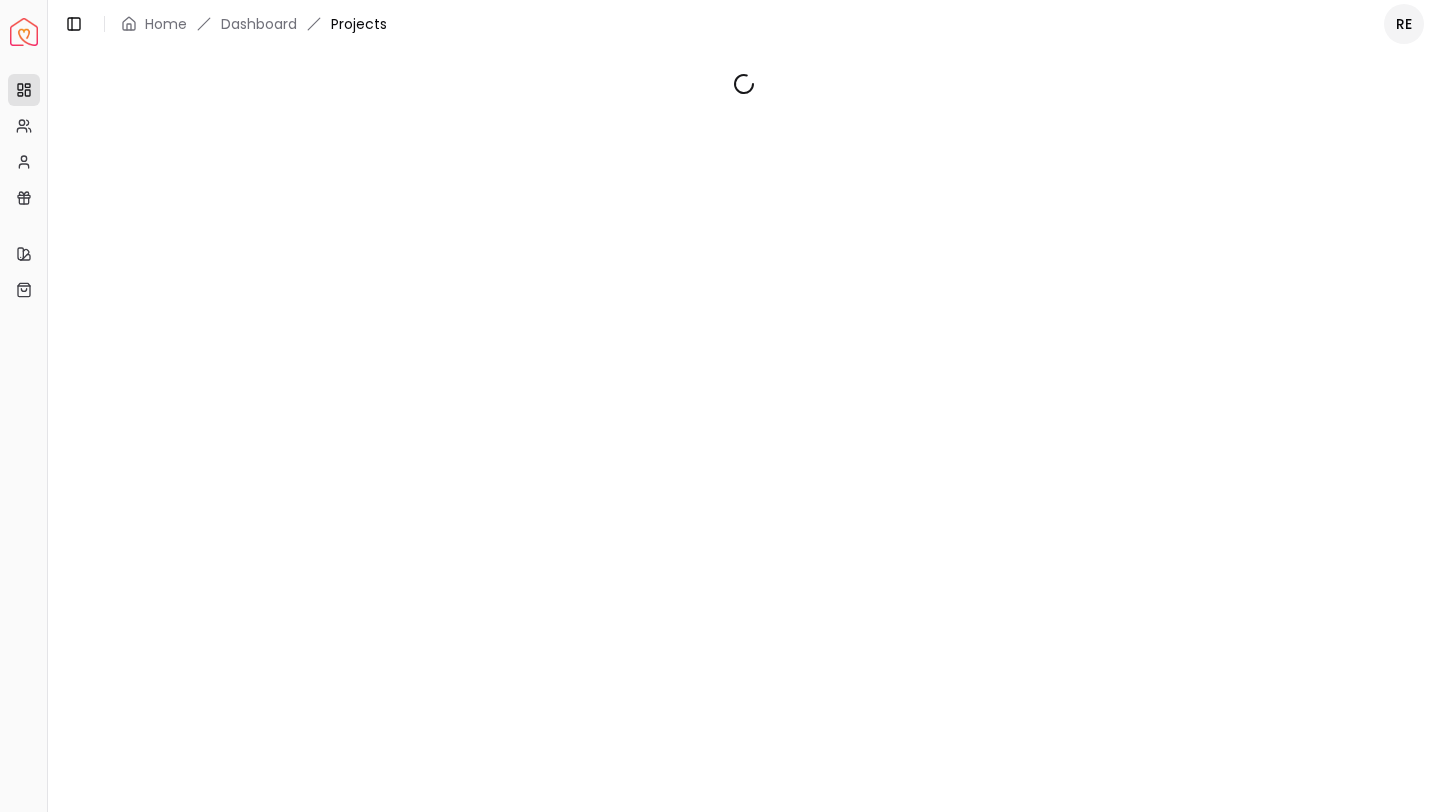 scroll, scrollTop: 0, scrollLeft: 0, axis: both 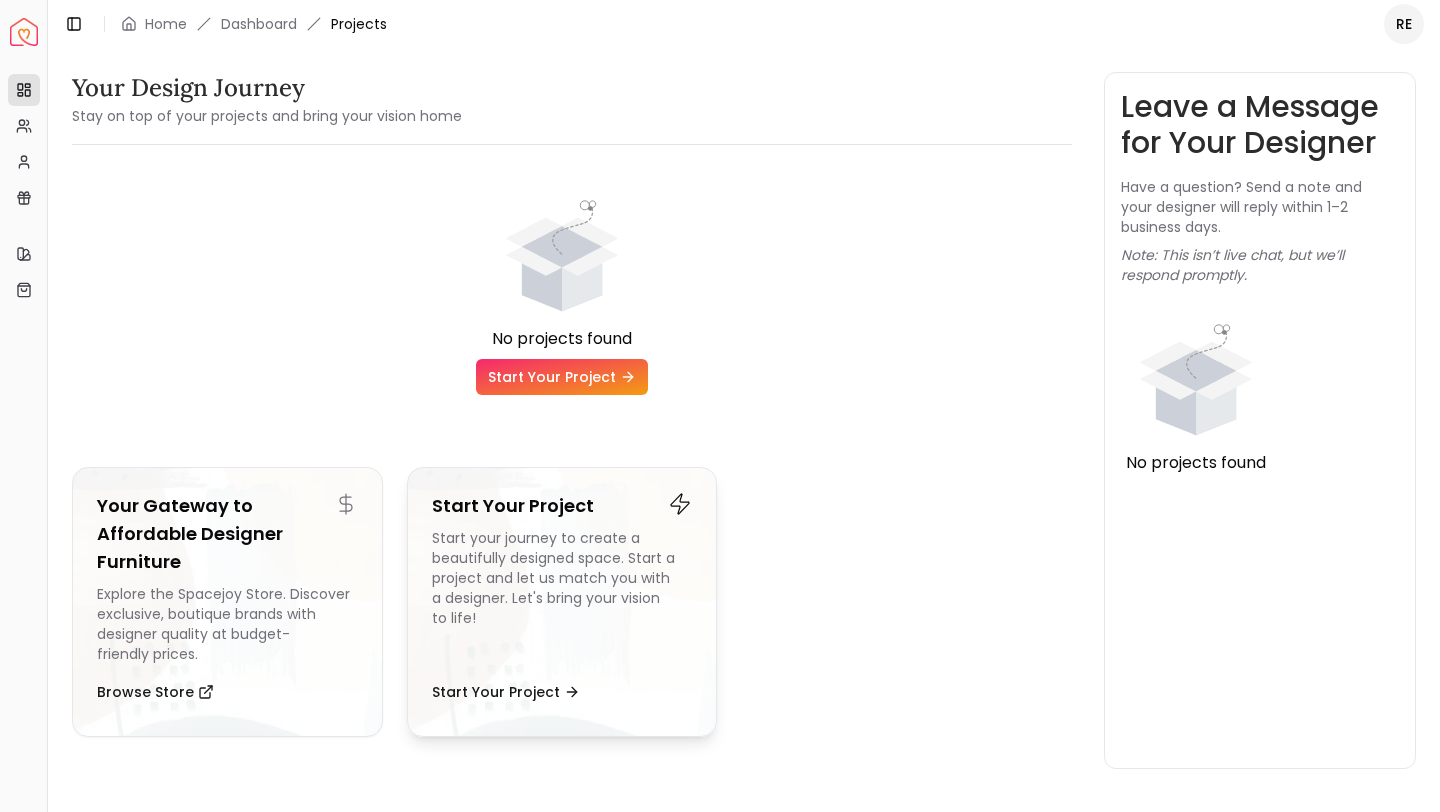 click on "Start your journey to create a beautifully designed space. Start a project and let us match you with a designer. Let's bring your vision to life!" at bounding box center (562, 596) 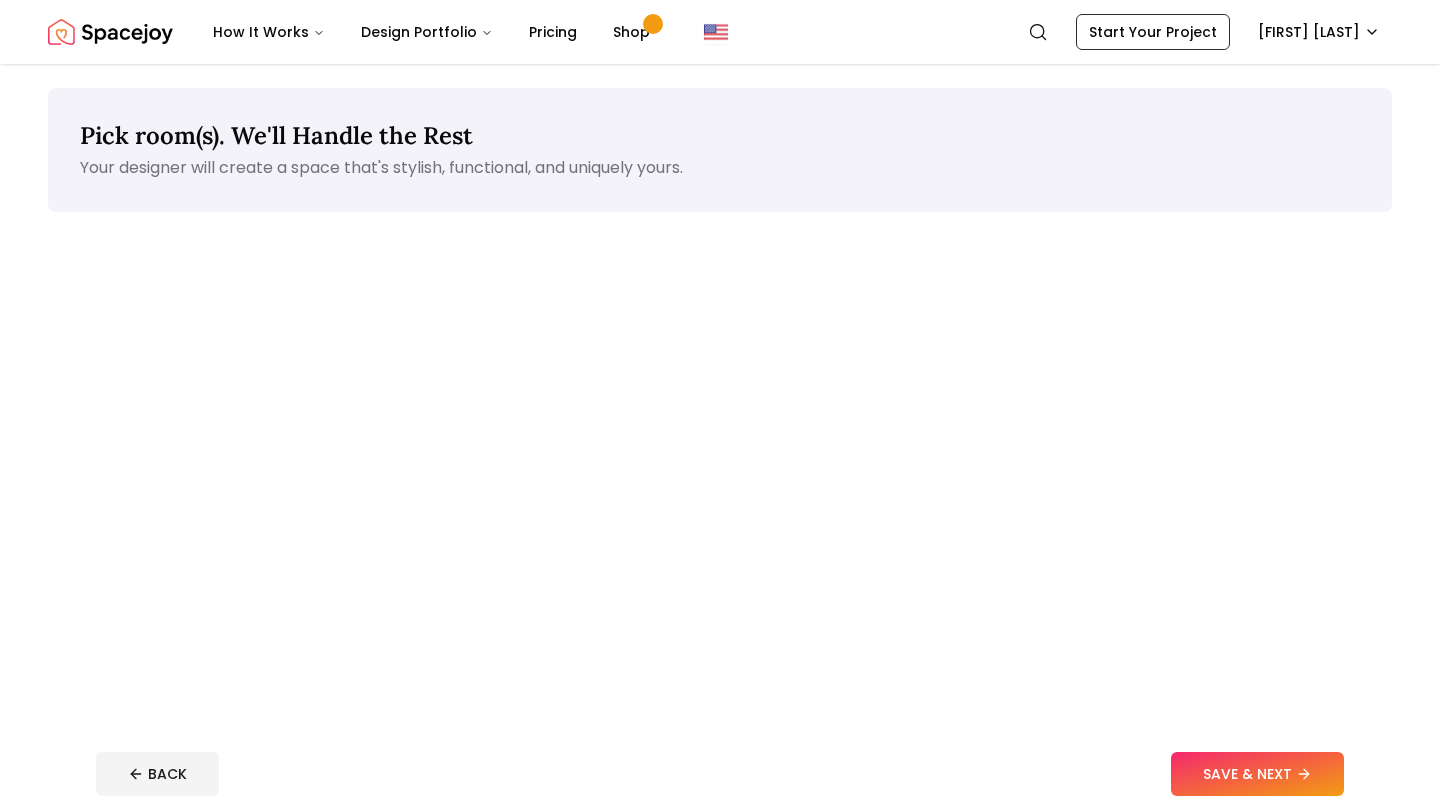 scroll, scrollTop: 0, scrollLeft: 0, axis: both 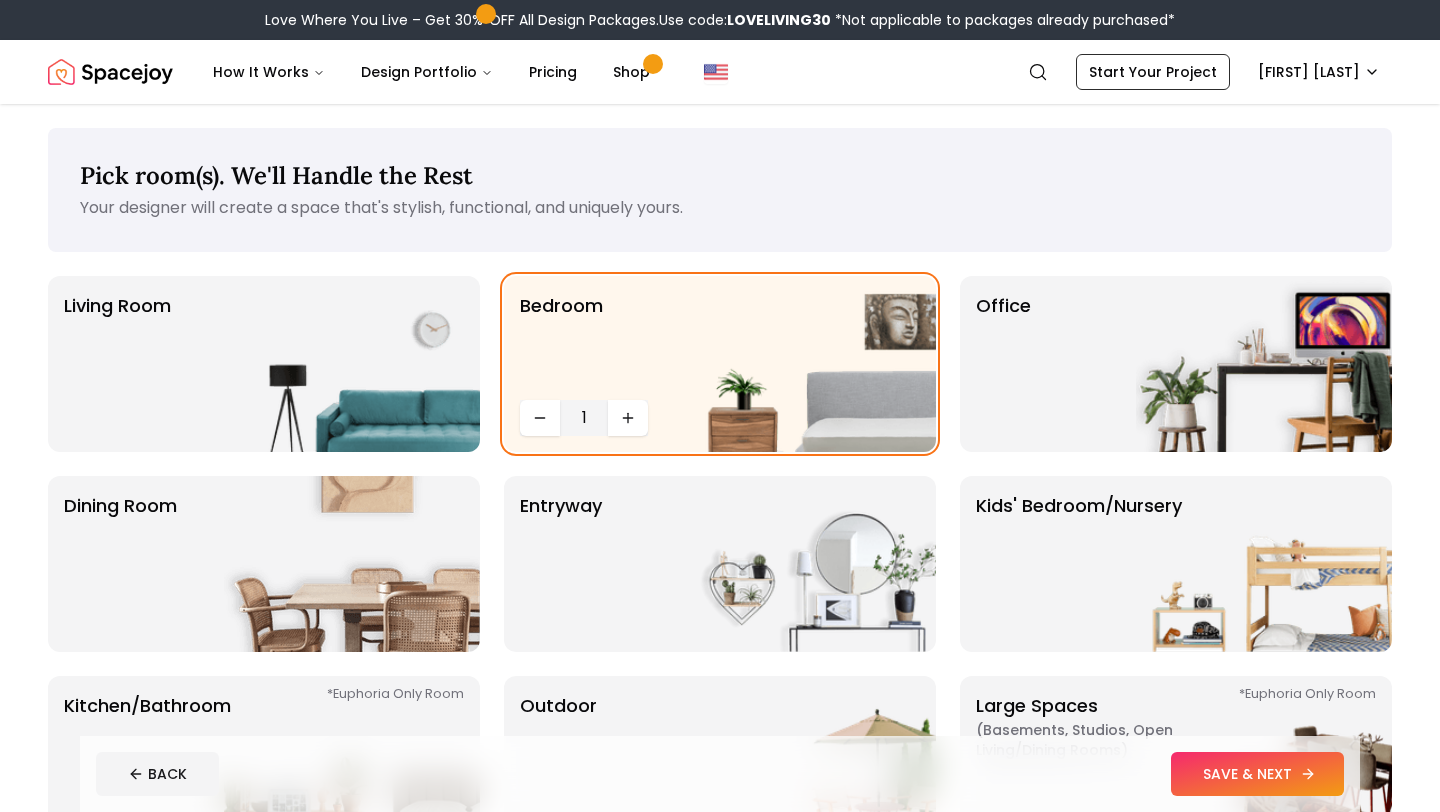 click on "SAVE & NEXT" at bounding box center [1257, 774] 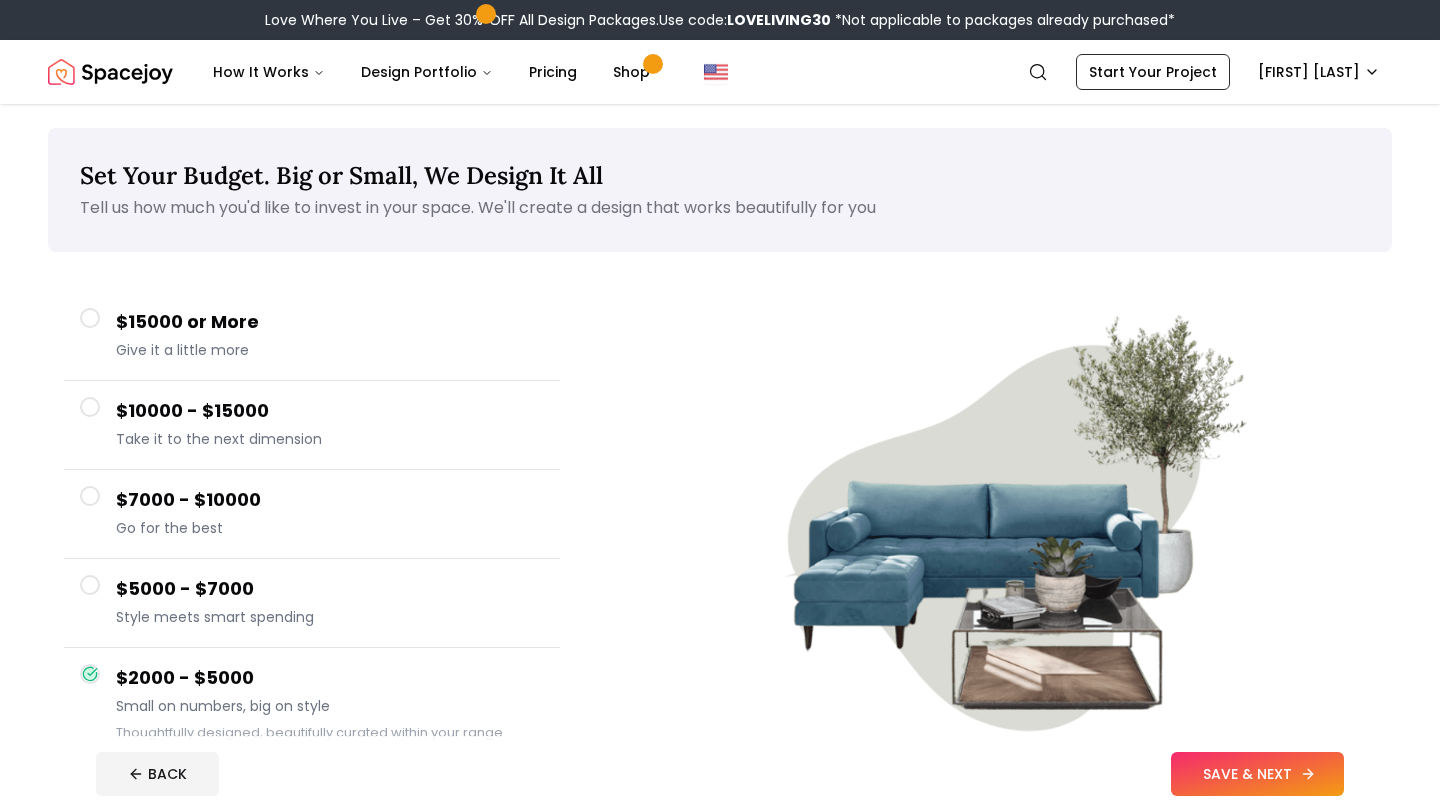click on "SAVE & NEXT" at bounding box center (1257, 774) 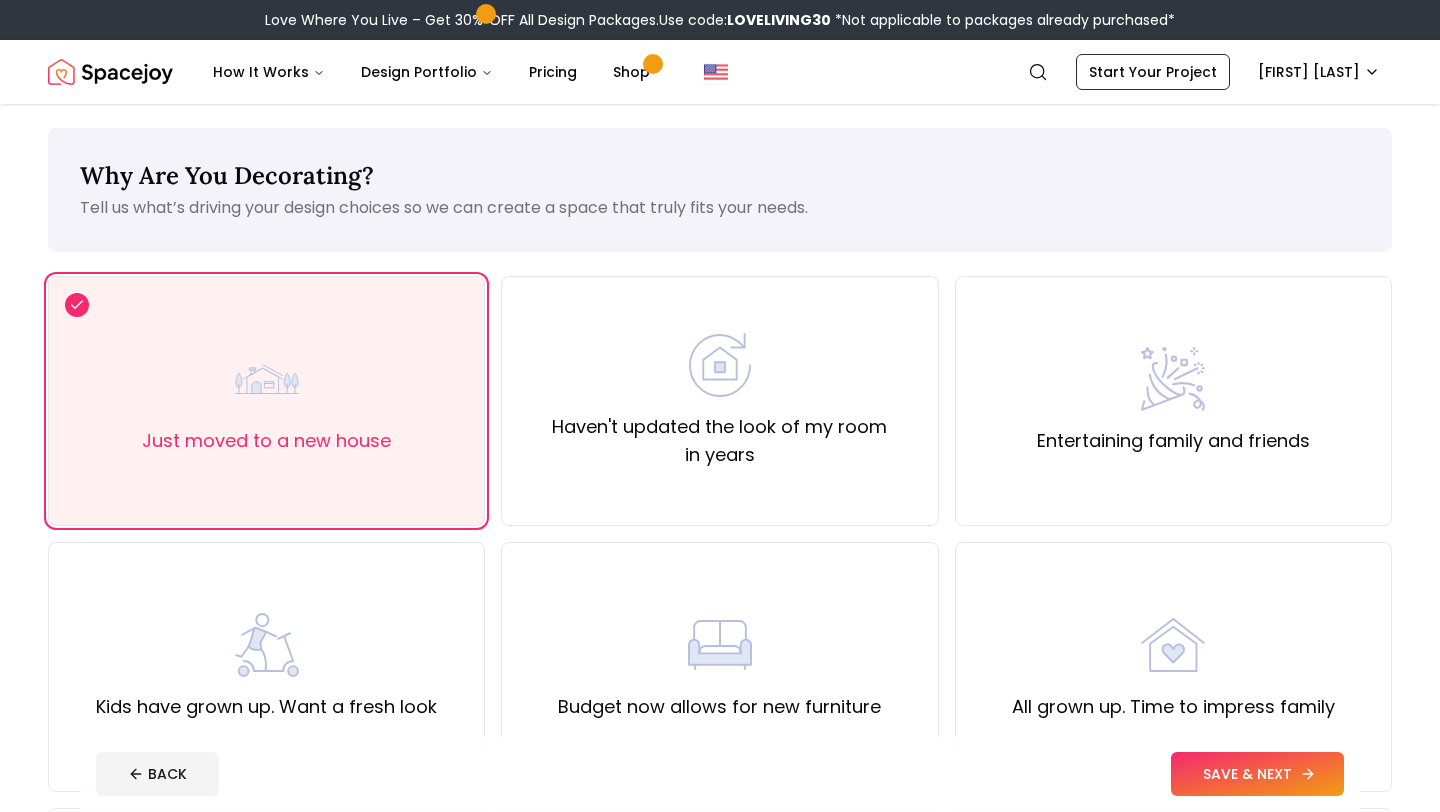 click on "SAVE & NEXT" at bounding box center (1257, 774) 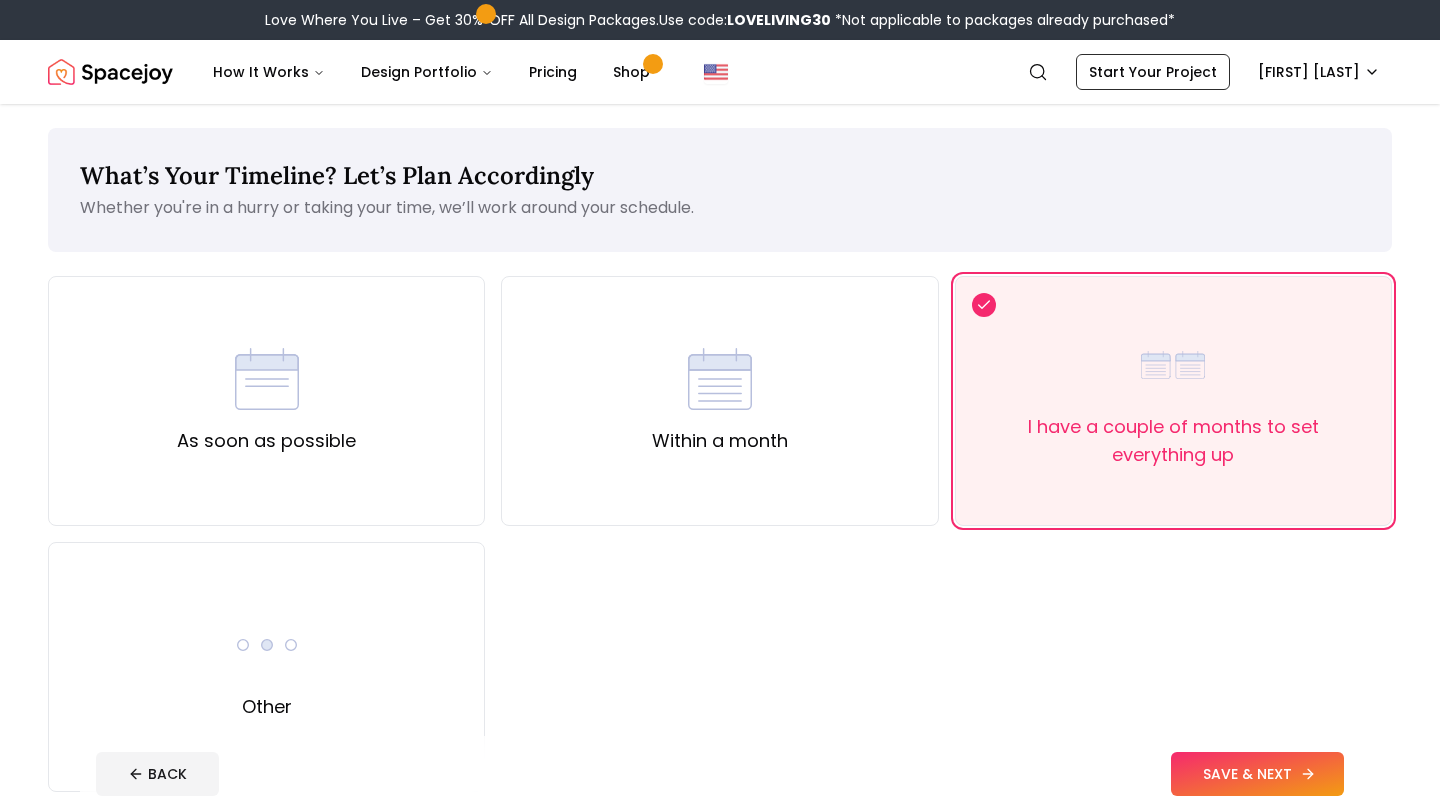 click on "SAVE & NEXT" at bounding box center (1257, 774) 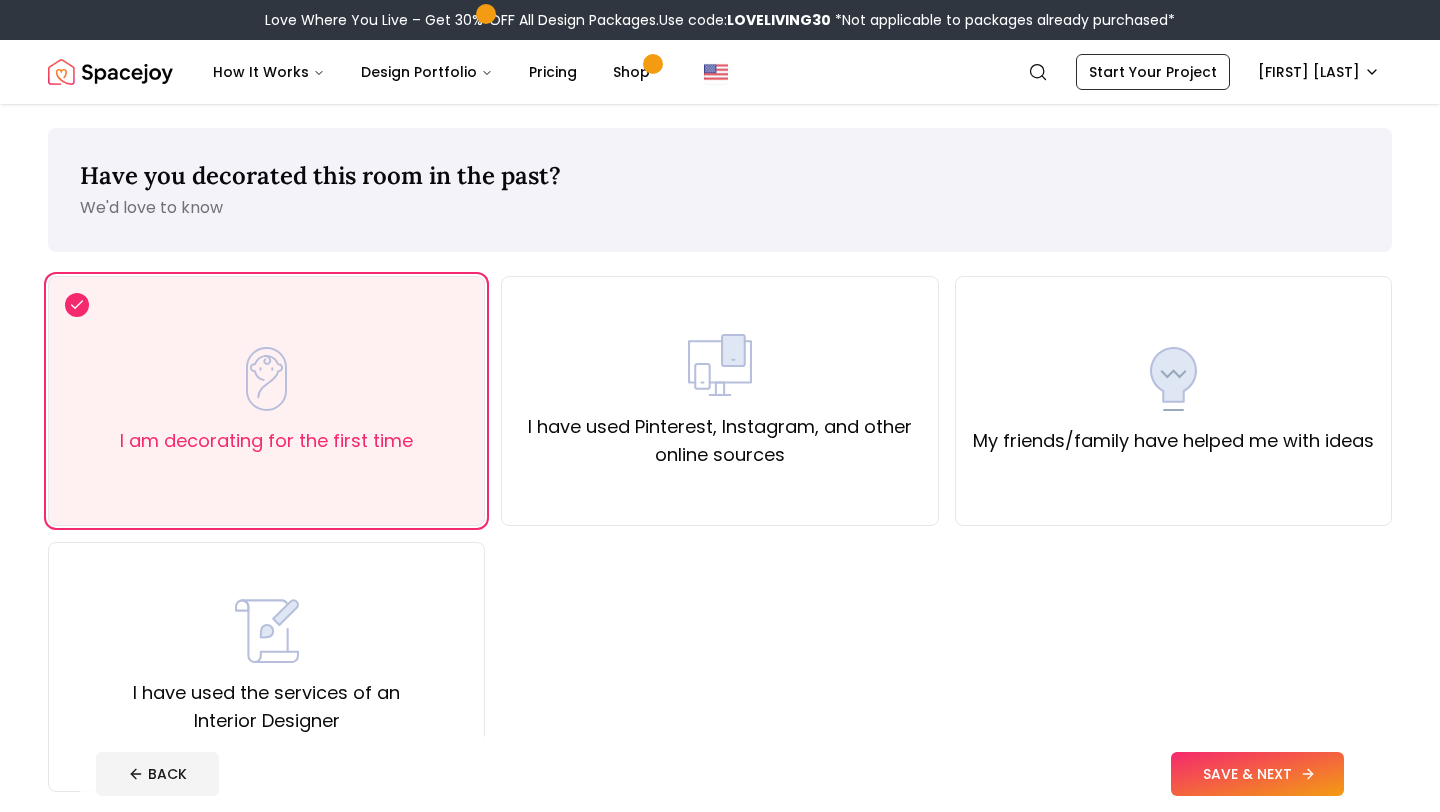 click on "SAVE & NEXT" at bounding box center (1257, 774) 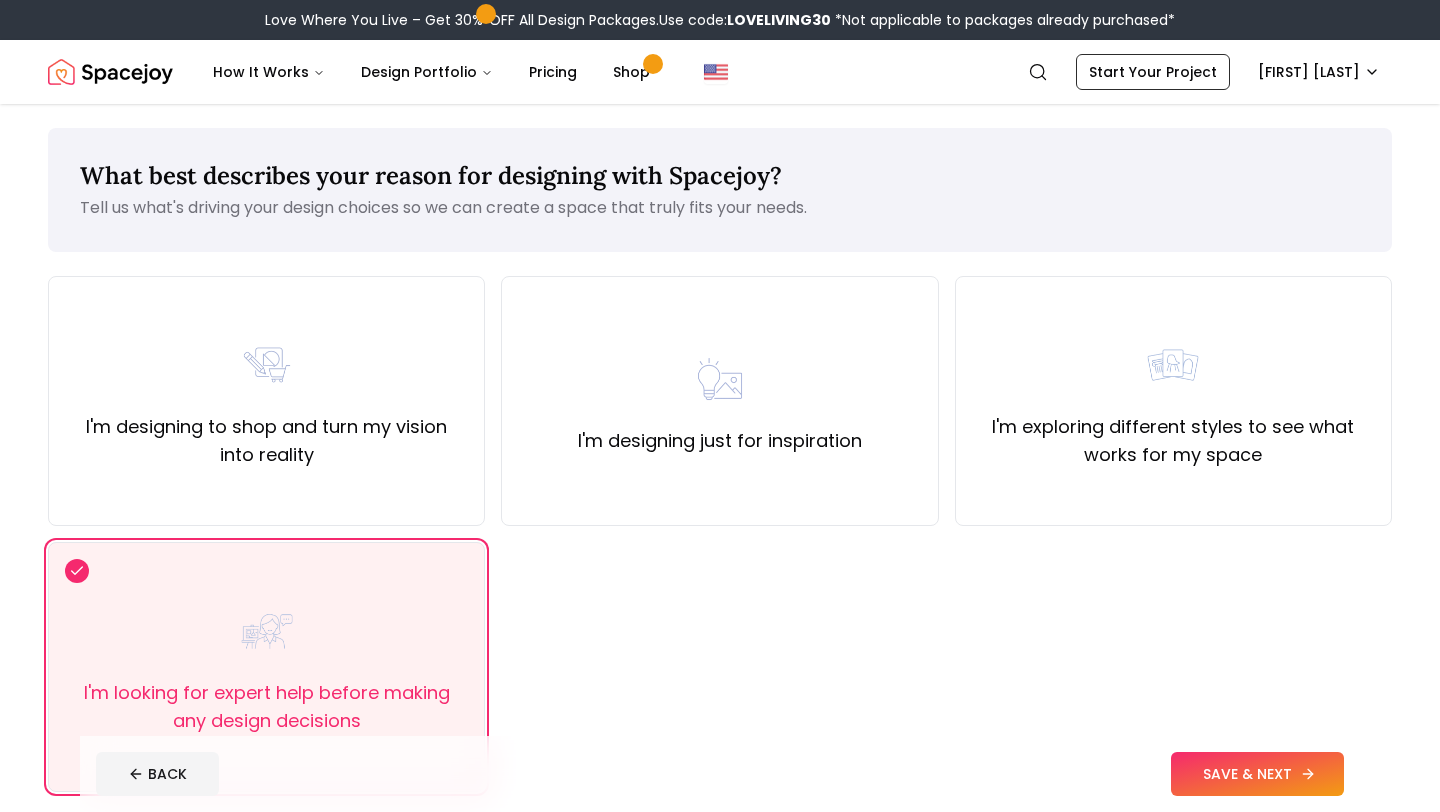 click on "SAVE & NEXT" at bounding box center (1257, 774) 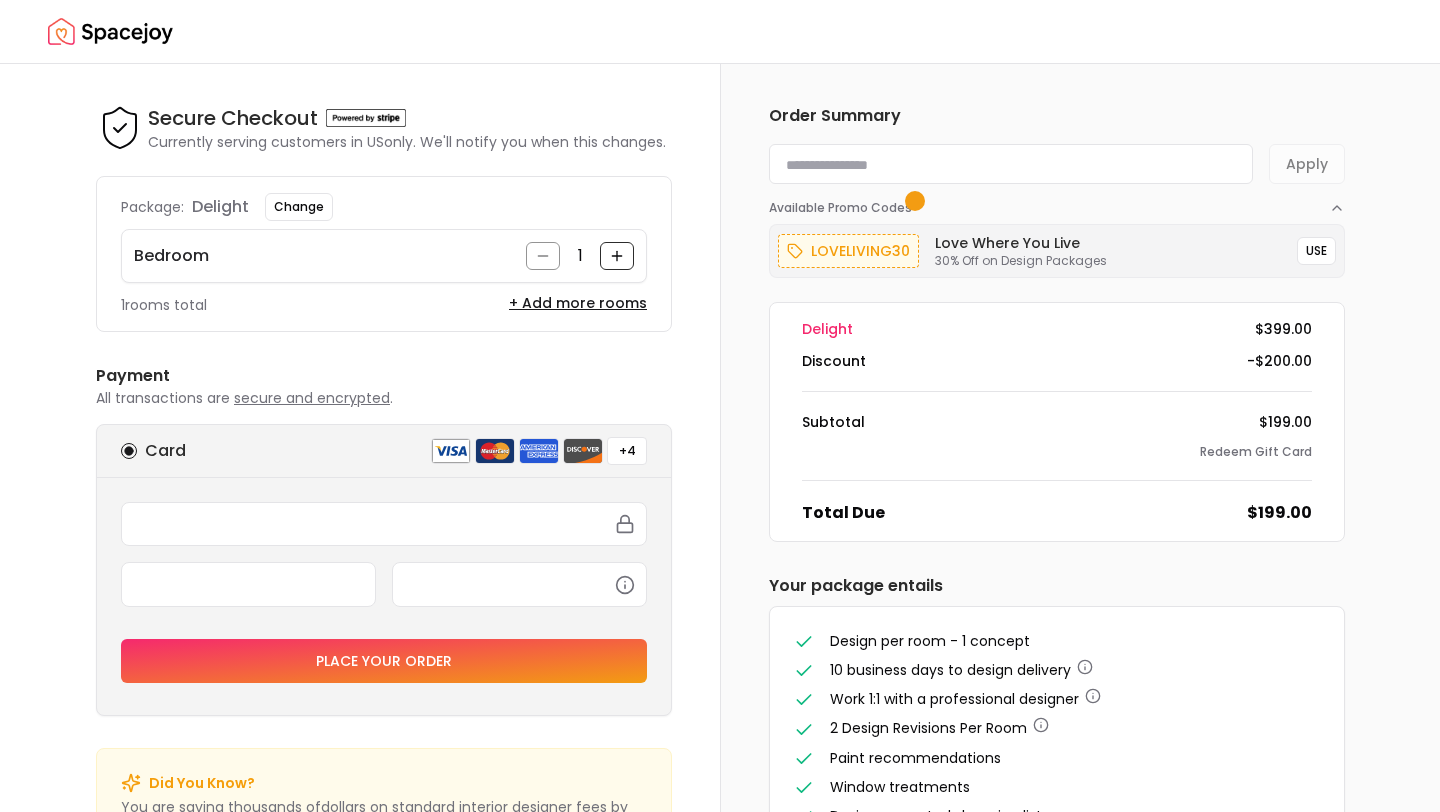 click at bounding box center [1011, 164] 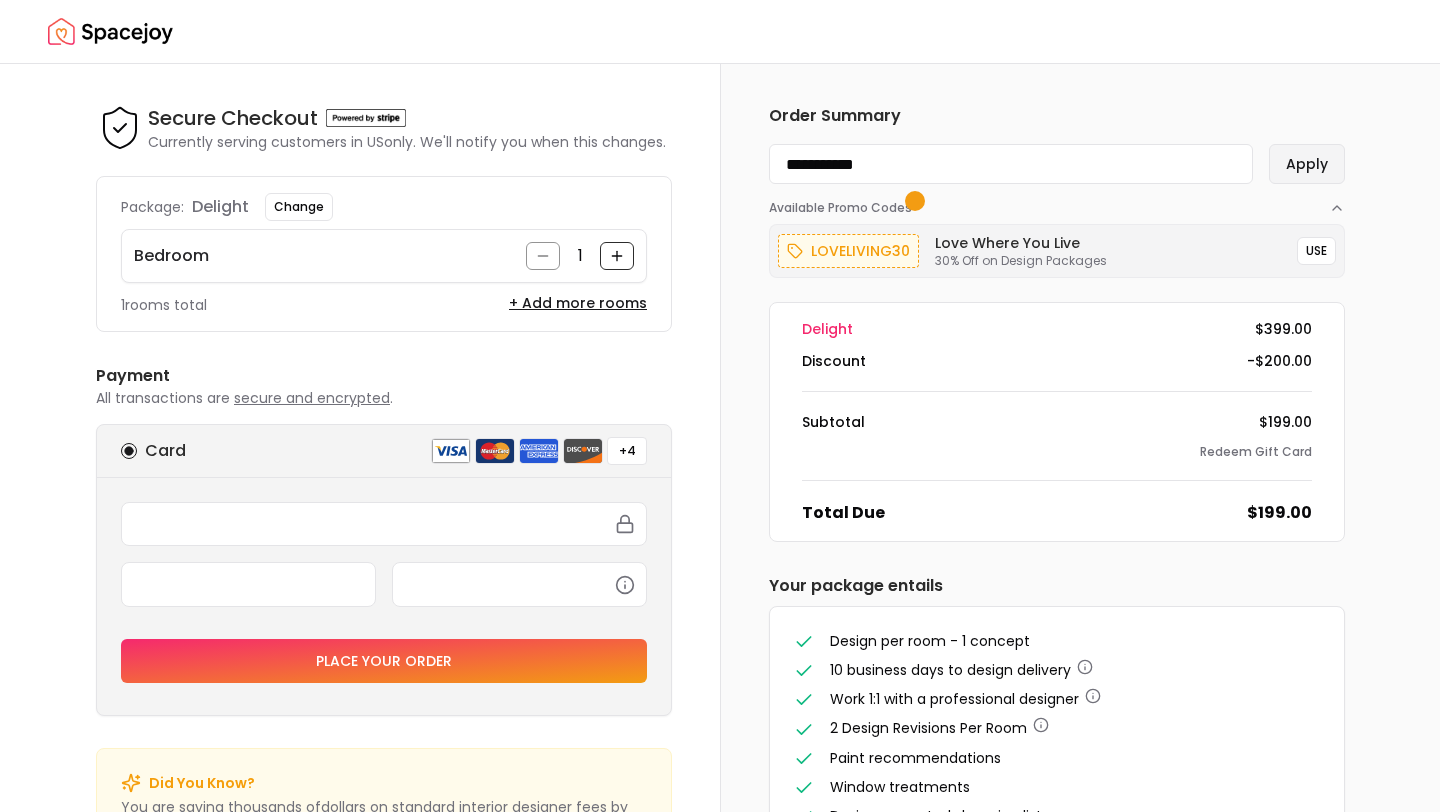 type on "**********" 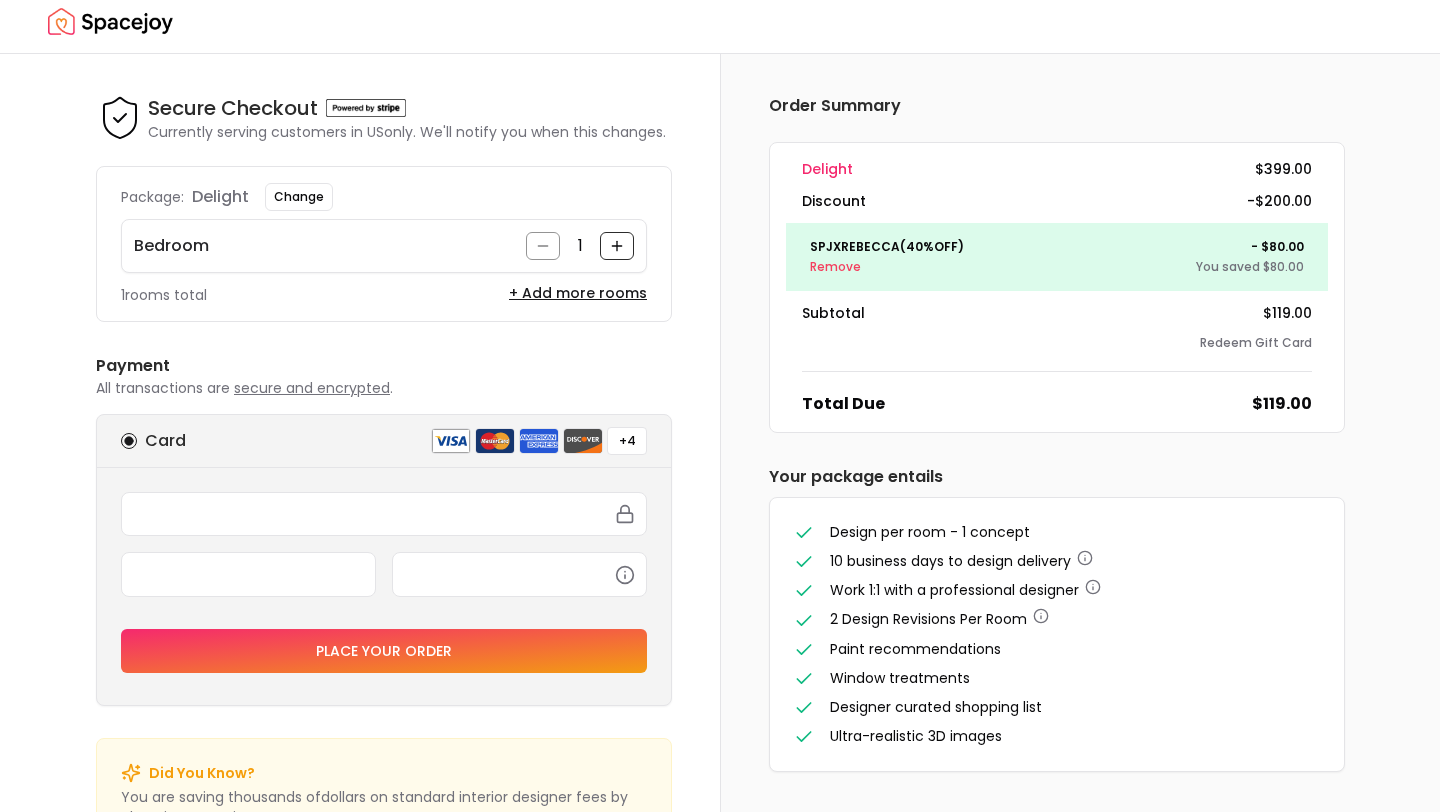 scroll, scrollTop: 0, scrollLeft: 0, axis: both 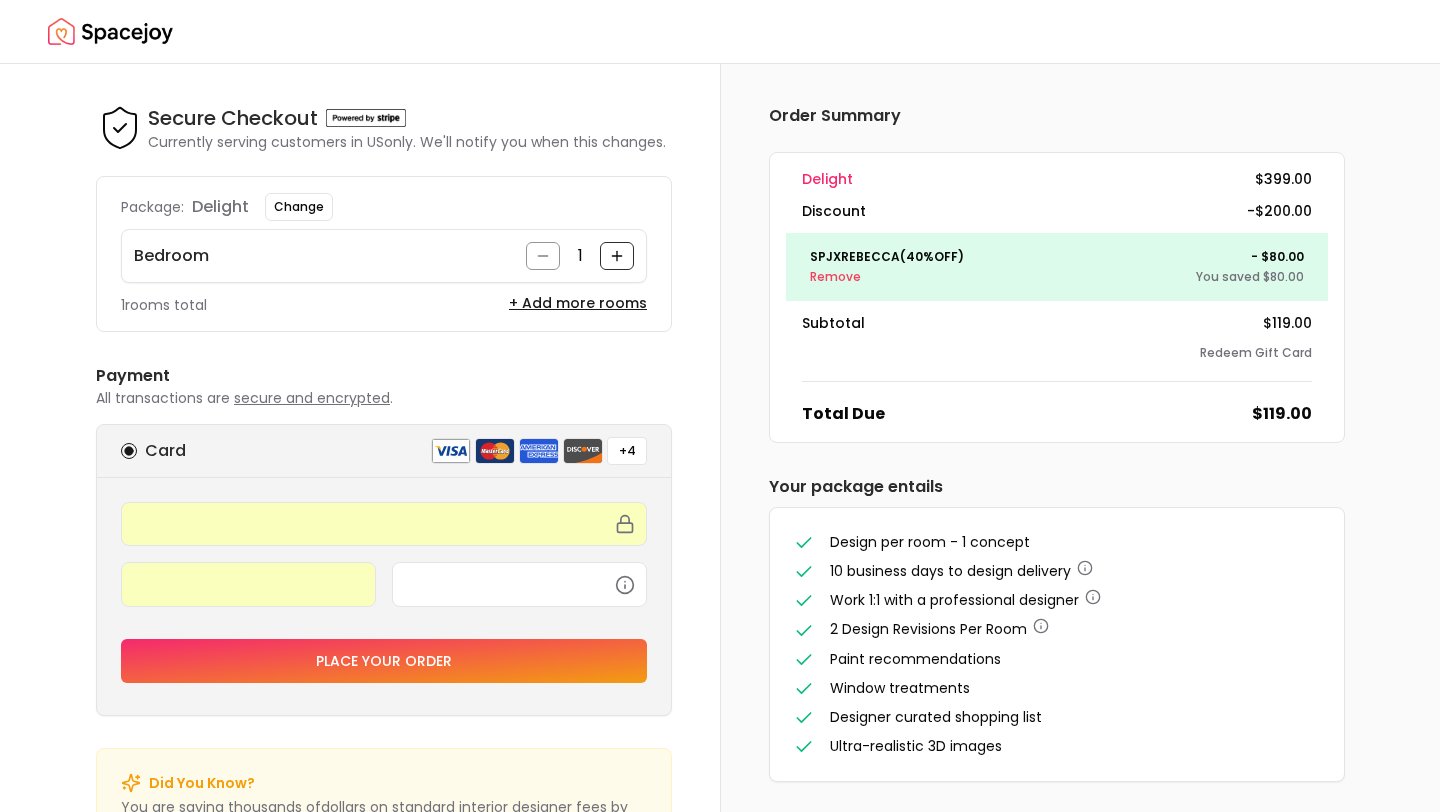 click on "Place your order" at bounding box center [384, 661] 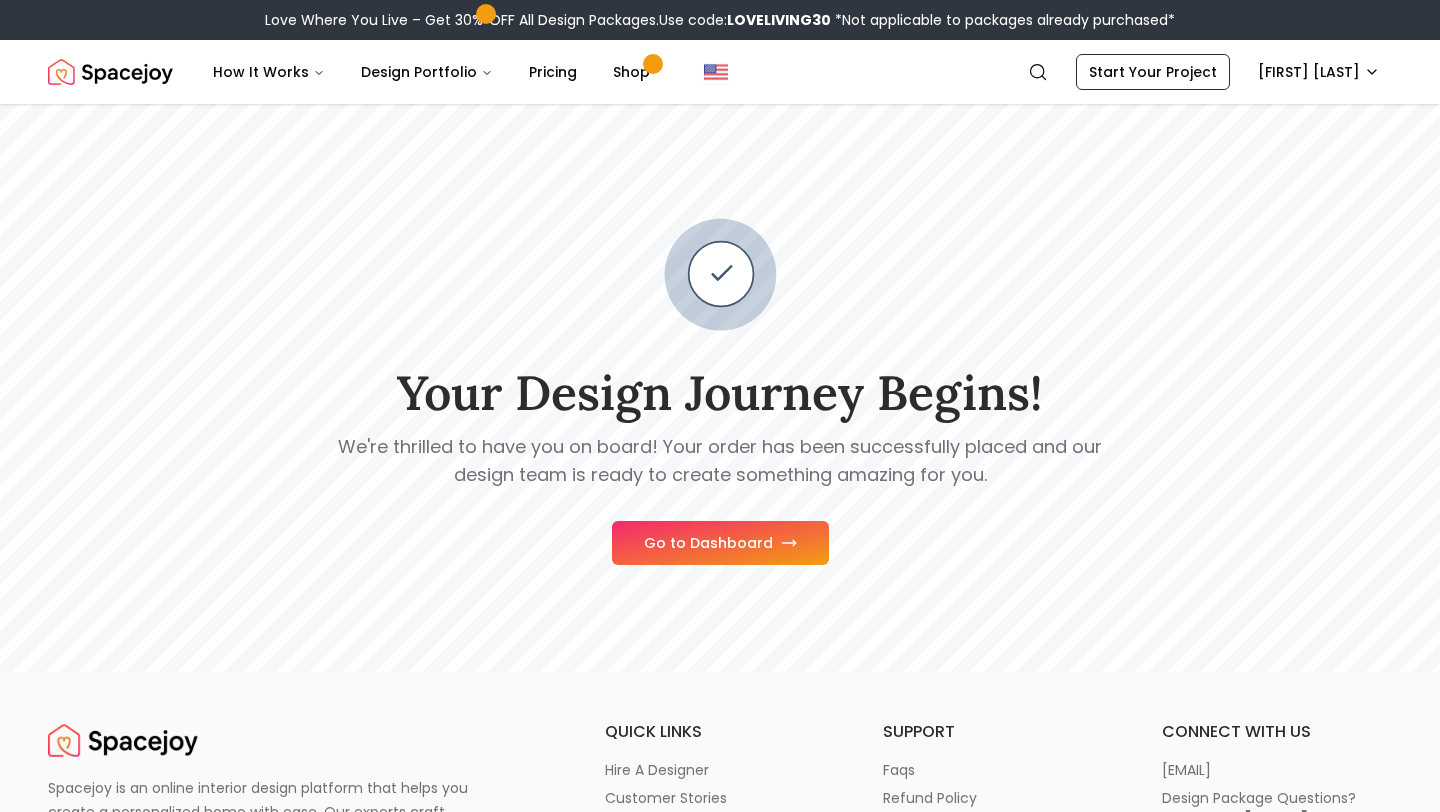 click on "Go to Dashboard" at bounding box center [720, 543] 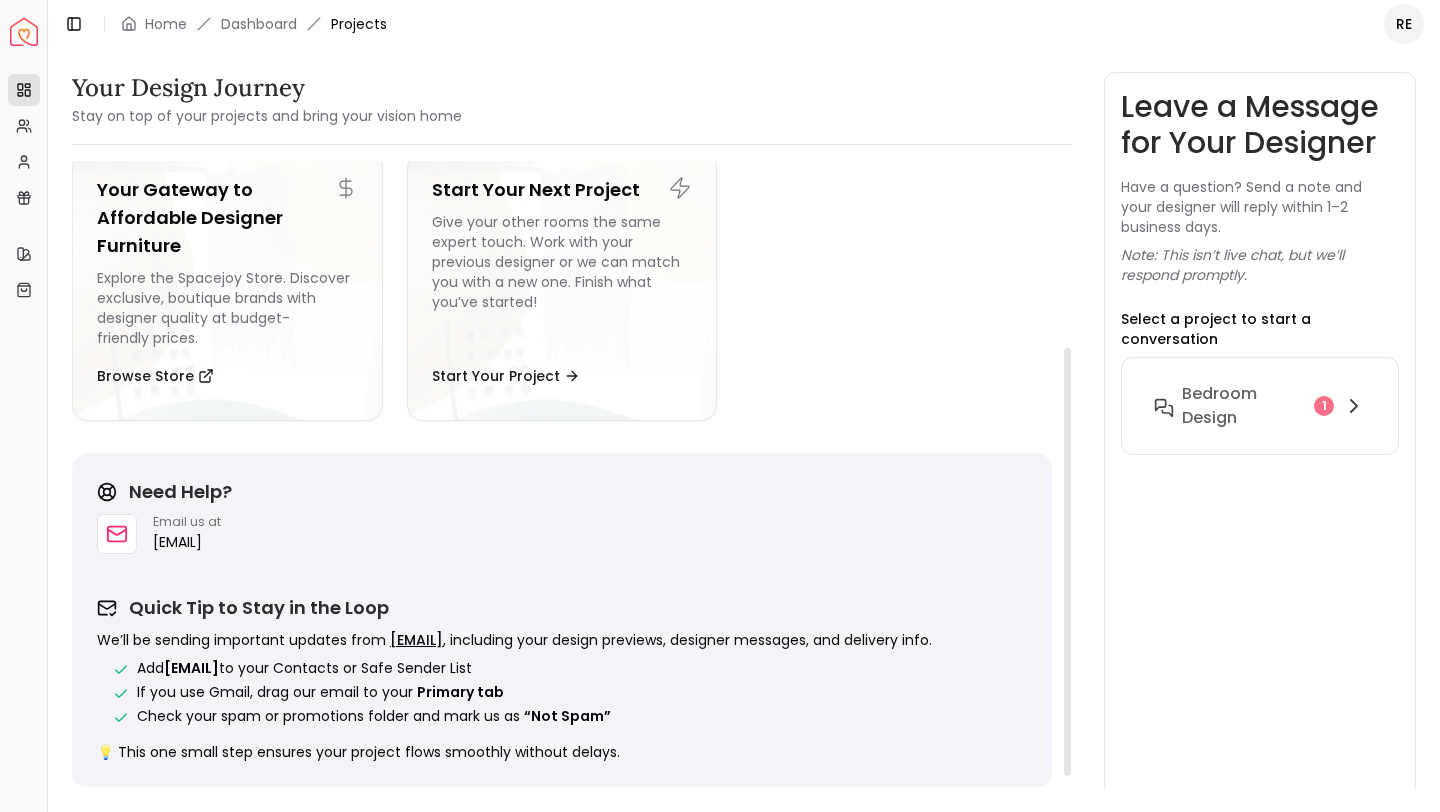 scroll, scrollTop: 272, scrollLeft: 0, axis: vertical 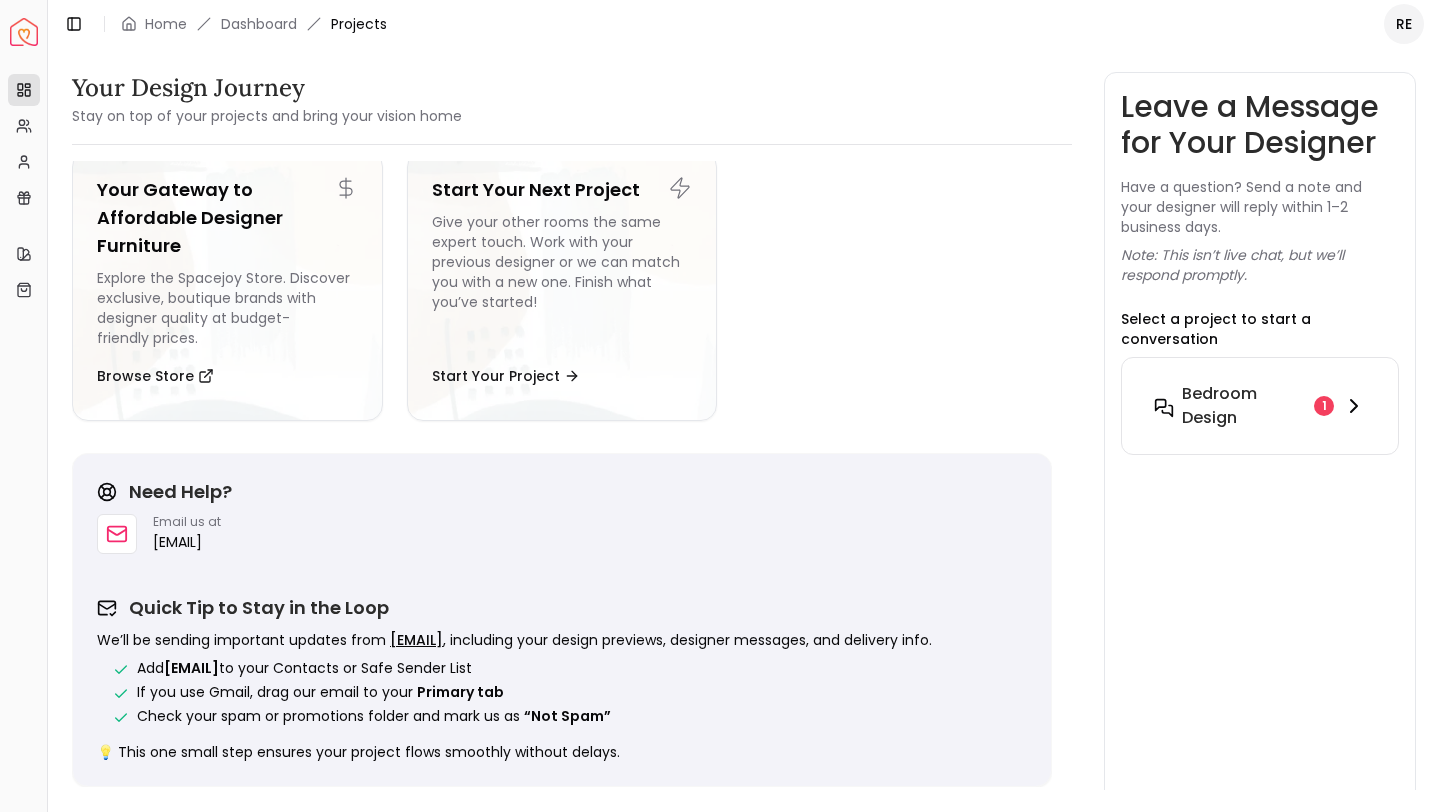 click on "1" at bounding box center (1324, 406) 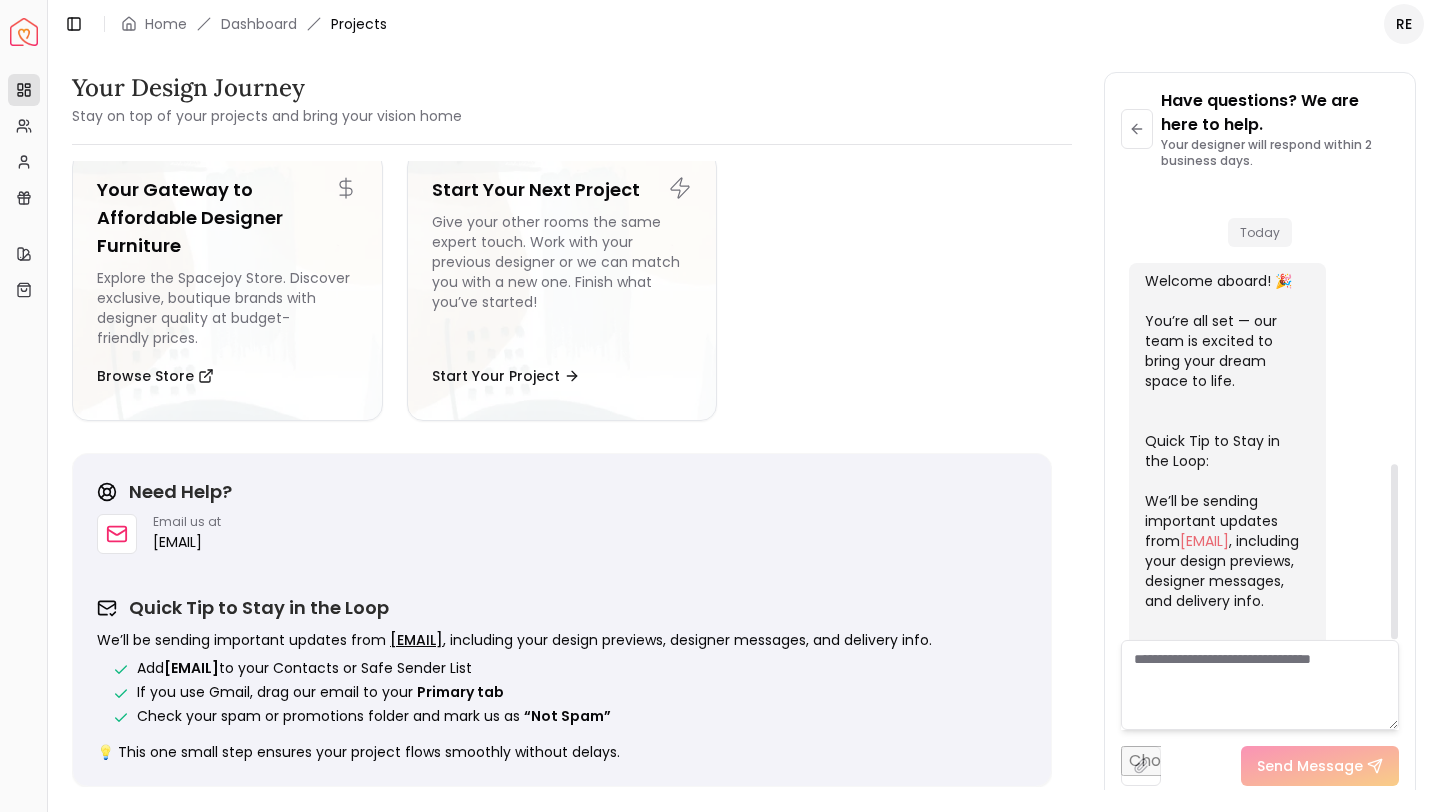 scroll, scrollTop: 725, scrollLeft: 0, axis: vertical 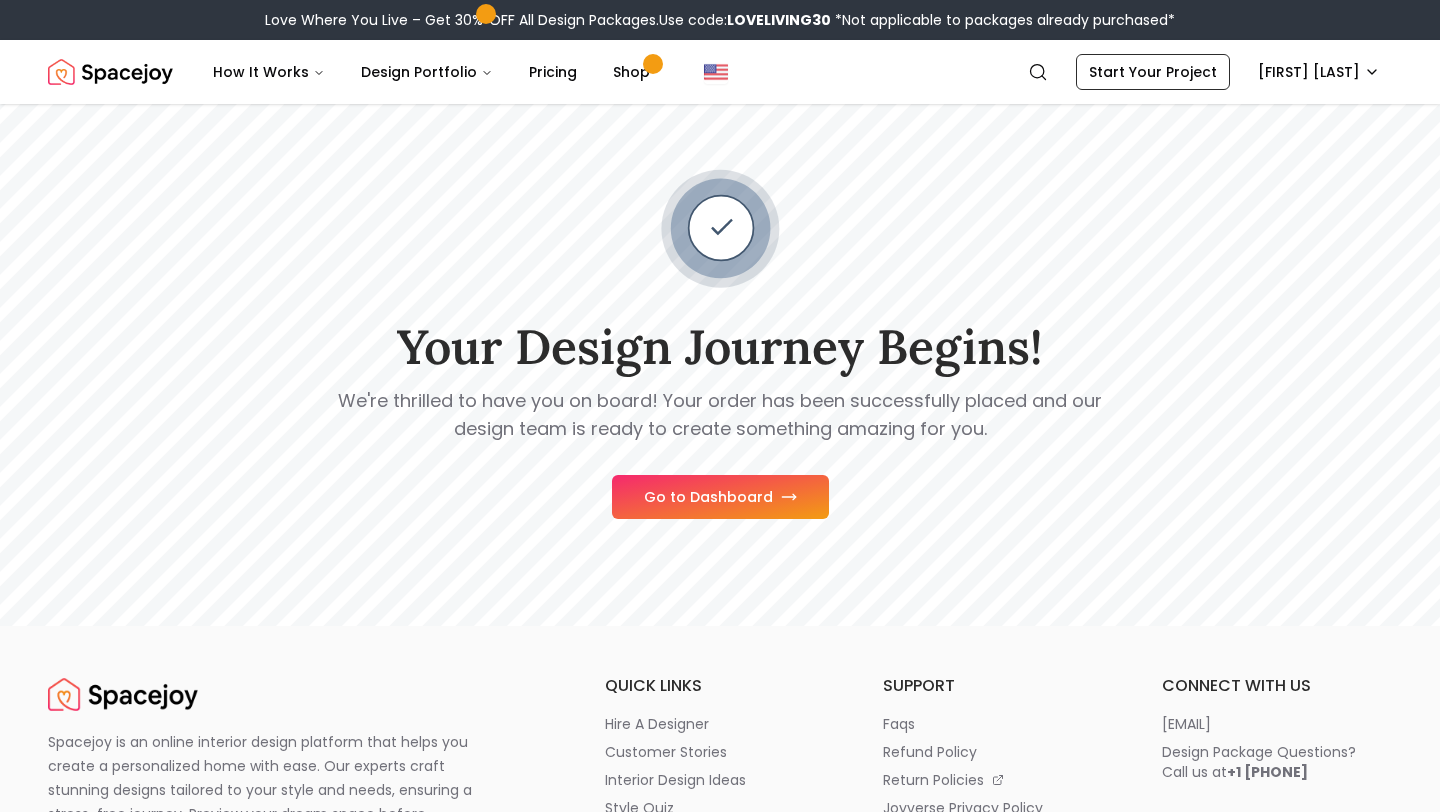 click on "Go to Dashboard" at bounding box center (720, 497) 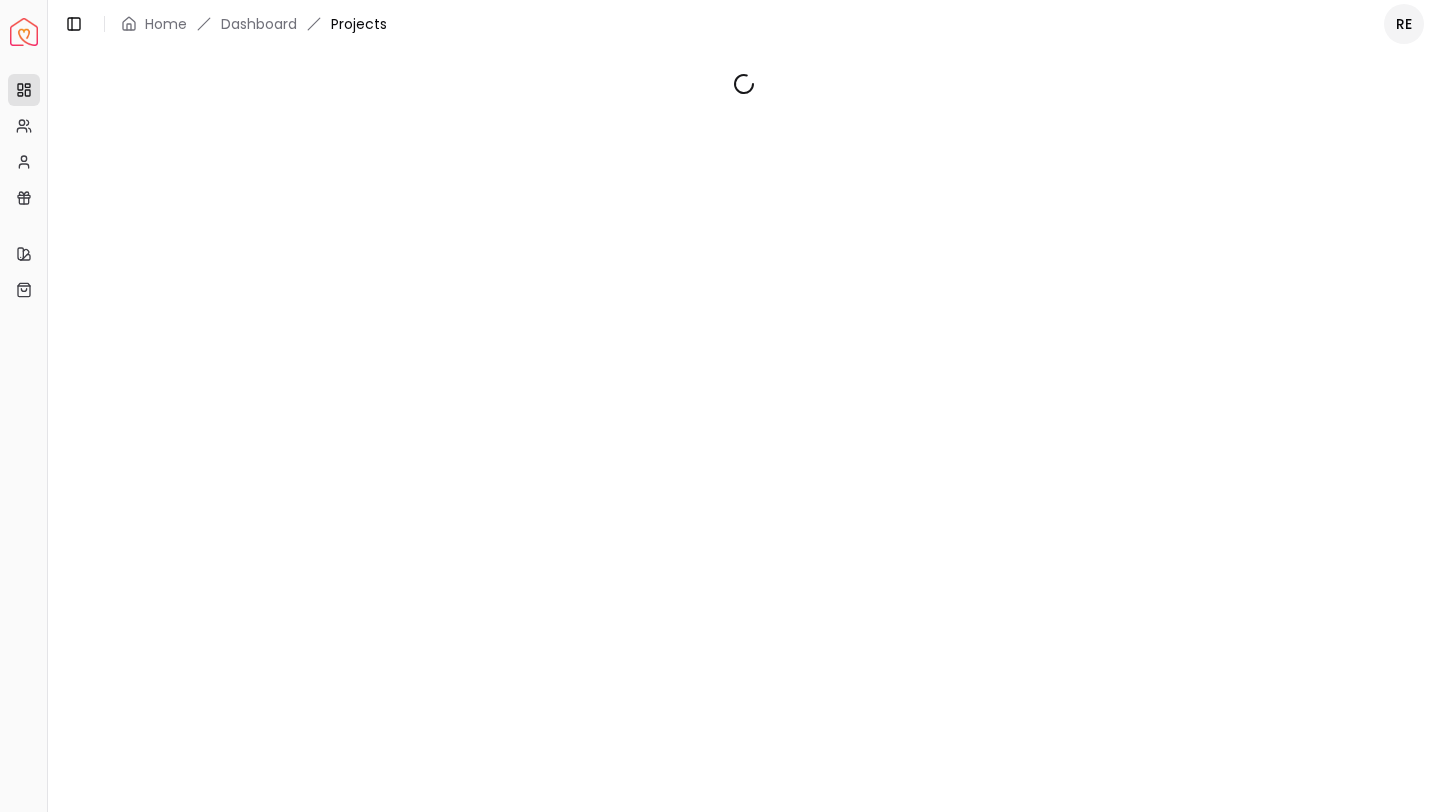 scroll, scrollTop: 0, scrollLeft: 0, axis: both 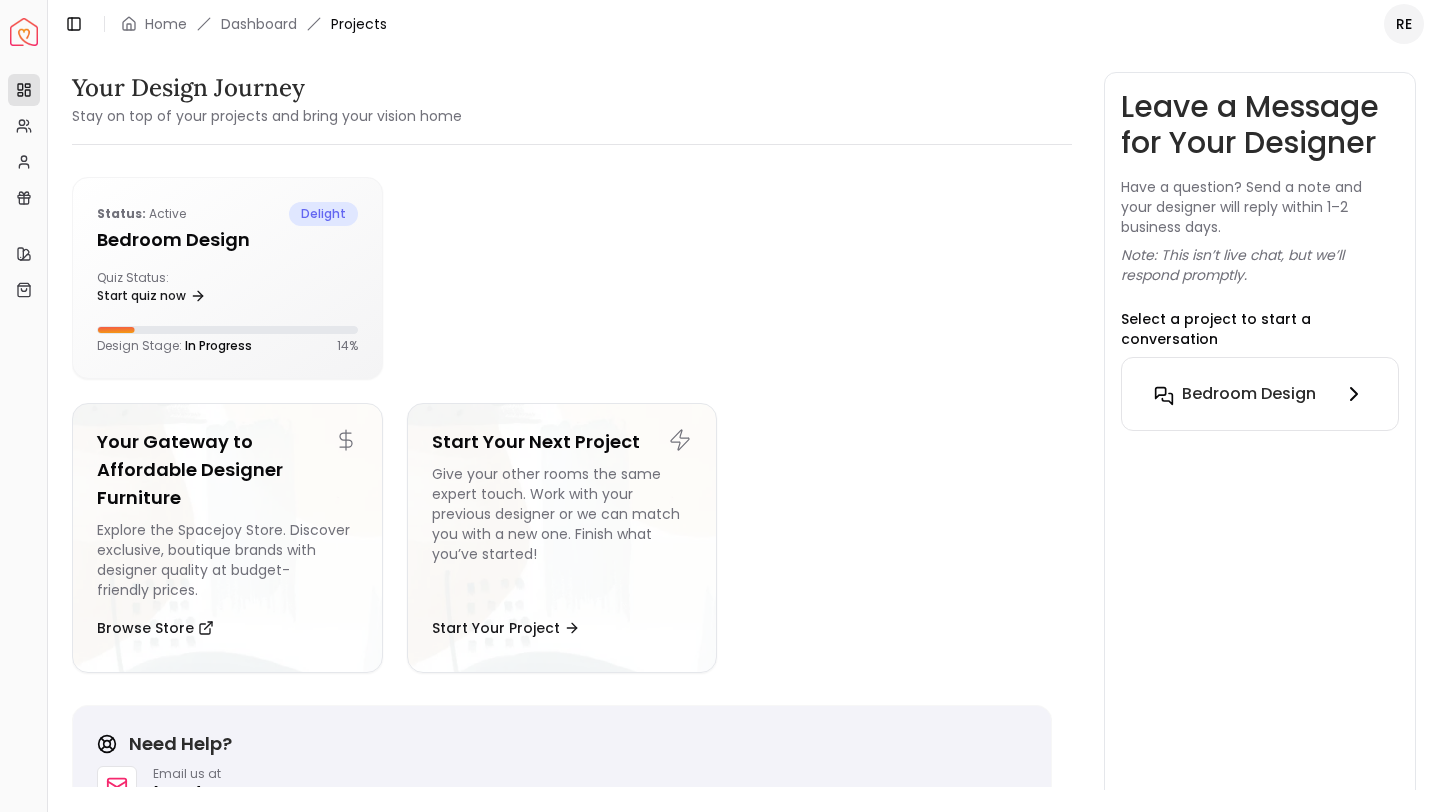 click 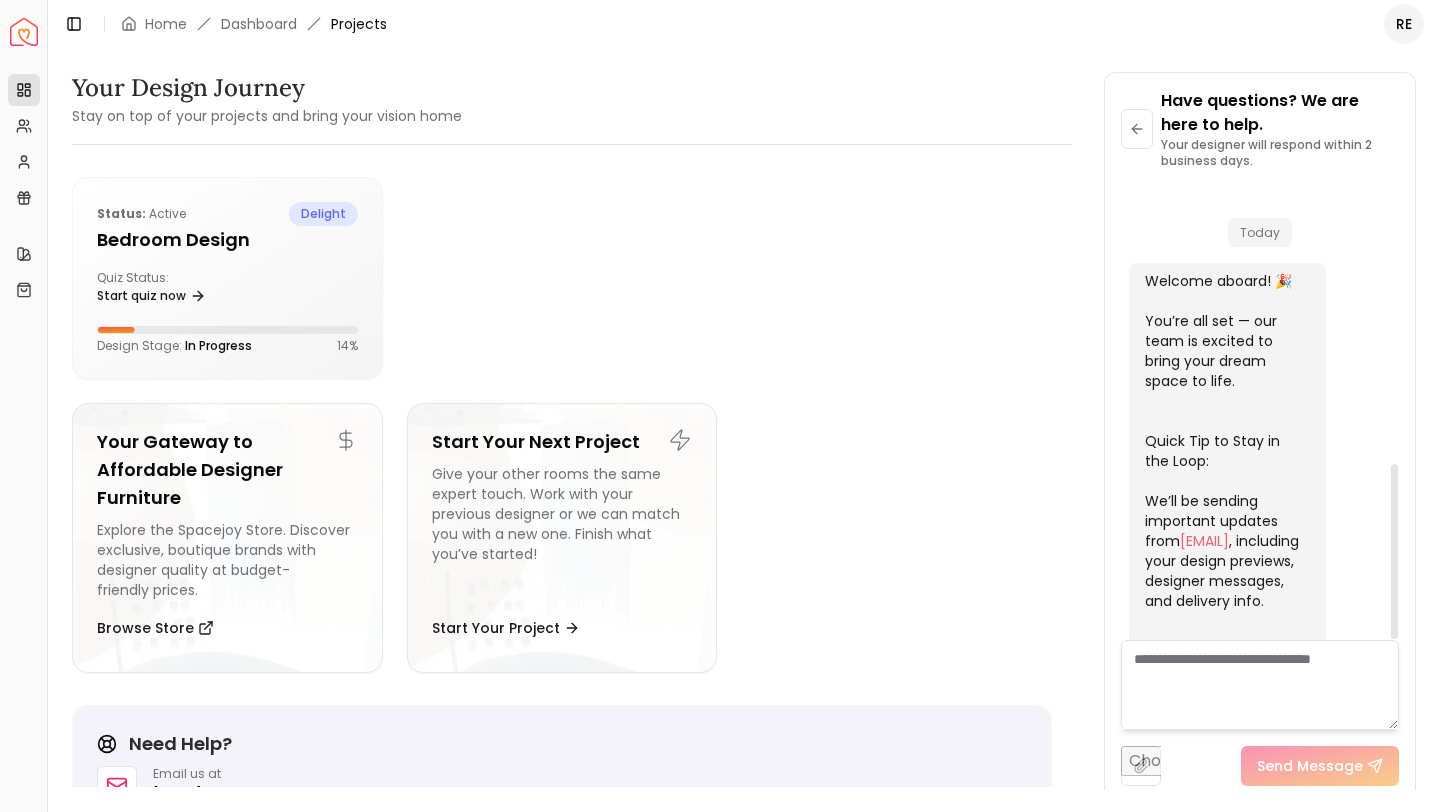 scroll, scrollTop: 725, scrollLeft: 0, axis: vertical 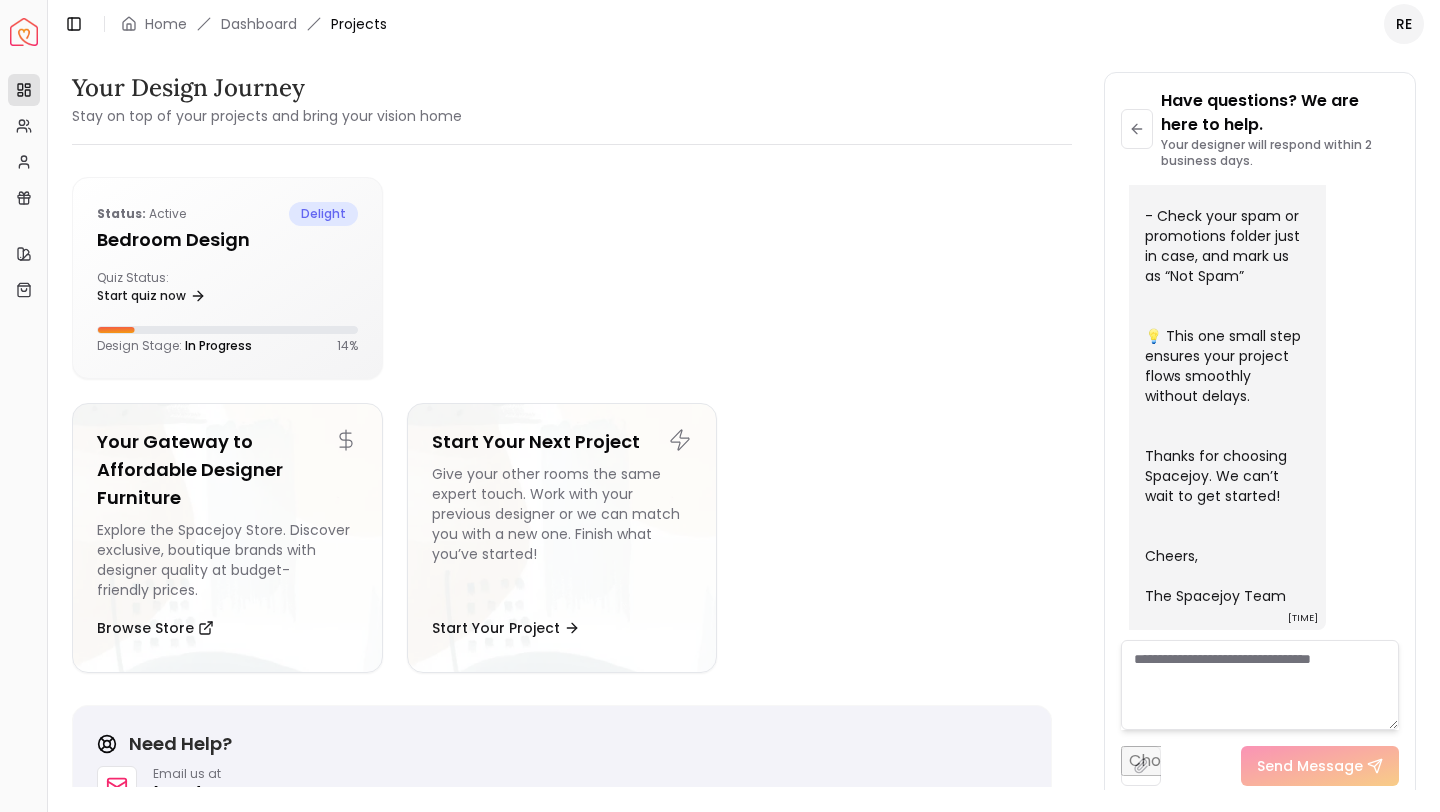 click at bounding box center (1260, 685) 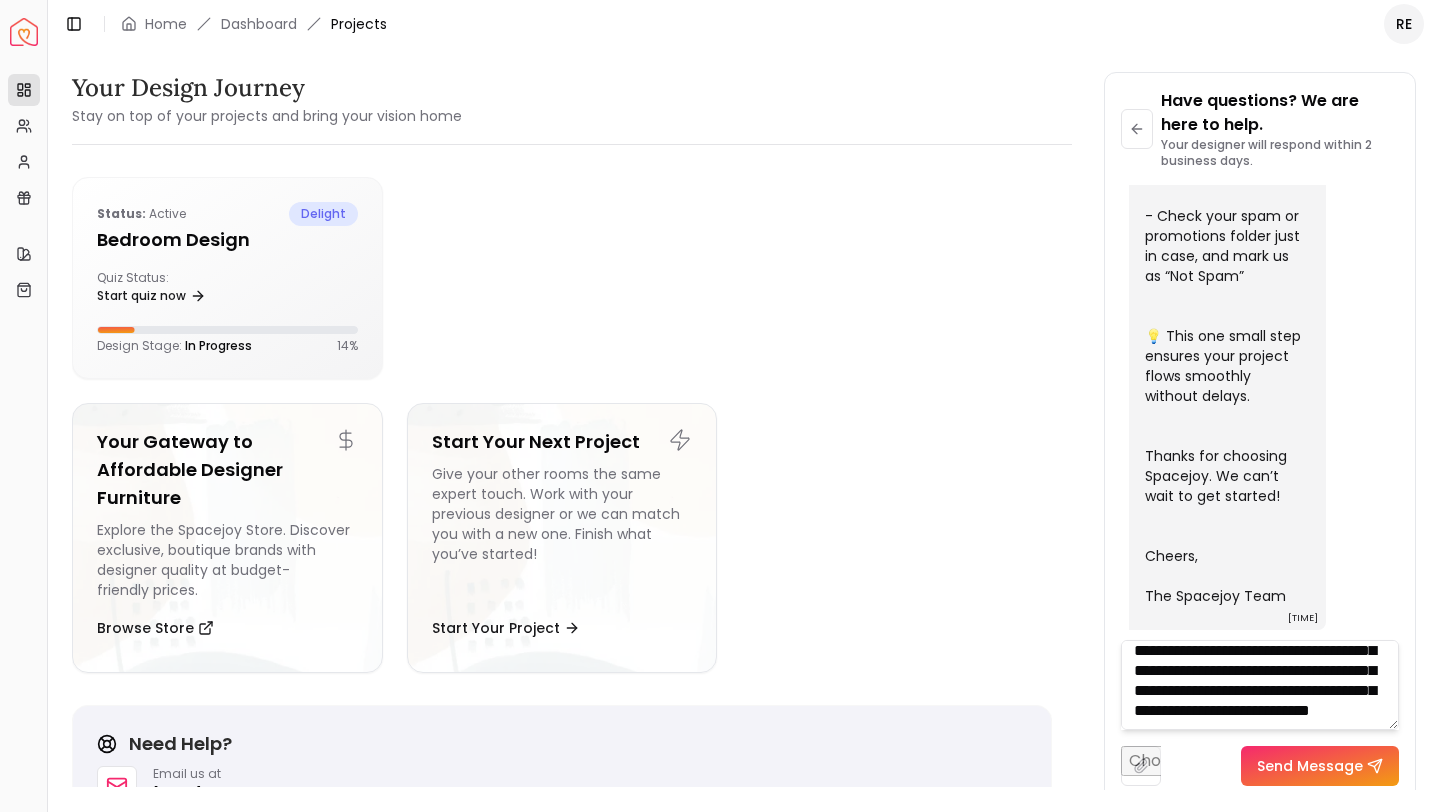 scroll, scrollTop: 101, scrollLeft: 0, axis: vertical 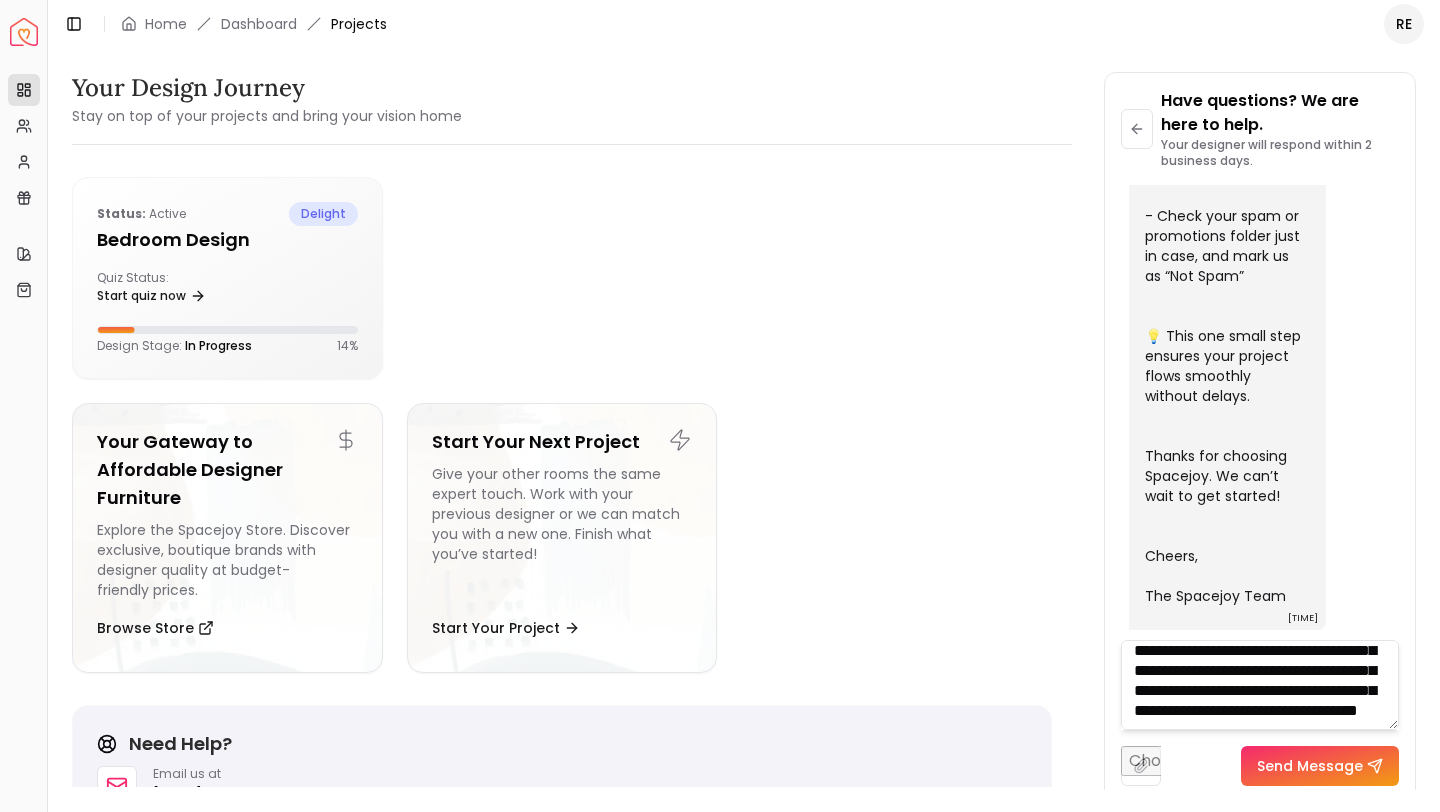 type on "**********" 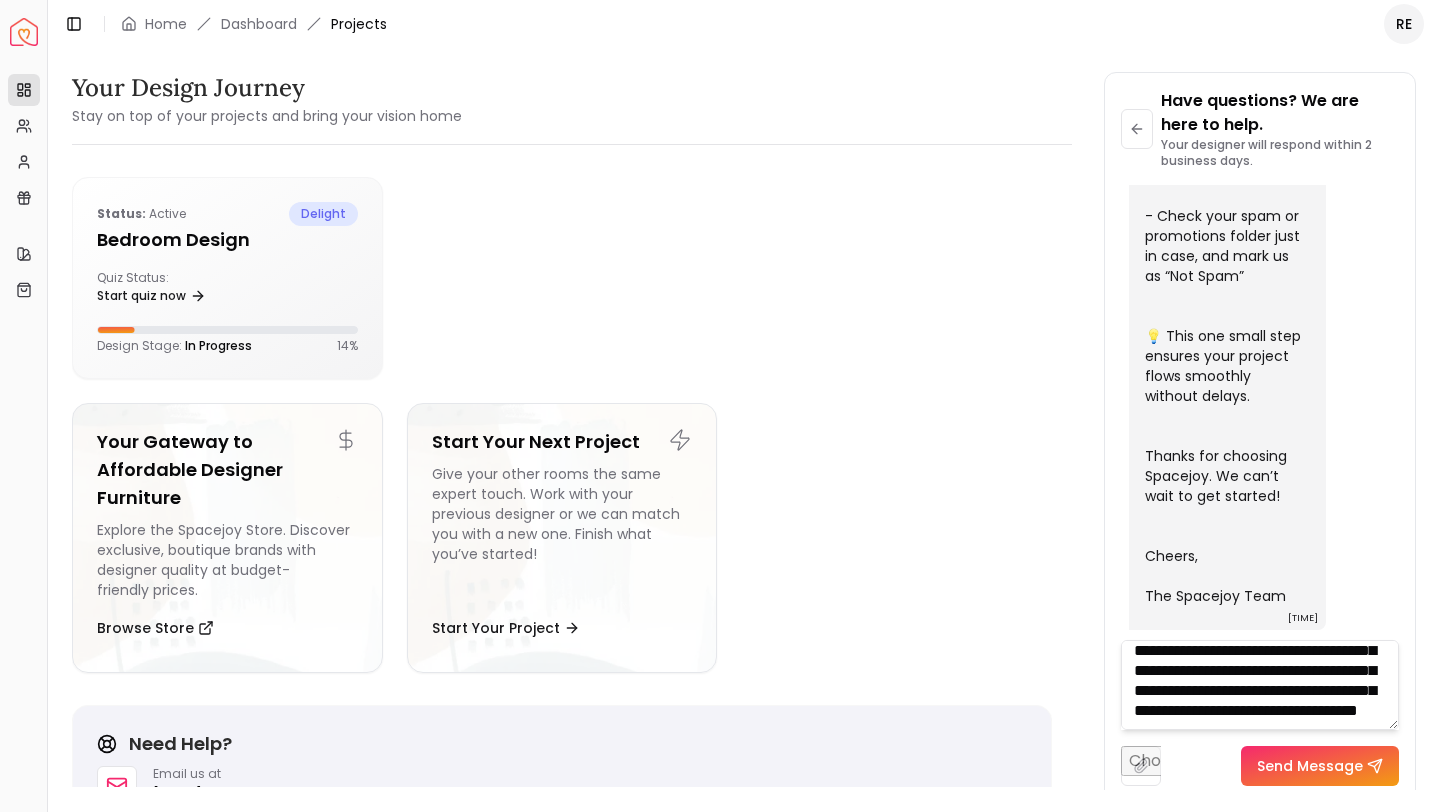 click on "Send Message" at bounding box center (1320, 766) 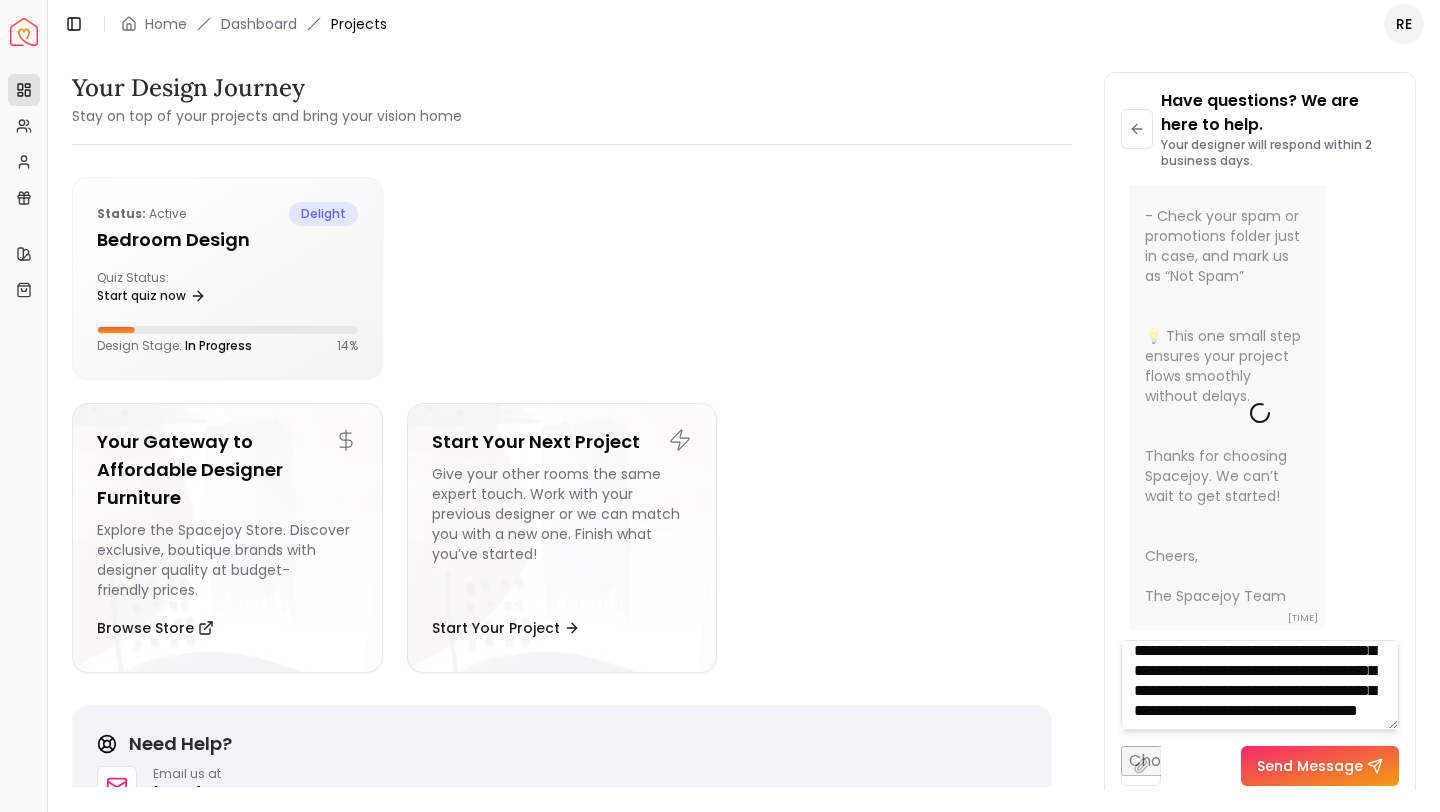 type 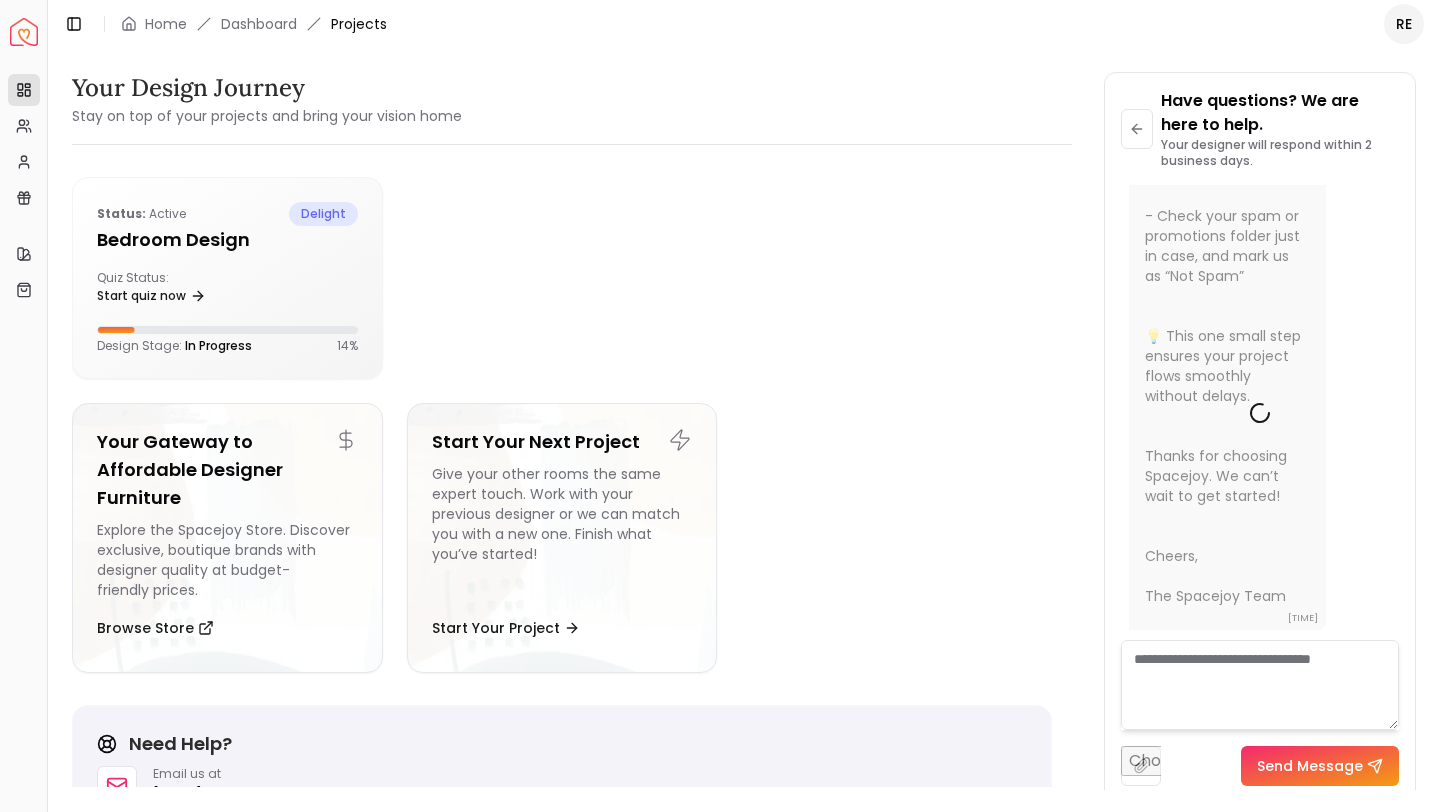 scroll, scrollTop: 0, scrollLeft: 0, axis: both 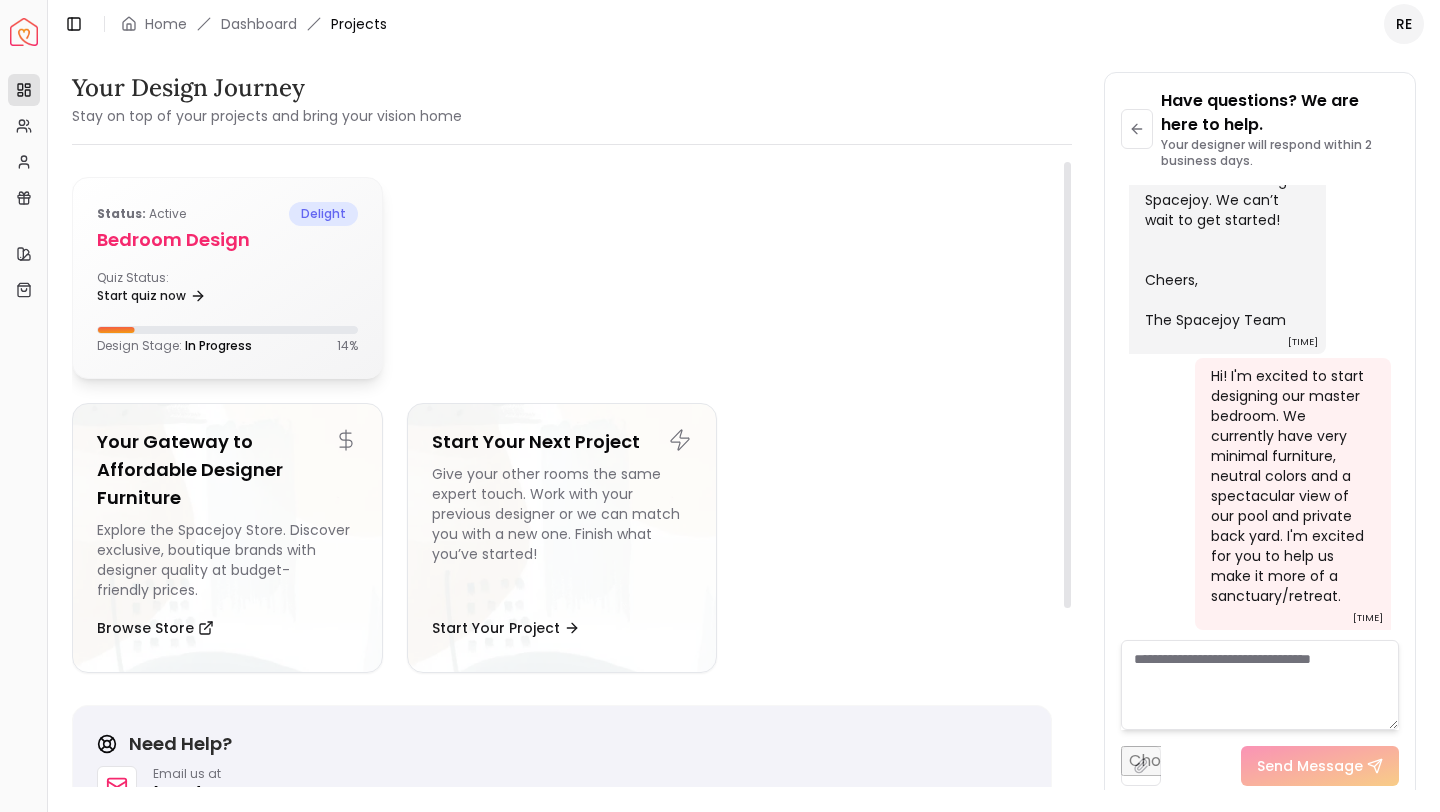 click on "delight" at bounding box center (323, 214) 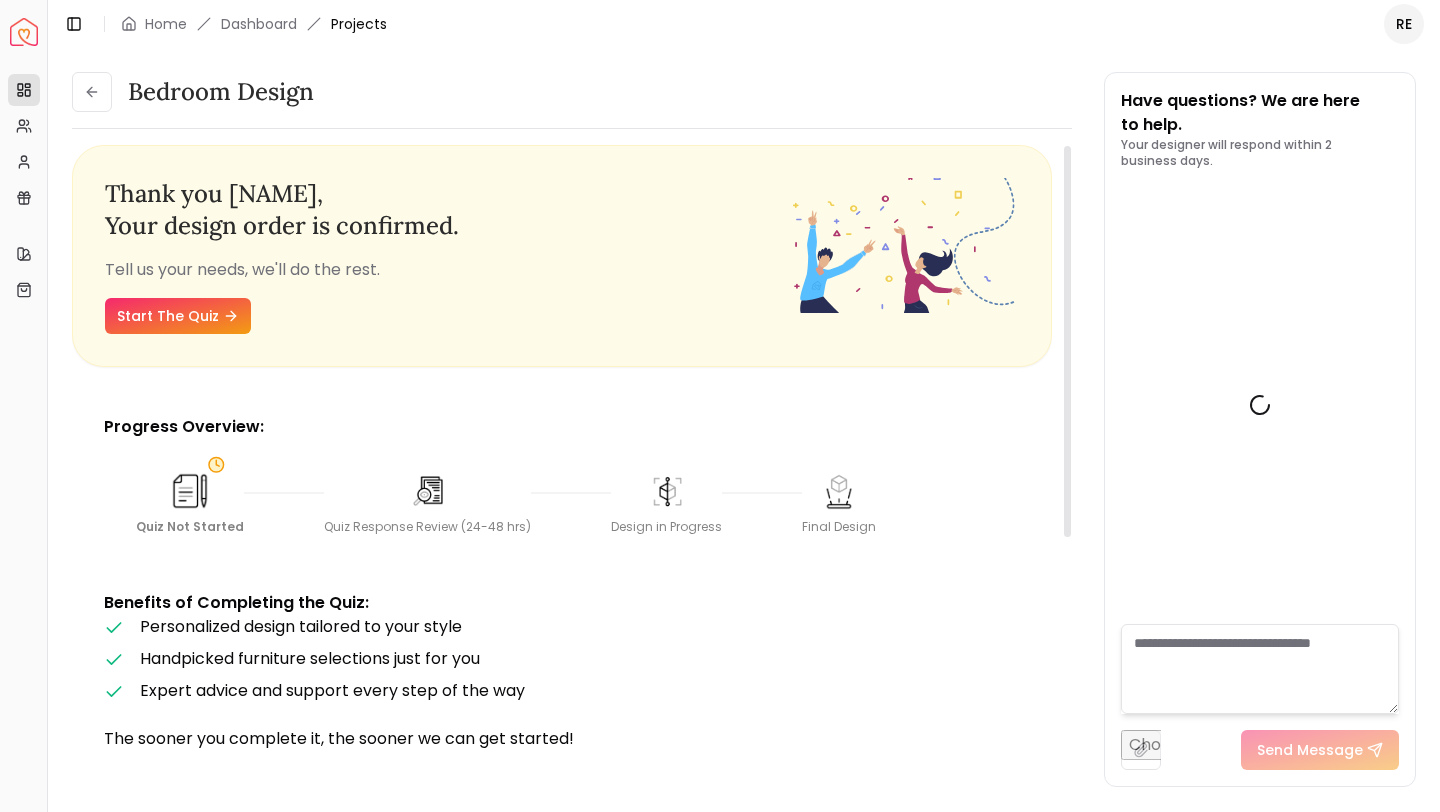 scroll, scrollTop: 1017, scrollLeft: 0, axis: vertical 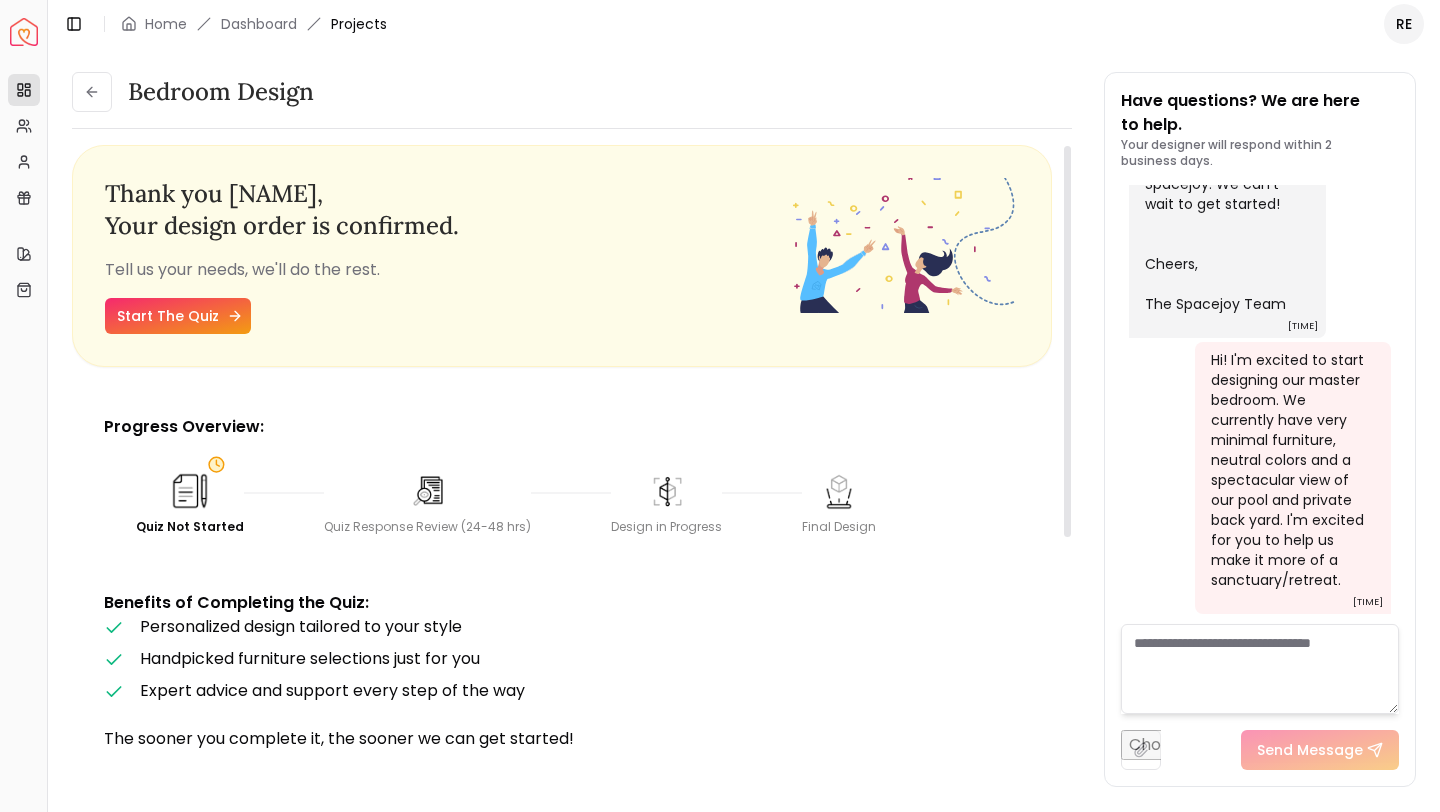 click on "Start The Quiz" at bounding box center (178, 316) 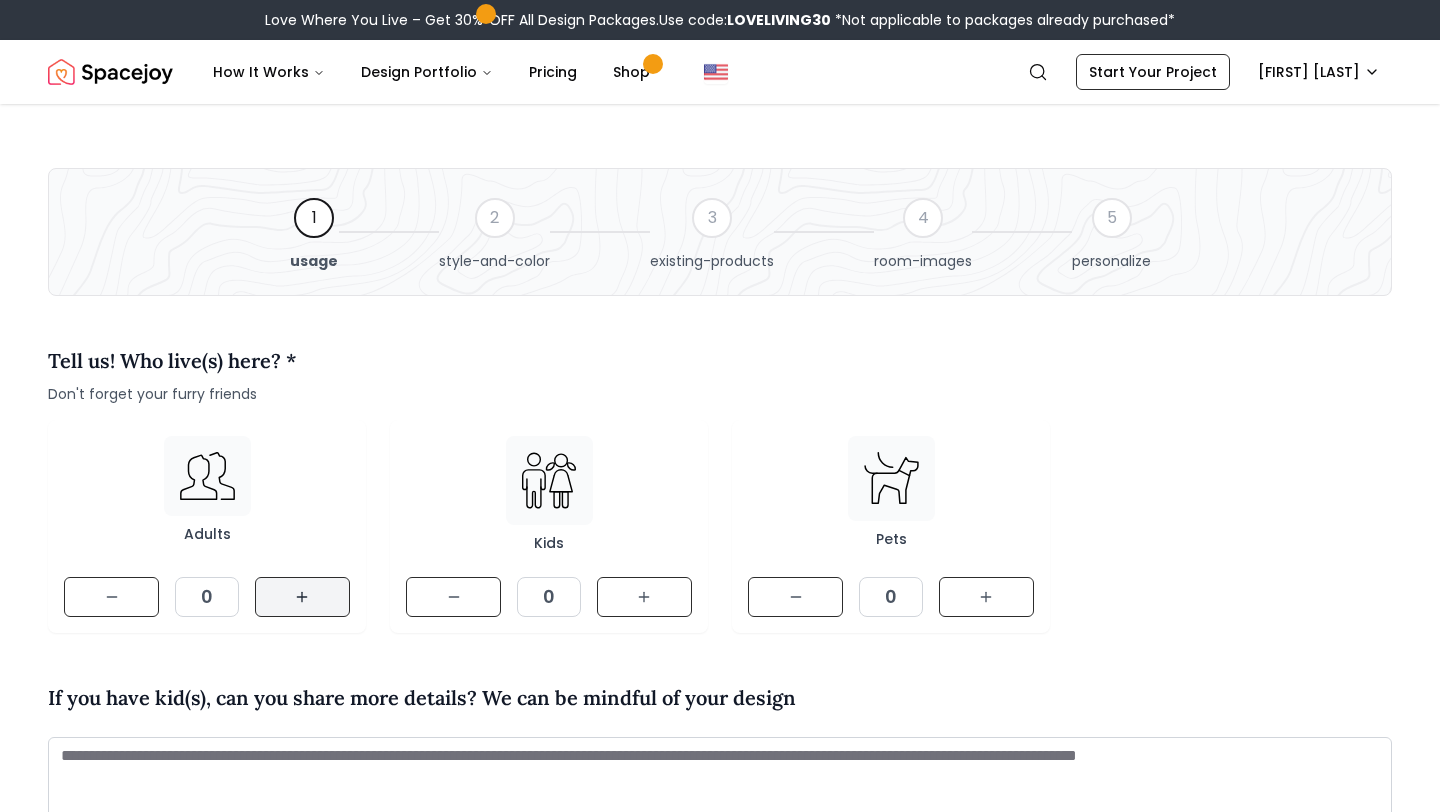 click 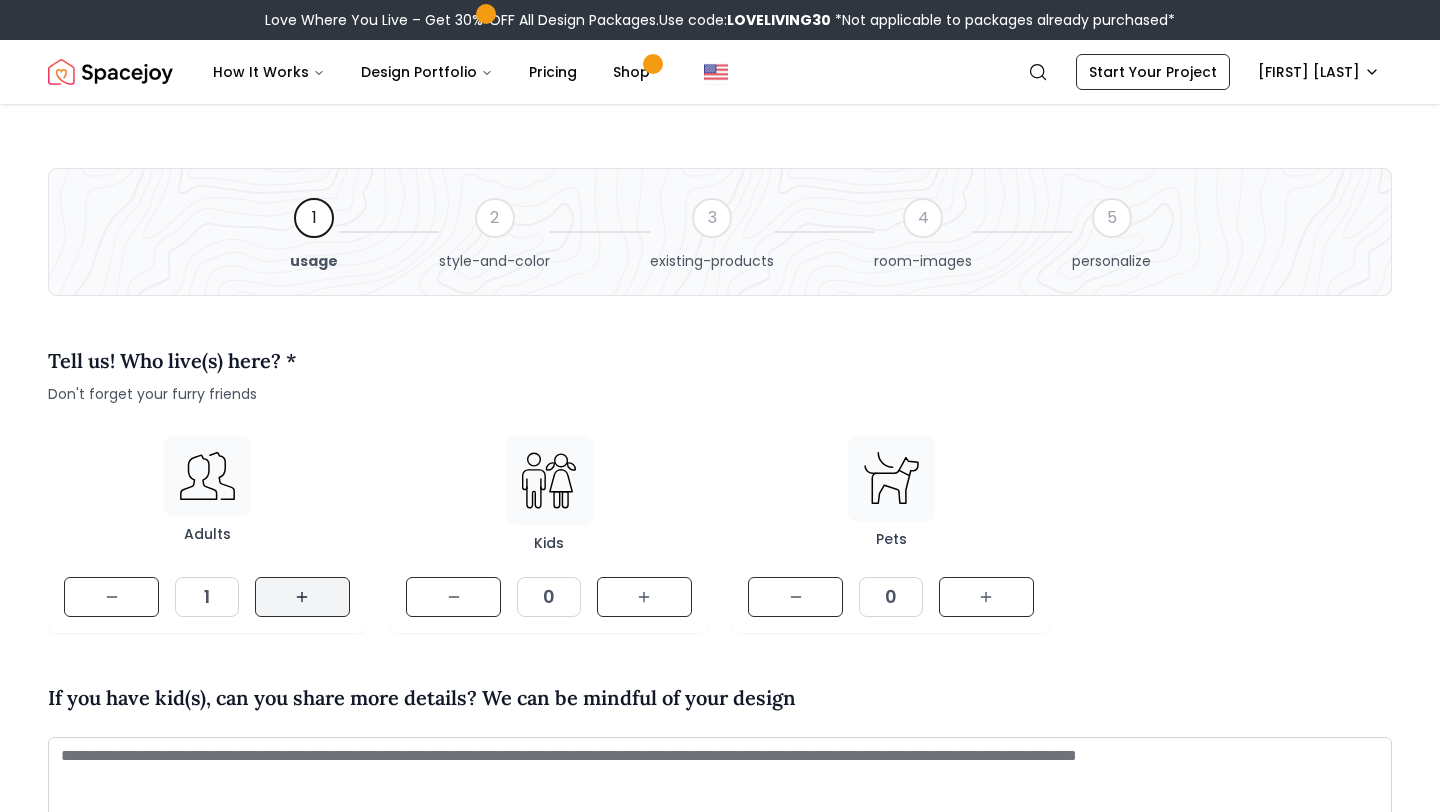 click 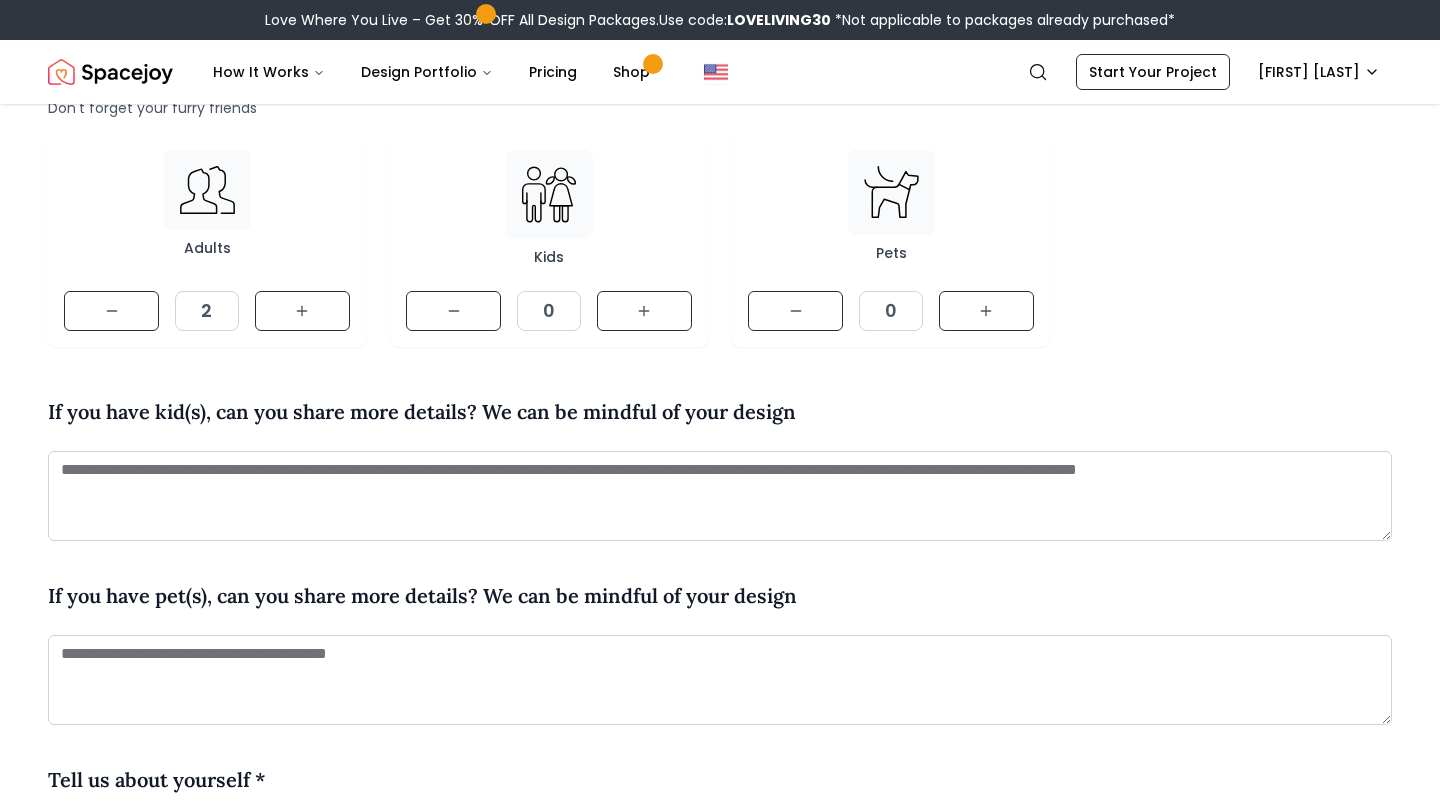 scroll, scrollTop: 316, scrollLeft: 0, axis: vertical 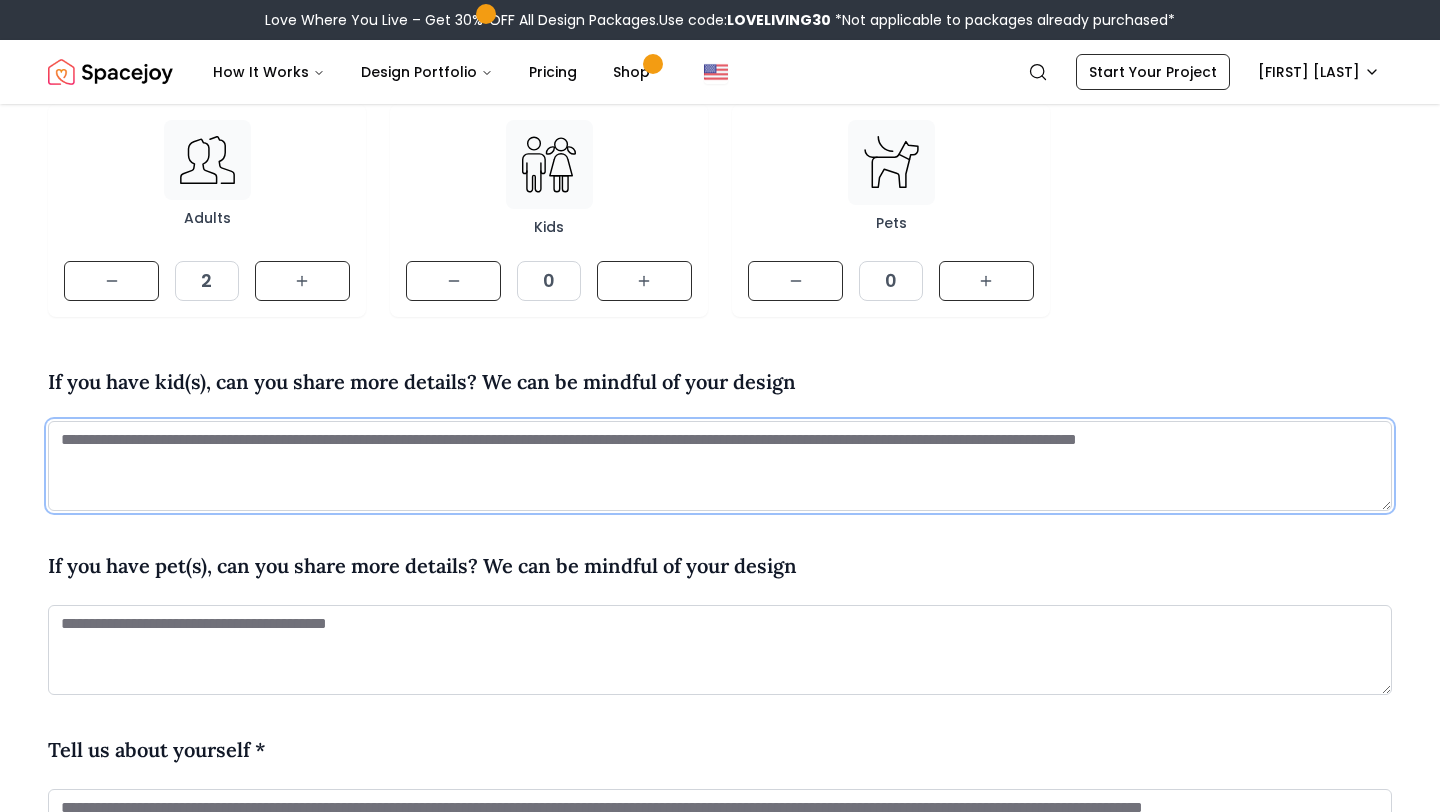 click at bounding box center [720, 466] 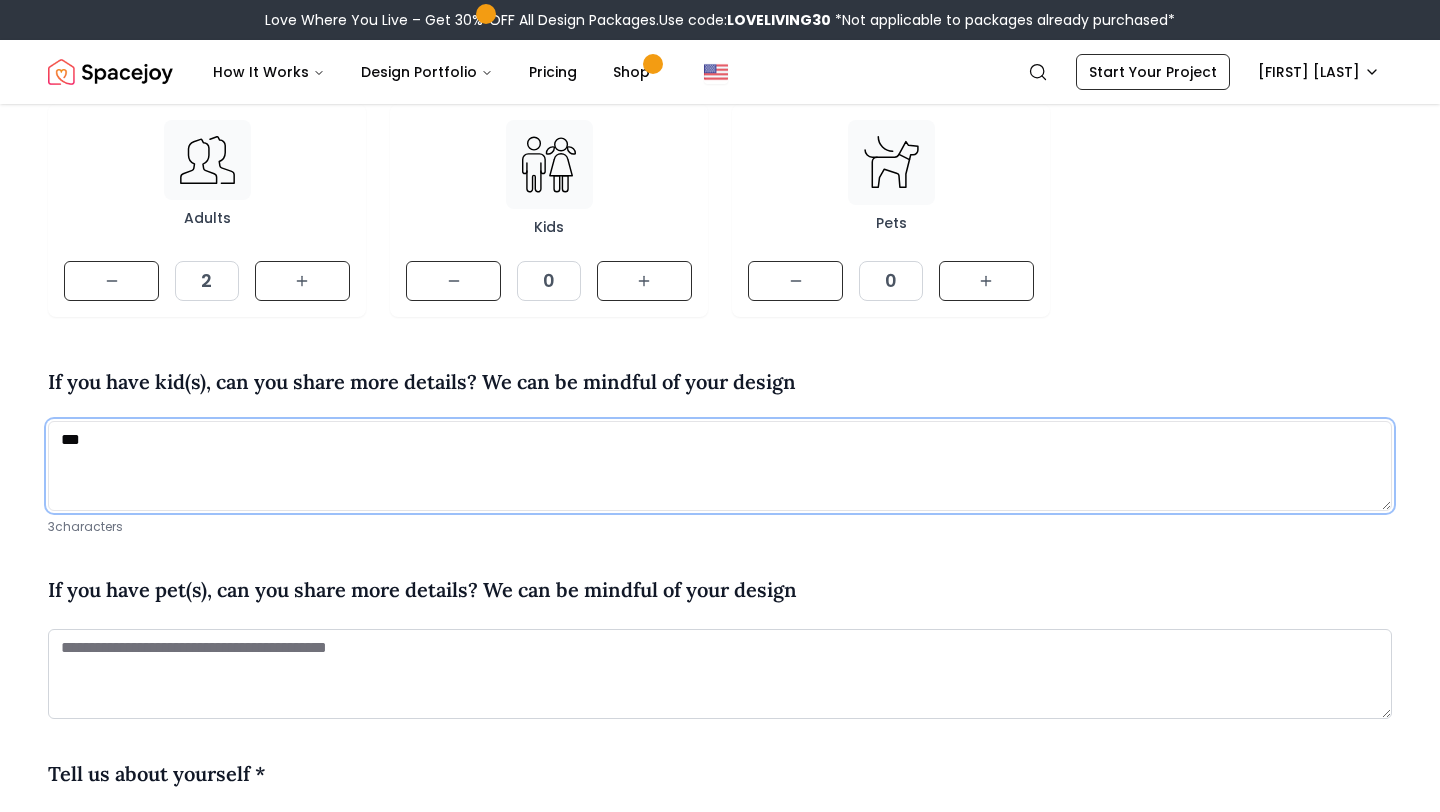type on "***" 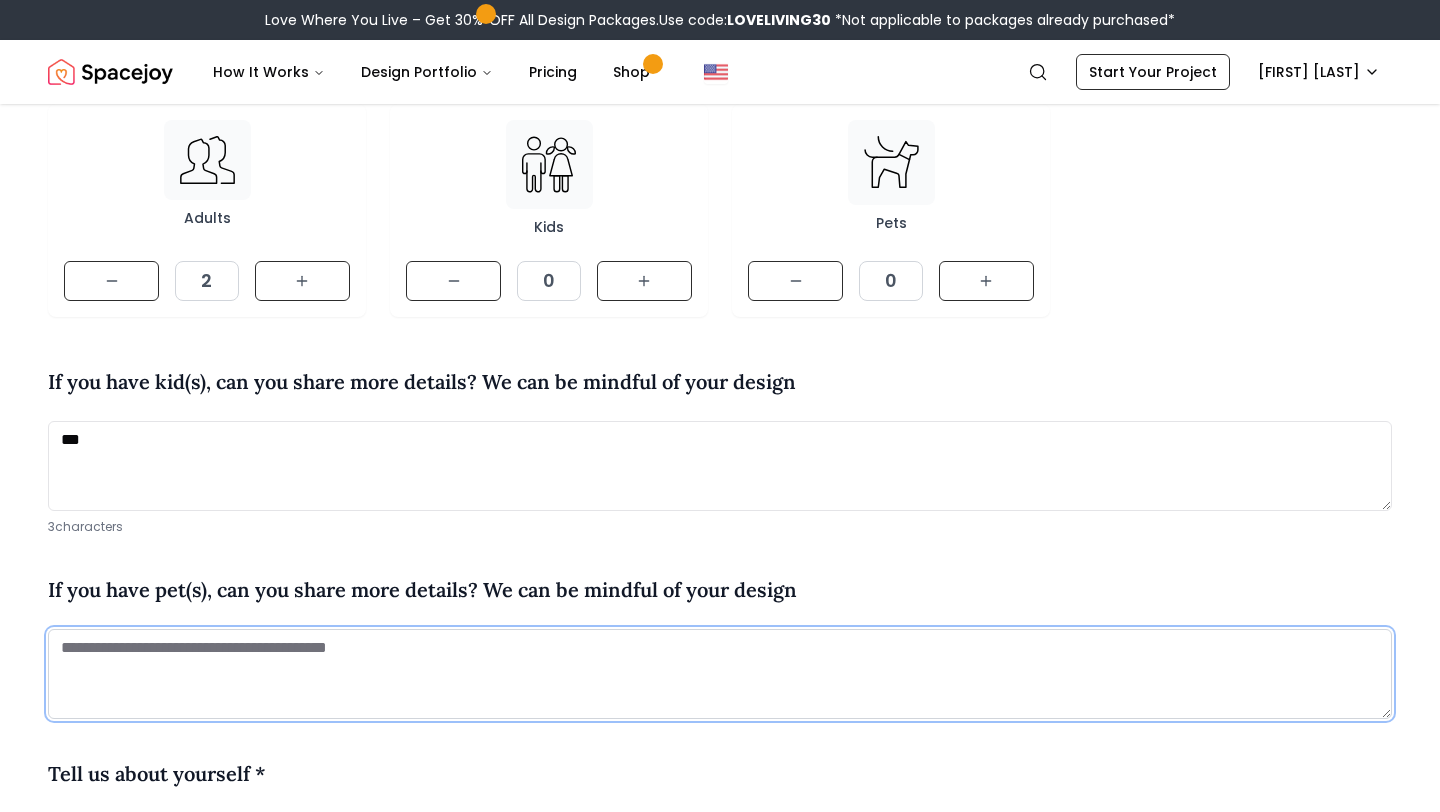 click at bounding box center (720, 674) 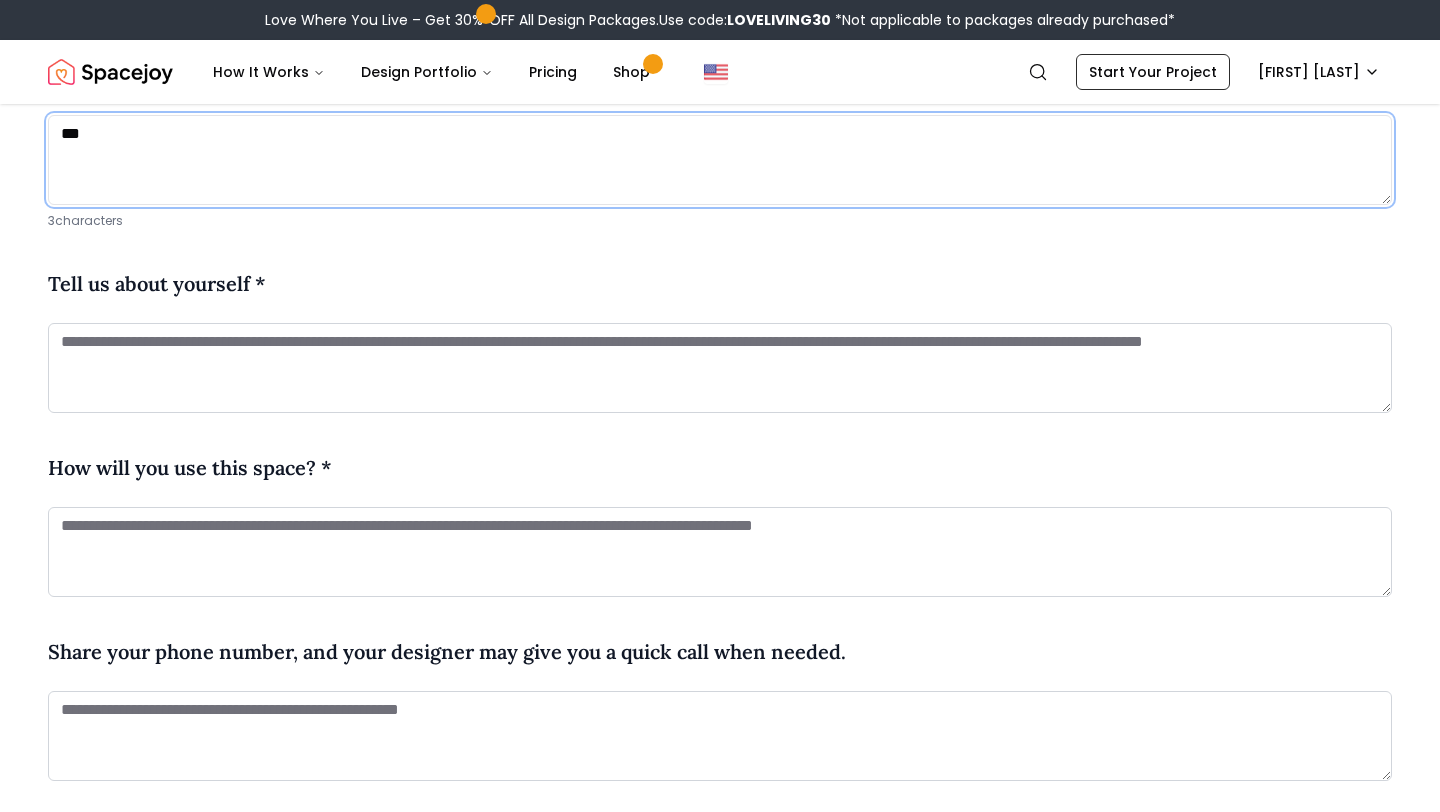 scroll, scrollTop: 843, scrollLeft: 0, axis: vertical 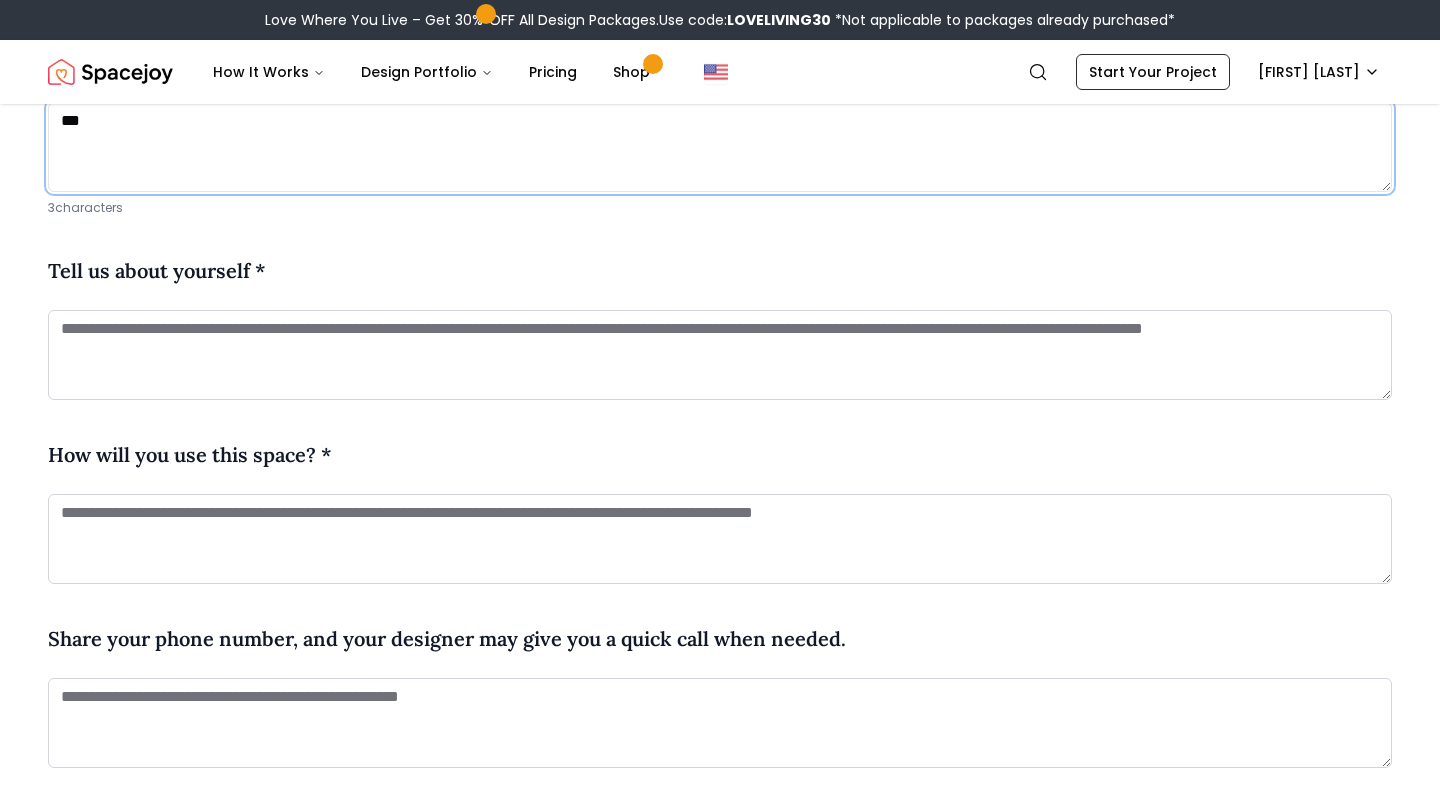 type on "***" 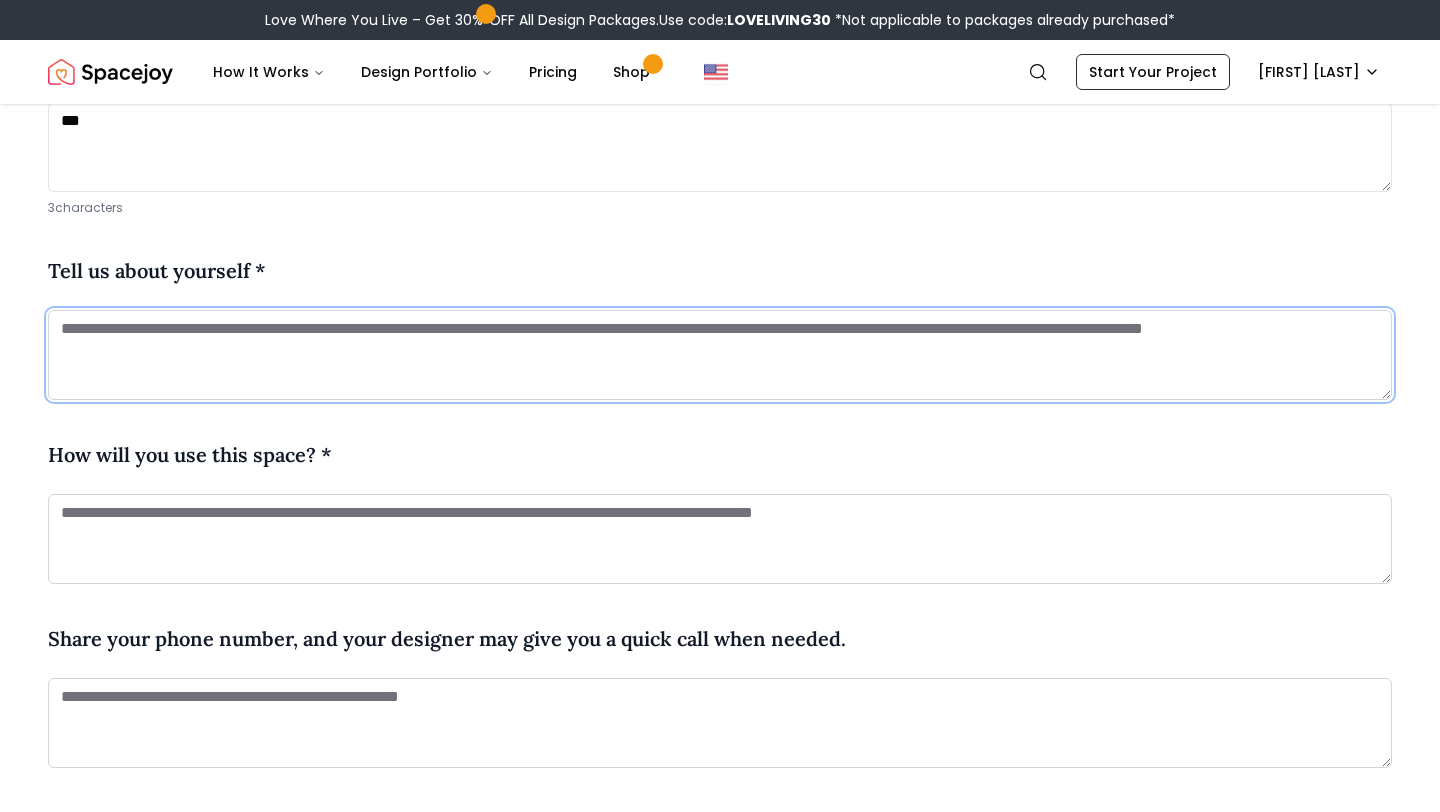 click at bounding box center (720, 355) 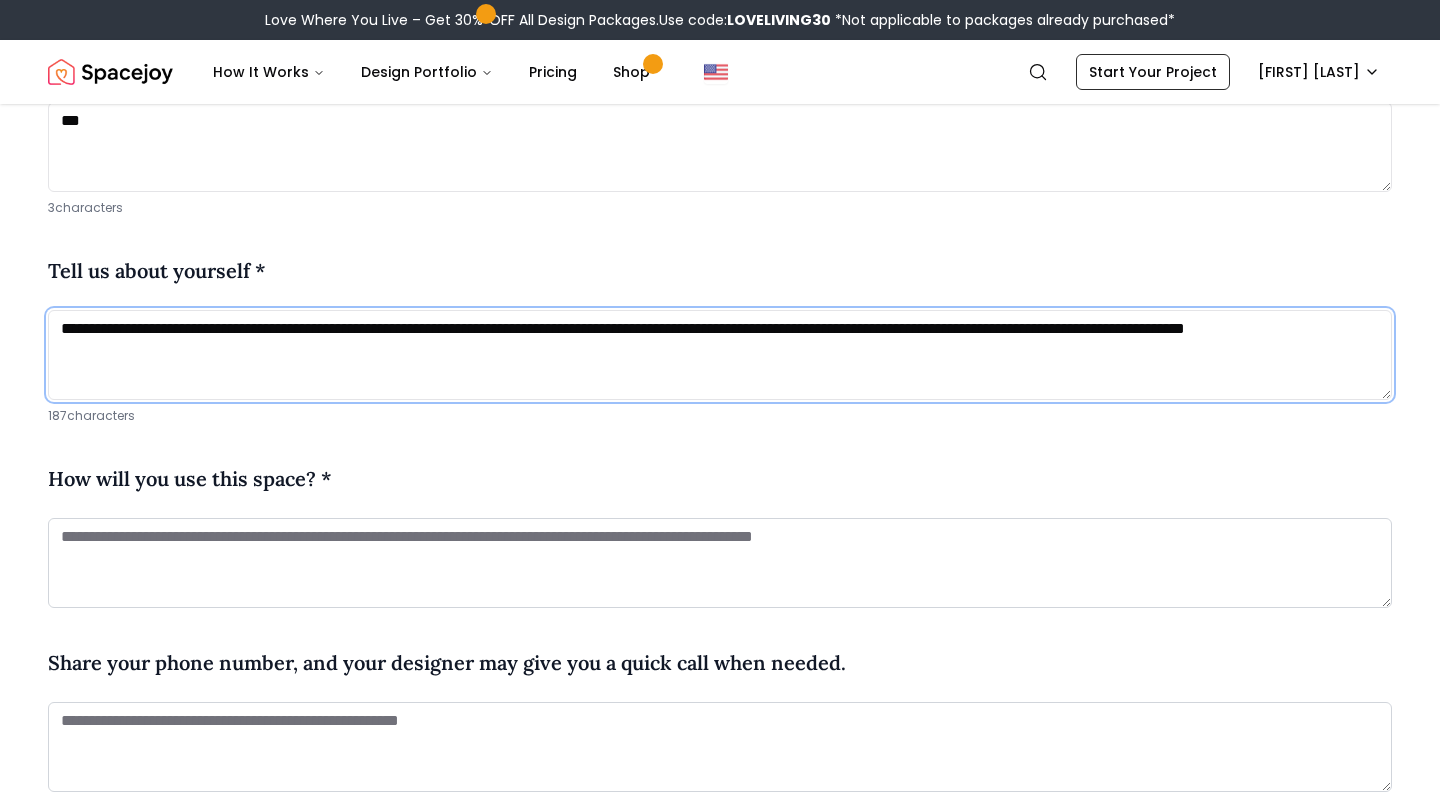 click on "**********" at bounding box center [720, 355] 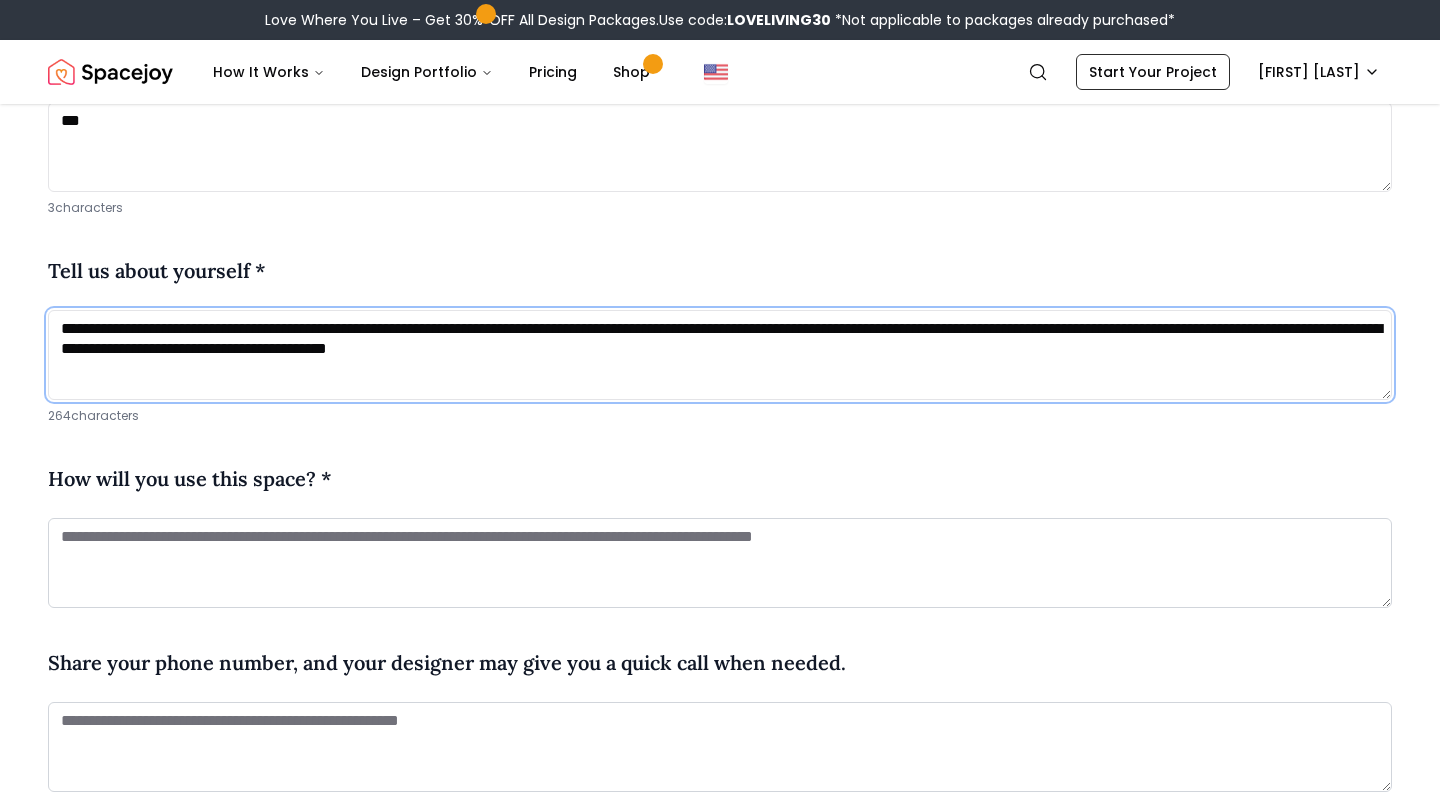 click on "**********" at bounding box center [720, 355] 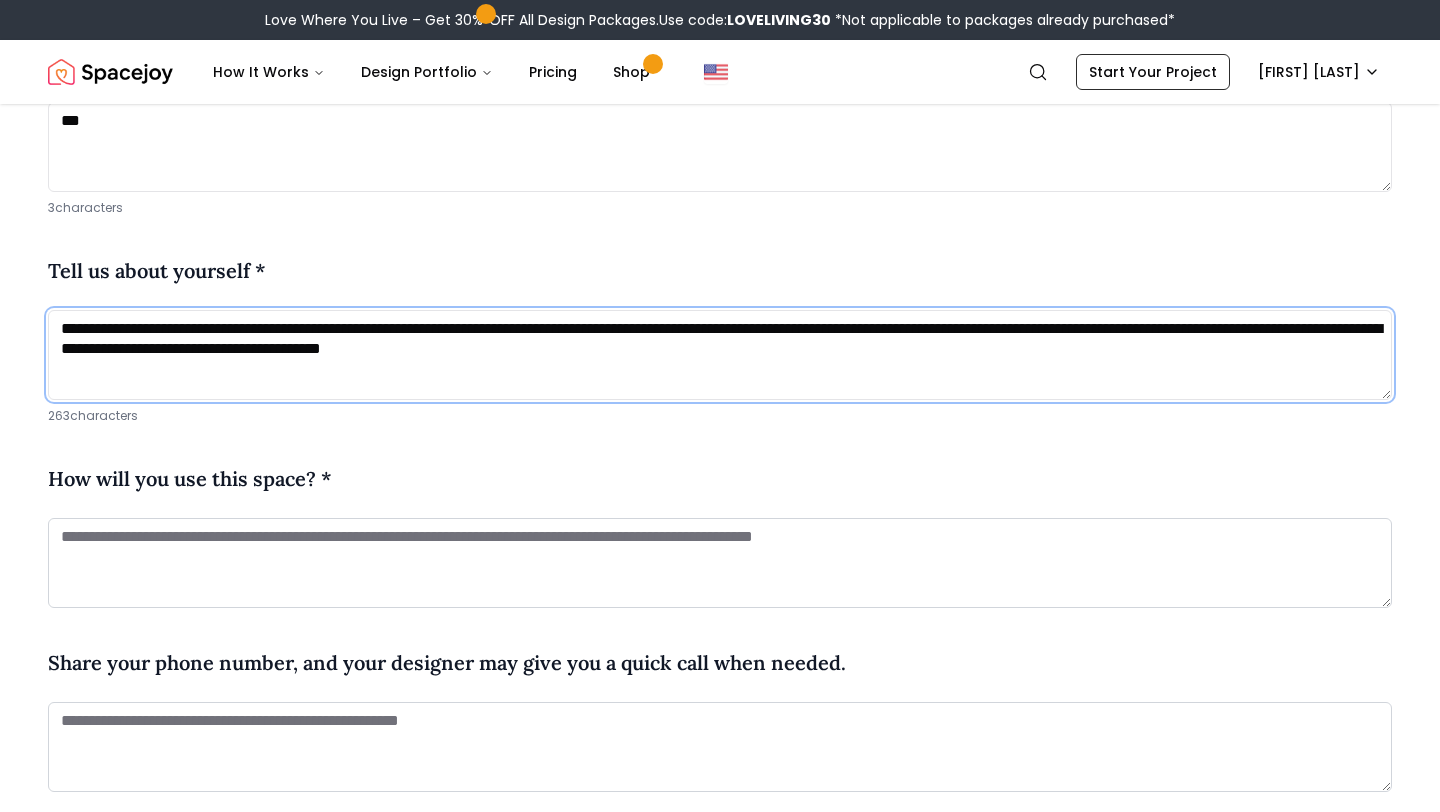 click on "**********" at bounding box center [720, 355] 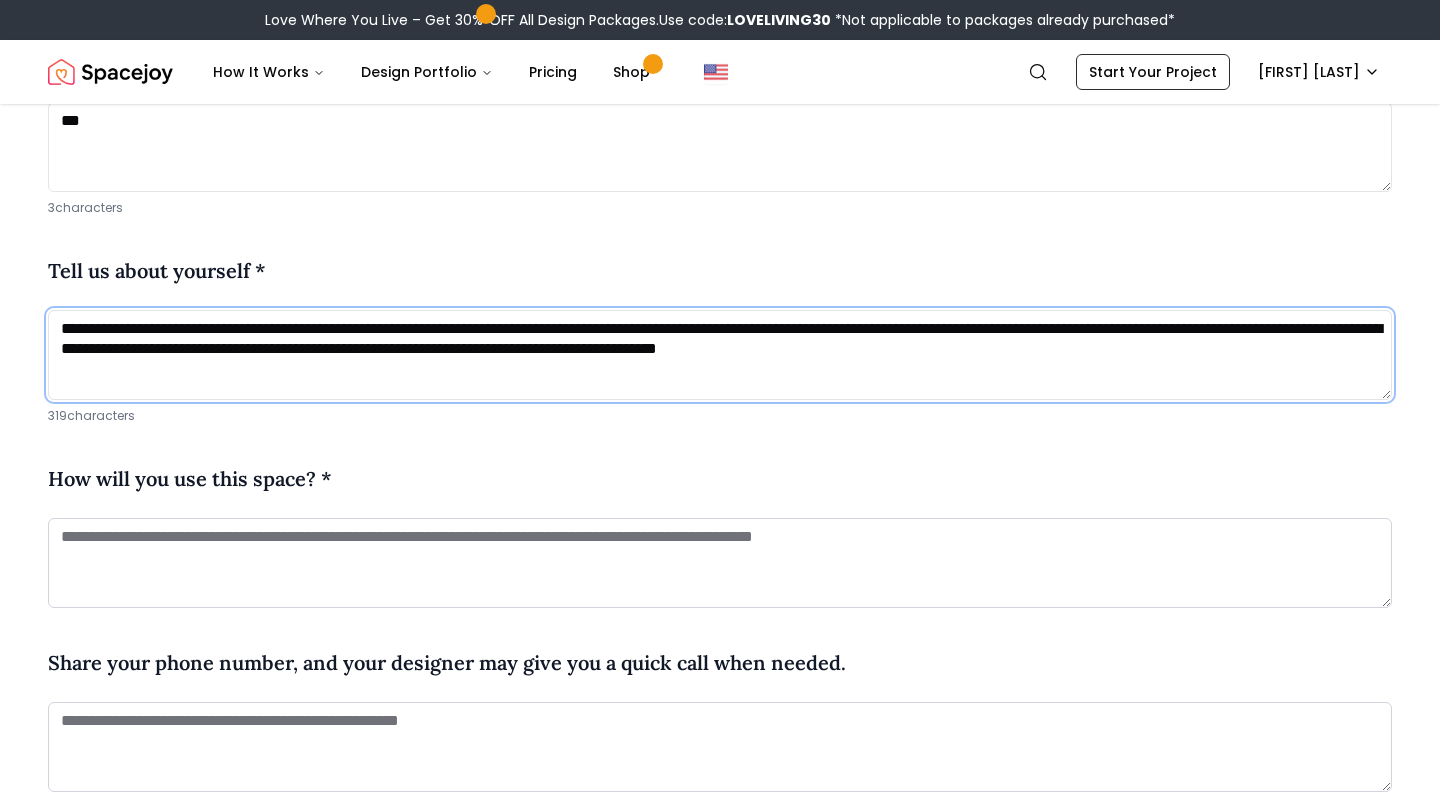 click on "**********" at bounding box center (720, 355) 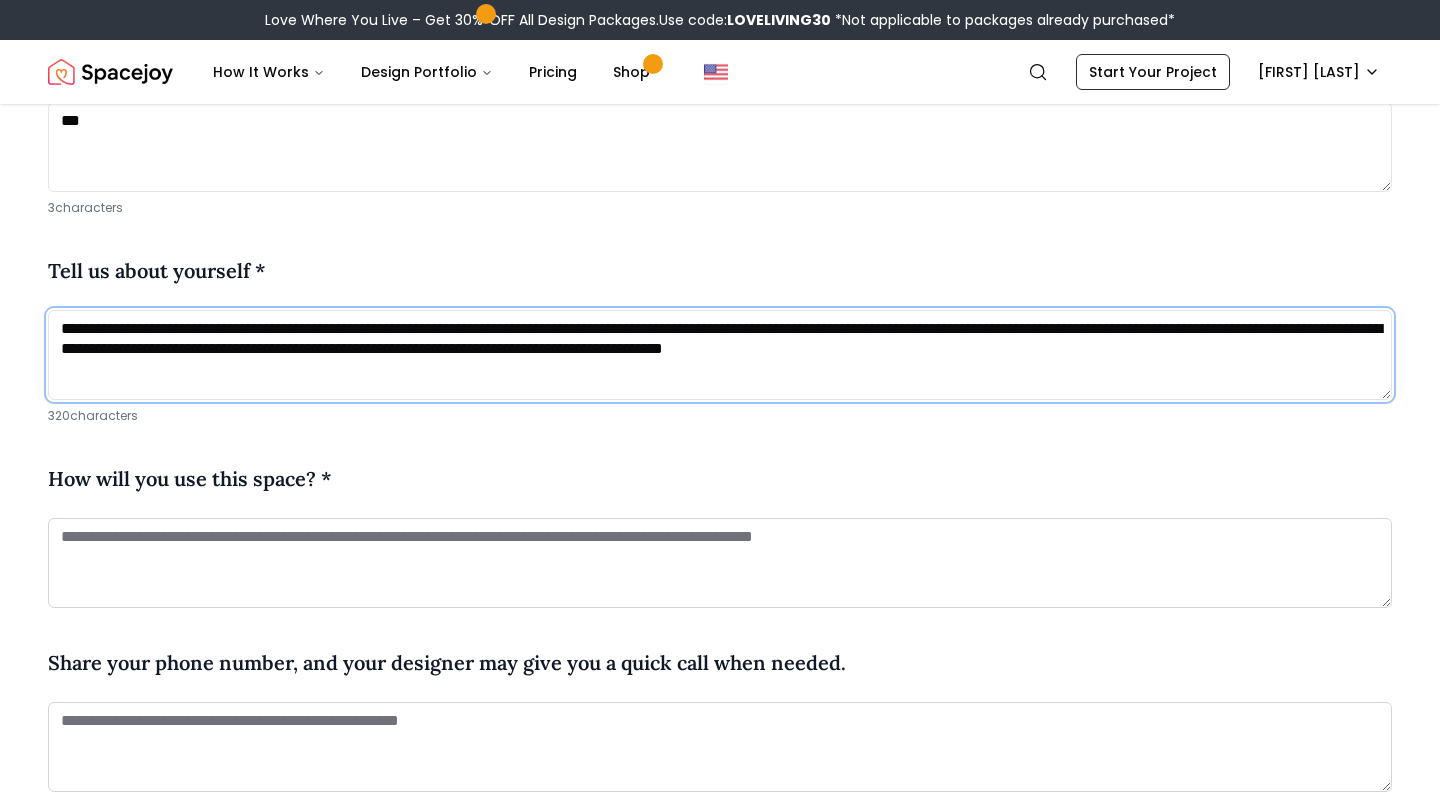 type on "**********" 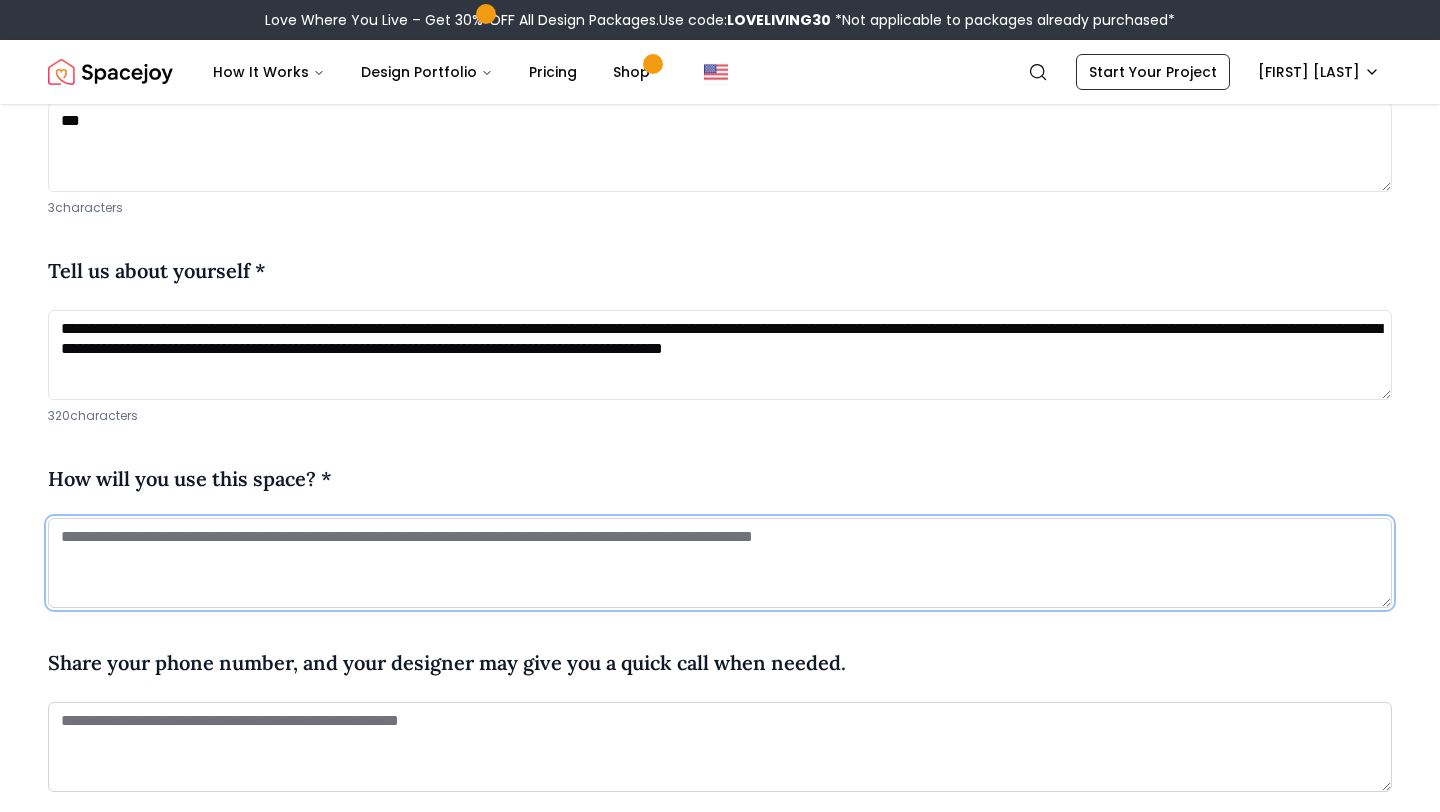 click at bounding box center (720, 563) 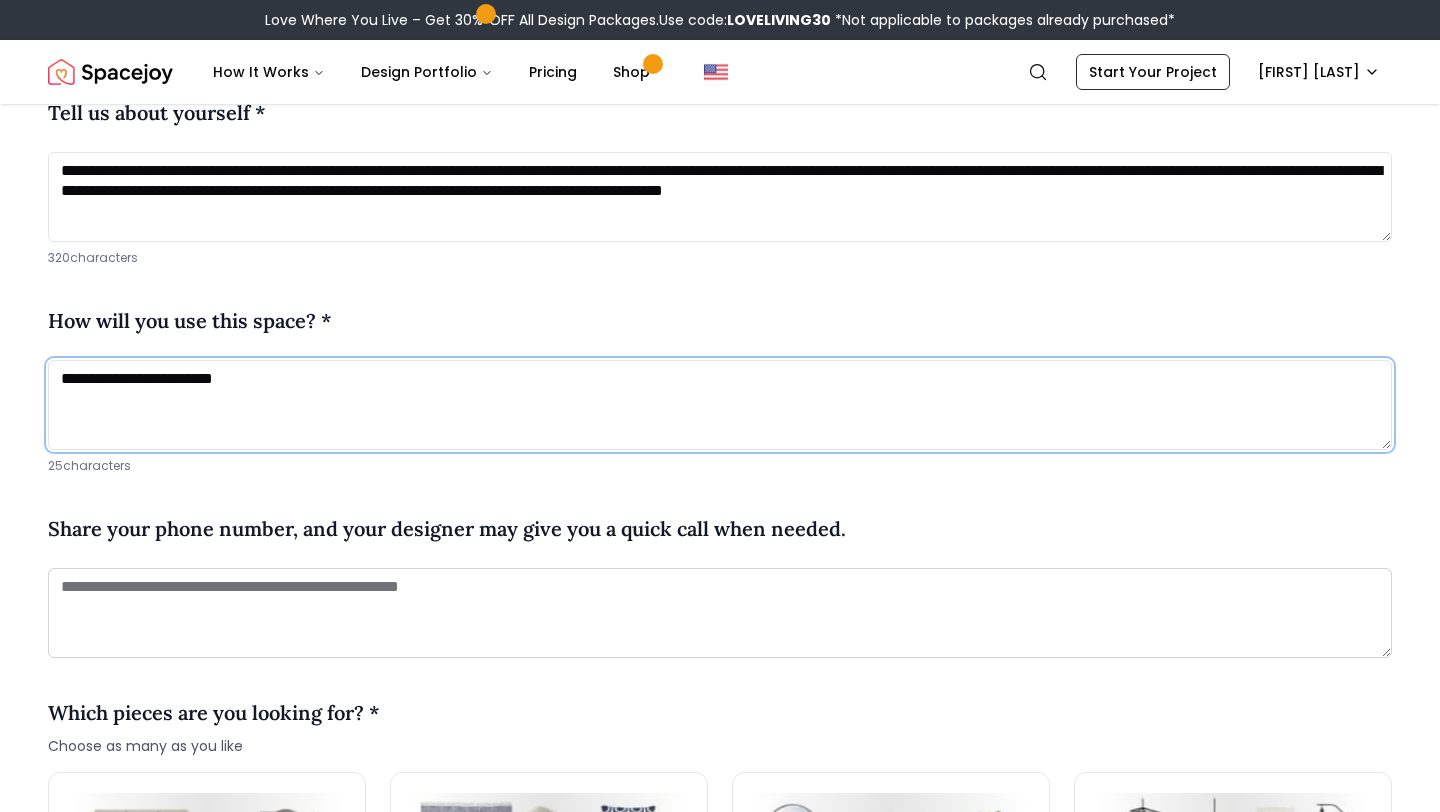 scroll, scrollTop: 1019, scrollLeft: 0, axis: vertical 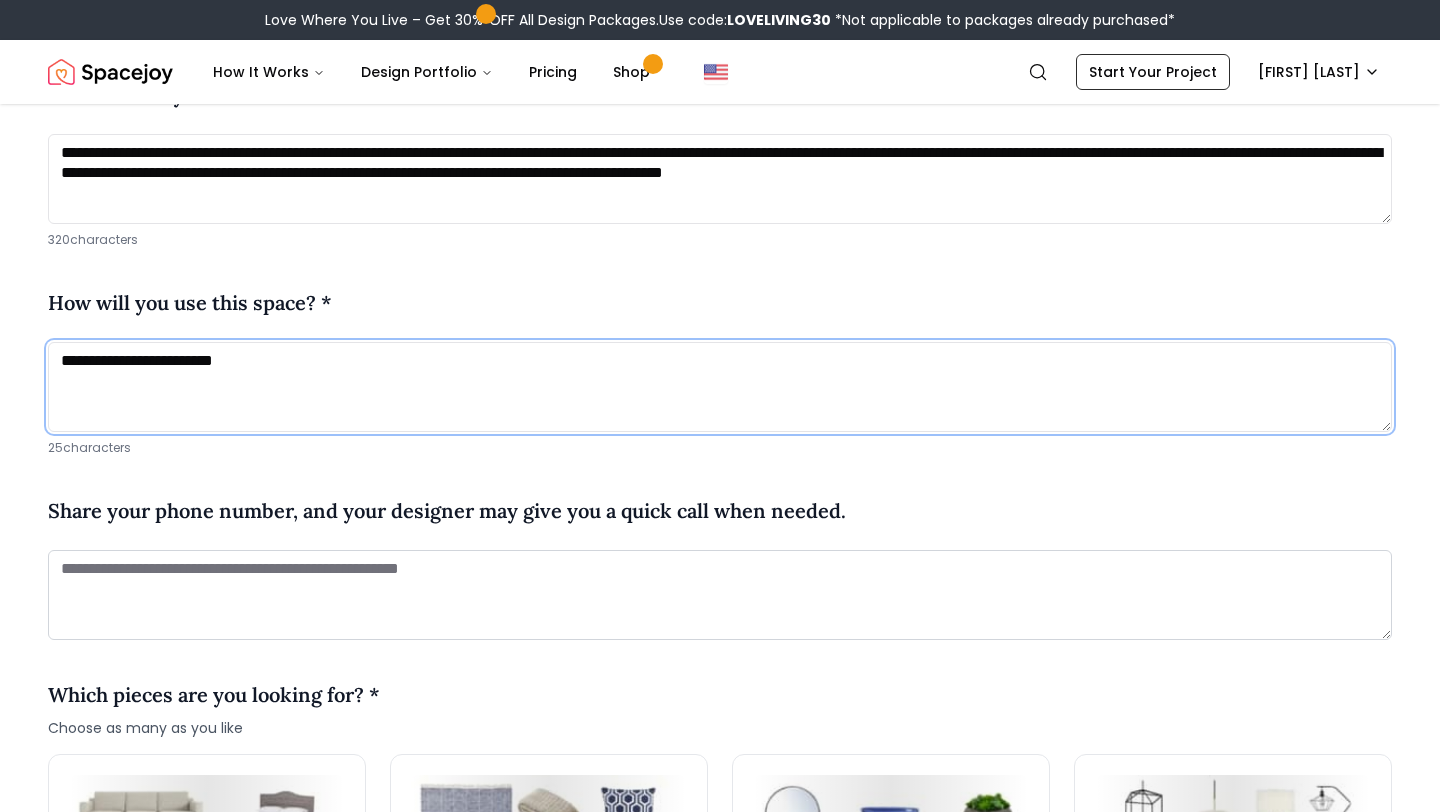 type on "**********" 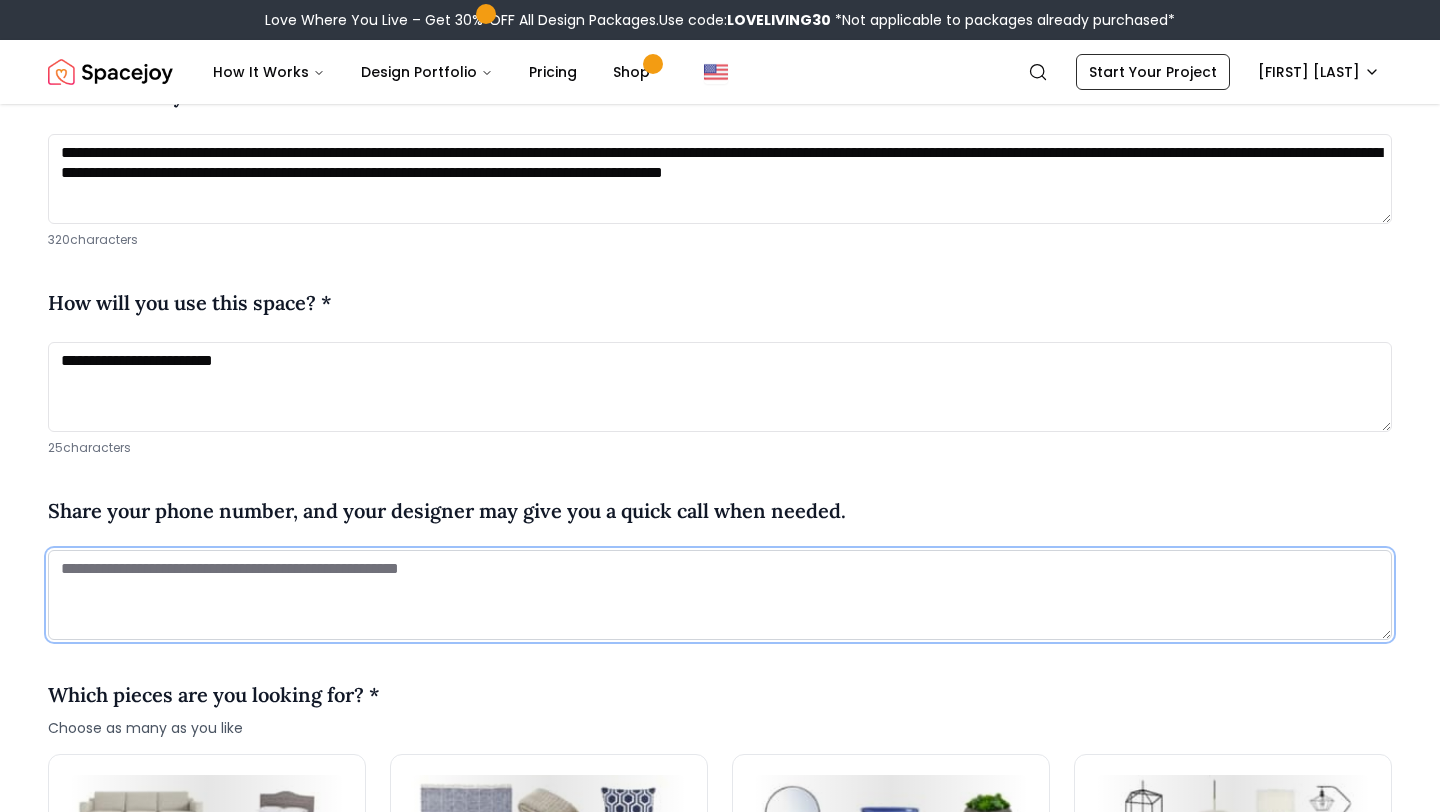 click at bounding box center (720, 595) 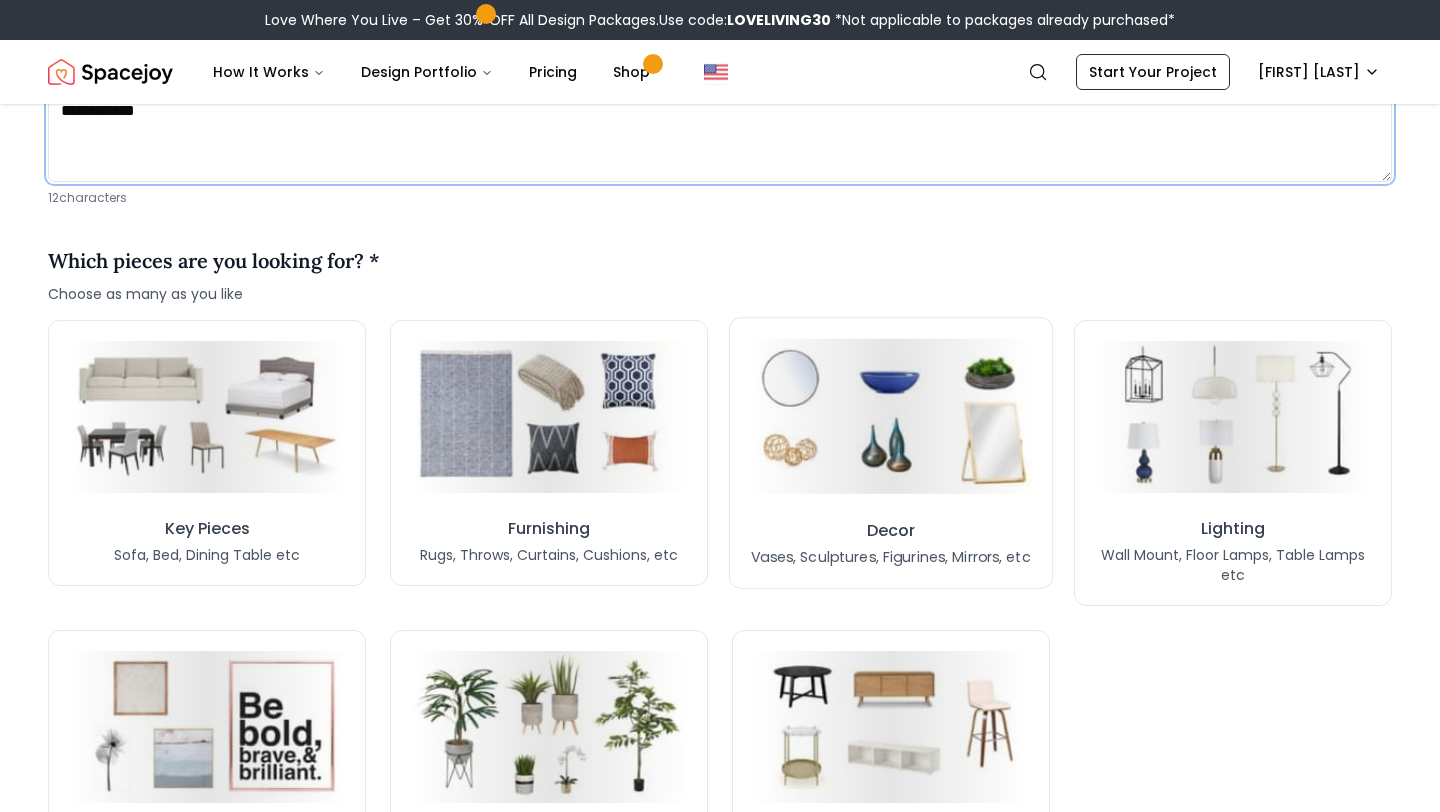 scroll, scrollTop: 1478, scrollLeft: 0, axis: vertical 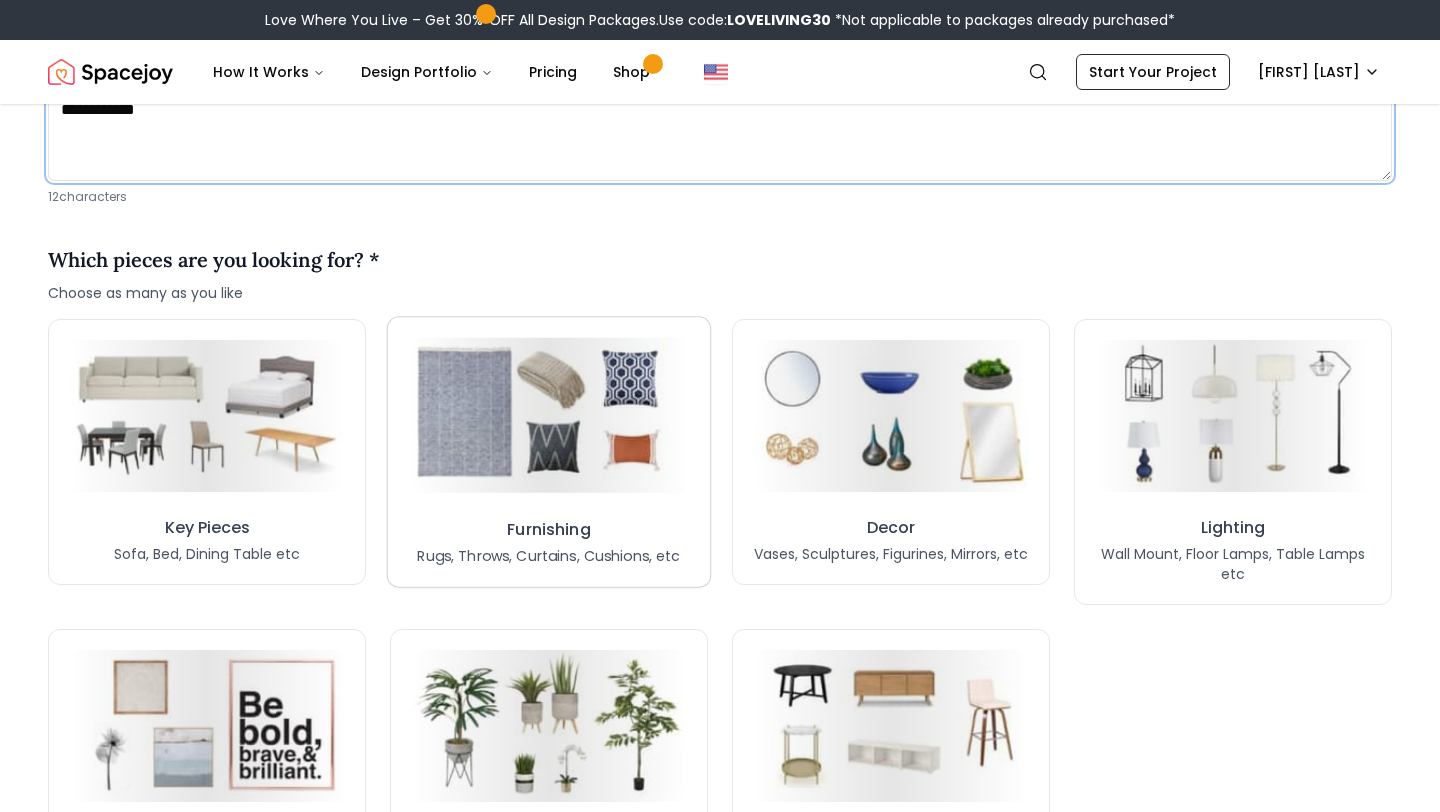 type on "**********" 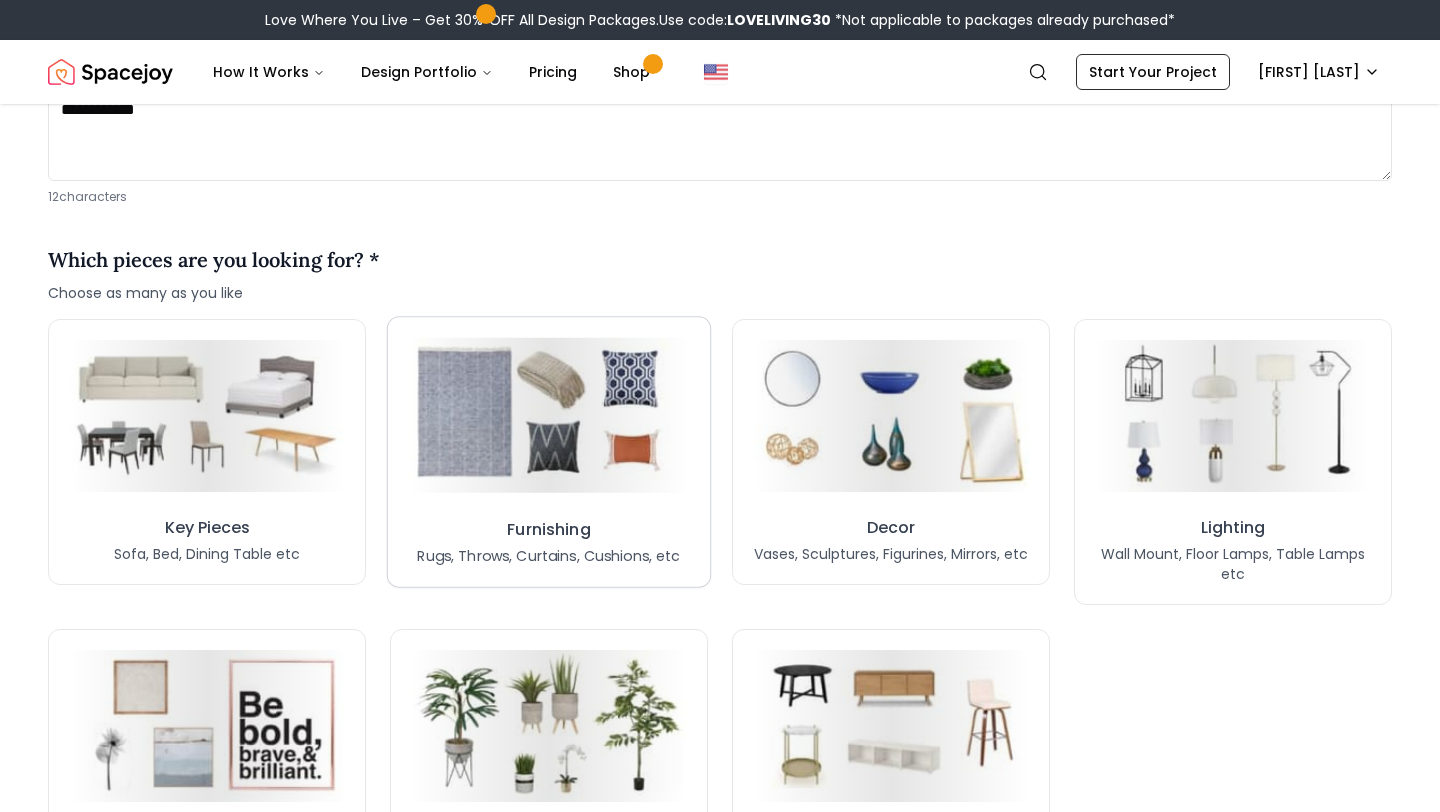 click on "Furnishing Rugs, Throws, Curtains, Cushions, etc" at bounding box center [548, 541] 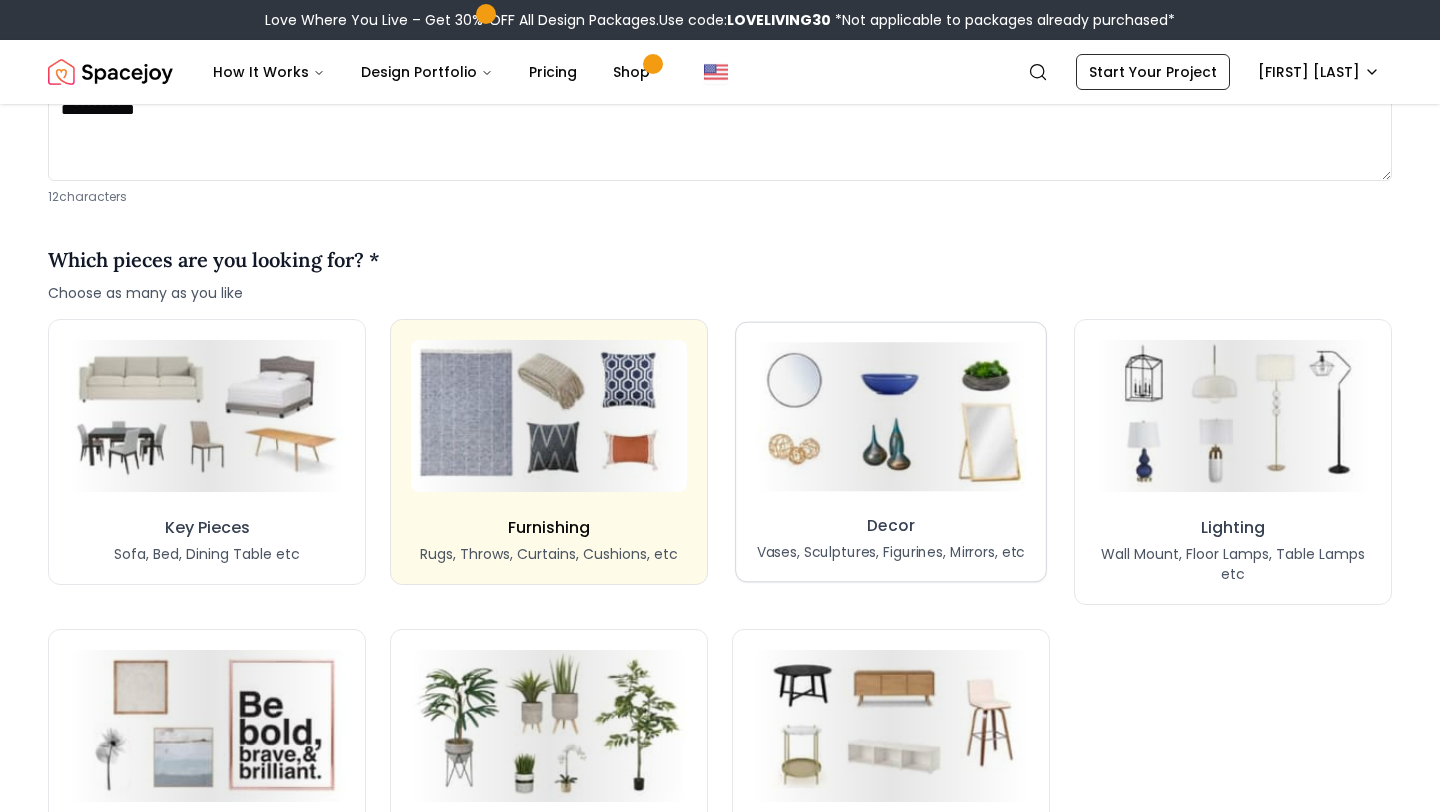click on "Decor Vases, Sculptures, Figurines, Mirrors, etc" at bounding box center [891, 538] 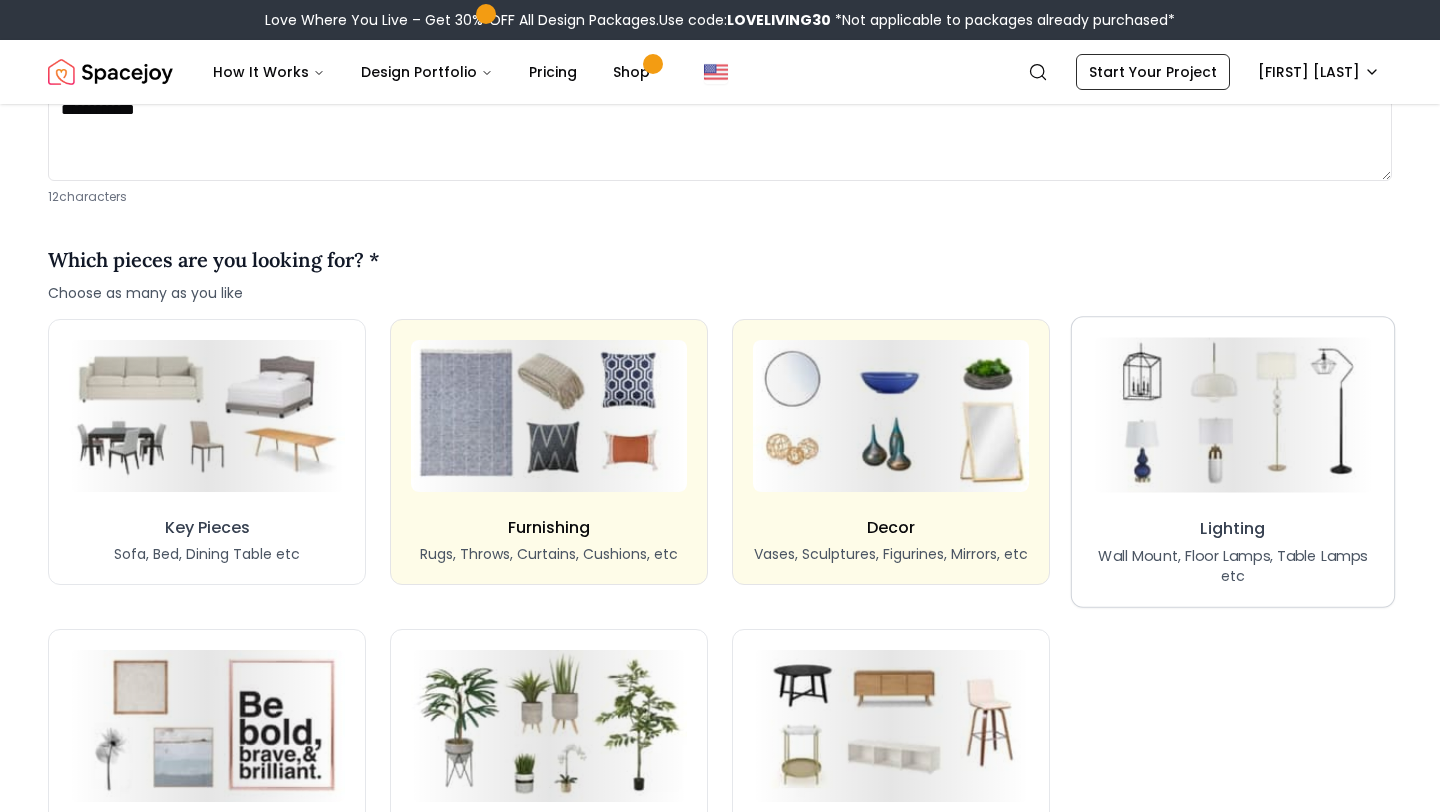 click on "Lighting Wall Mount, Floor Lamps, Table Lamps etc" at bounding box center (1233, 551) 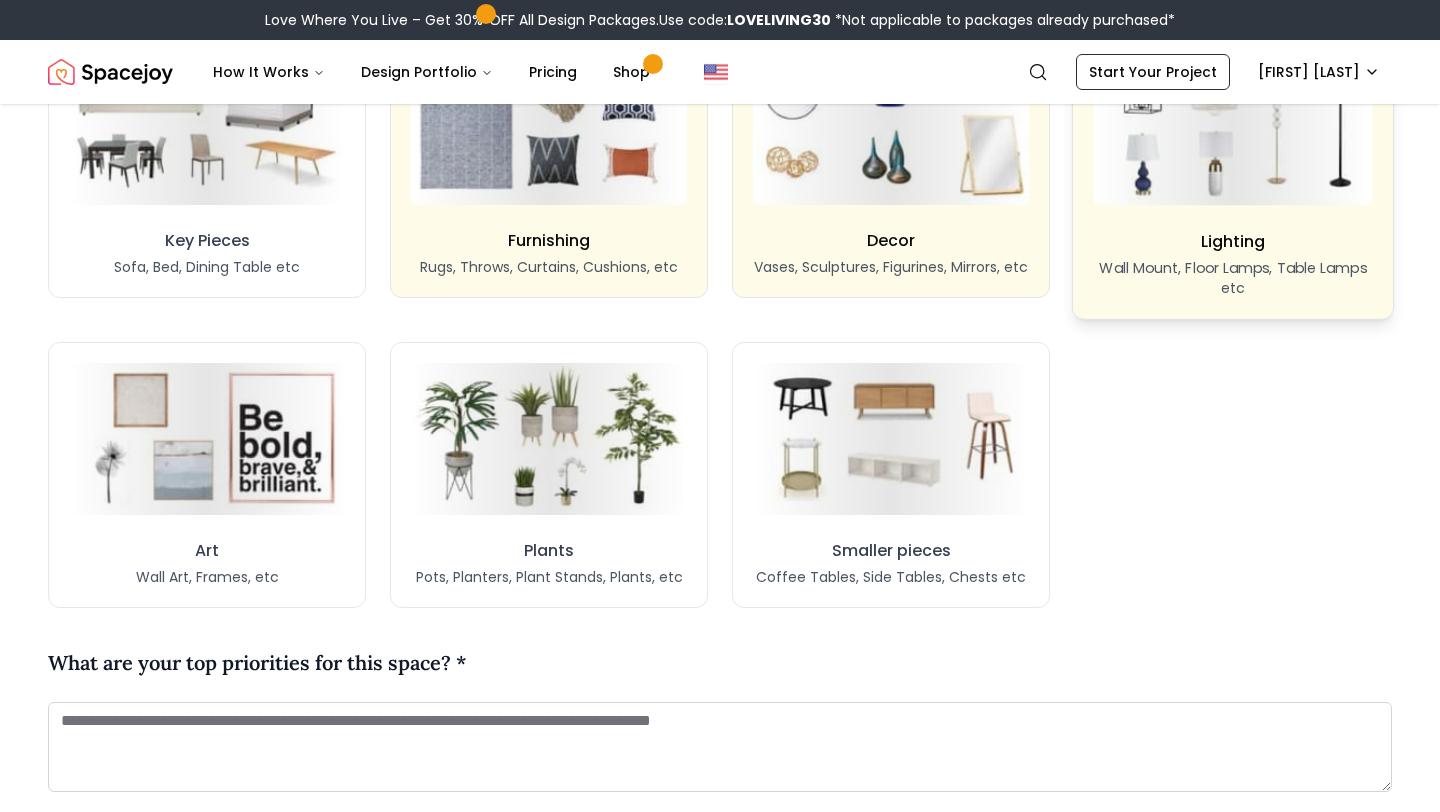 scroll, scrollTop: 1790, scrollLeft: 0, axis: vertical 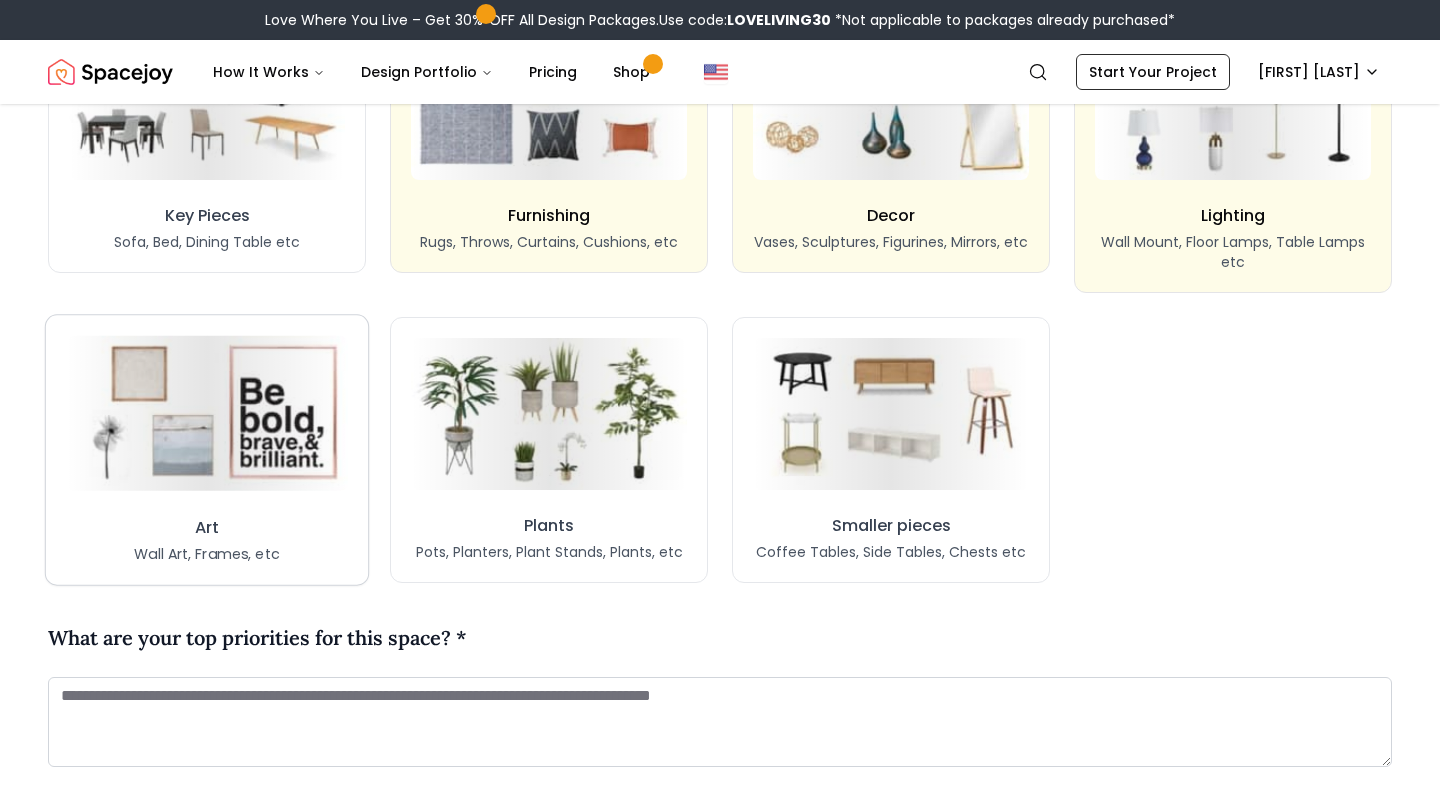 click on "Art Wall Art, Frames, etc" at bounding box center [207, 449] 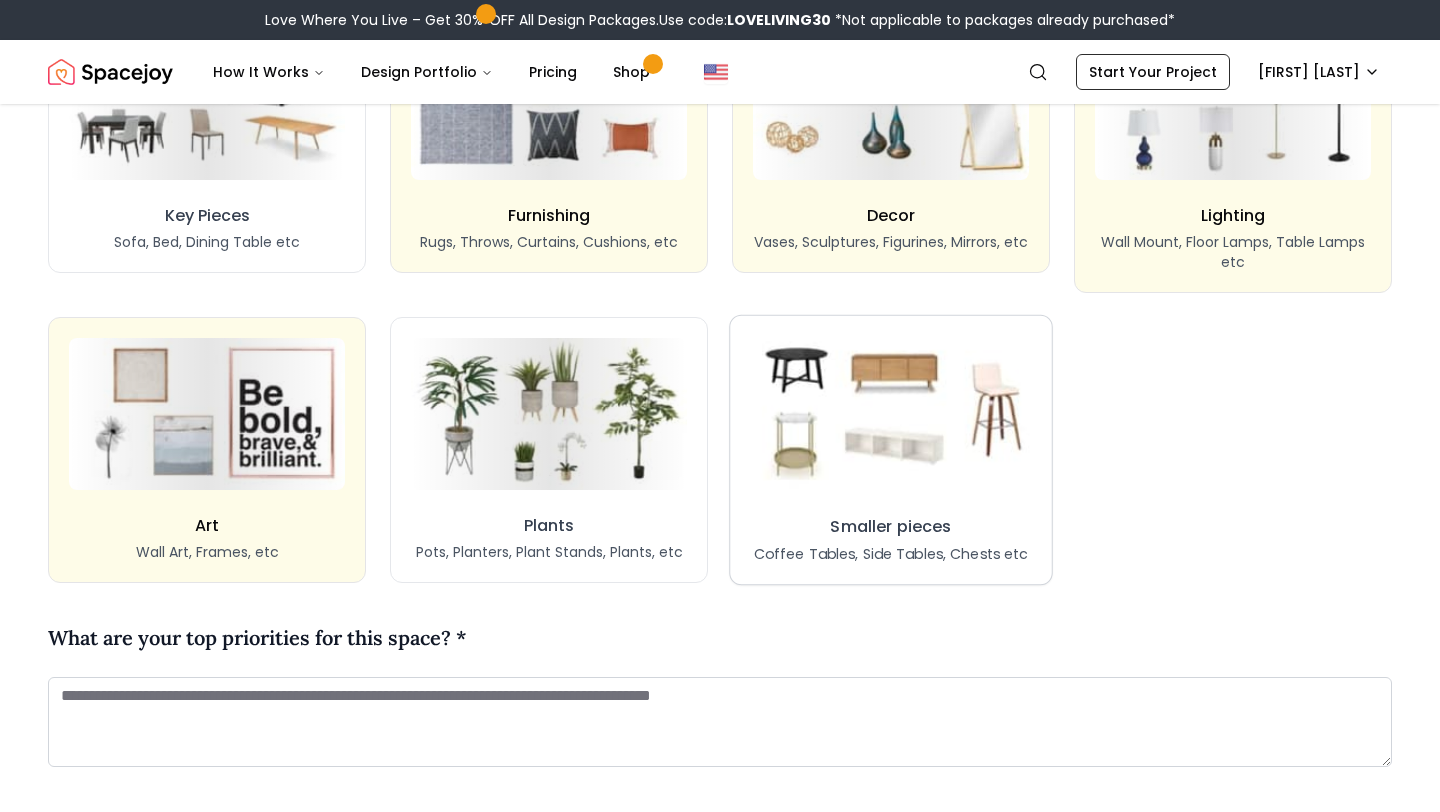 click at bounding box center (891, 413) 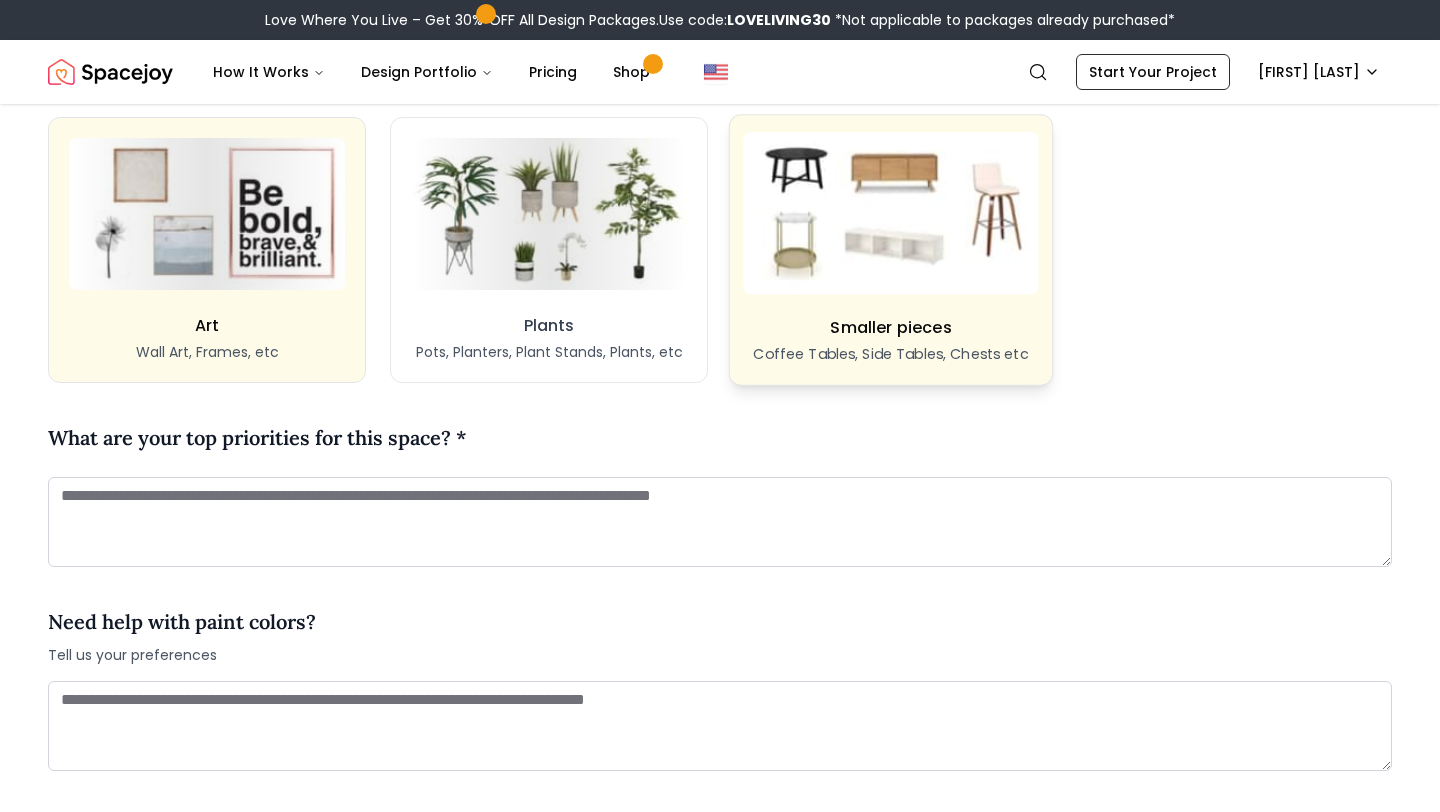 scroll, scrollTop: 2035, scrollLeft: 0, axis: vertical 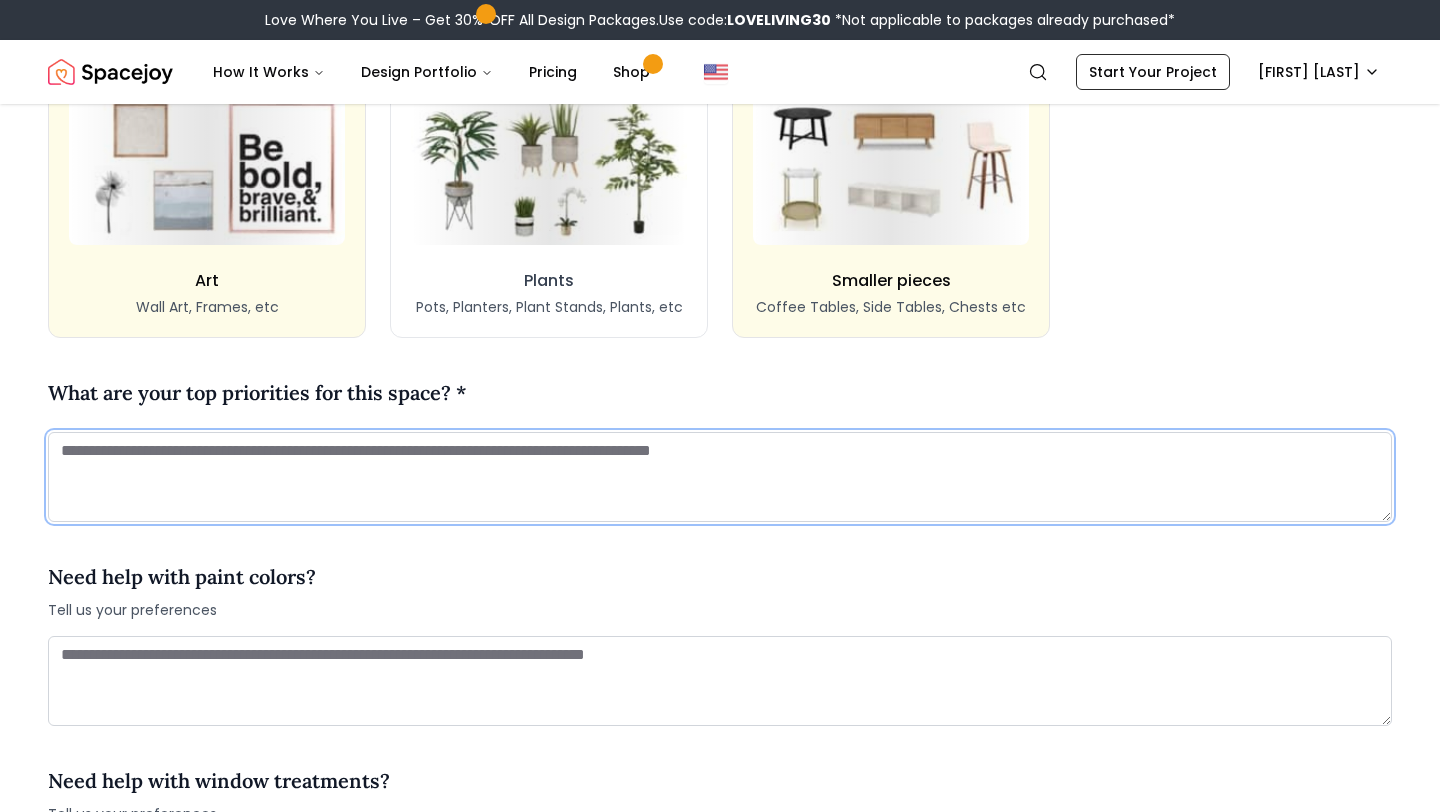 click at bounding box center [720, 477] 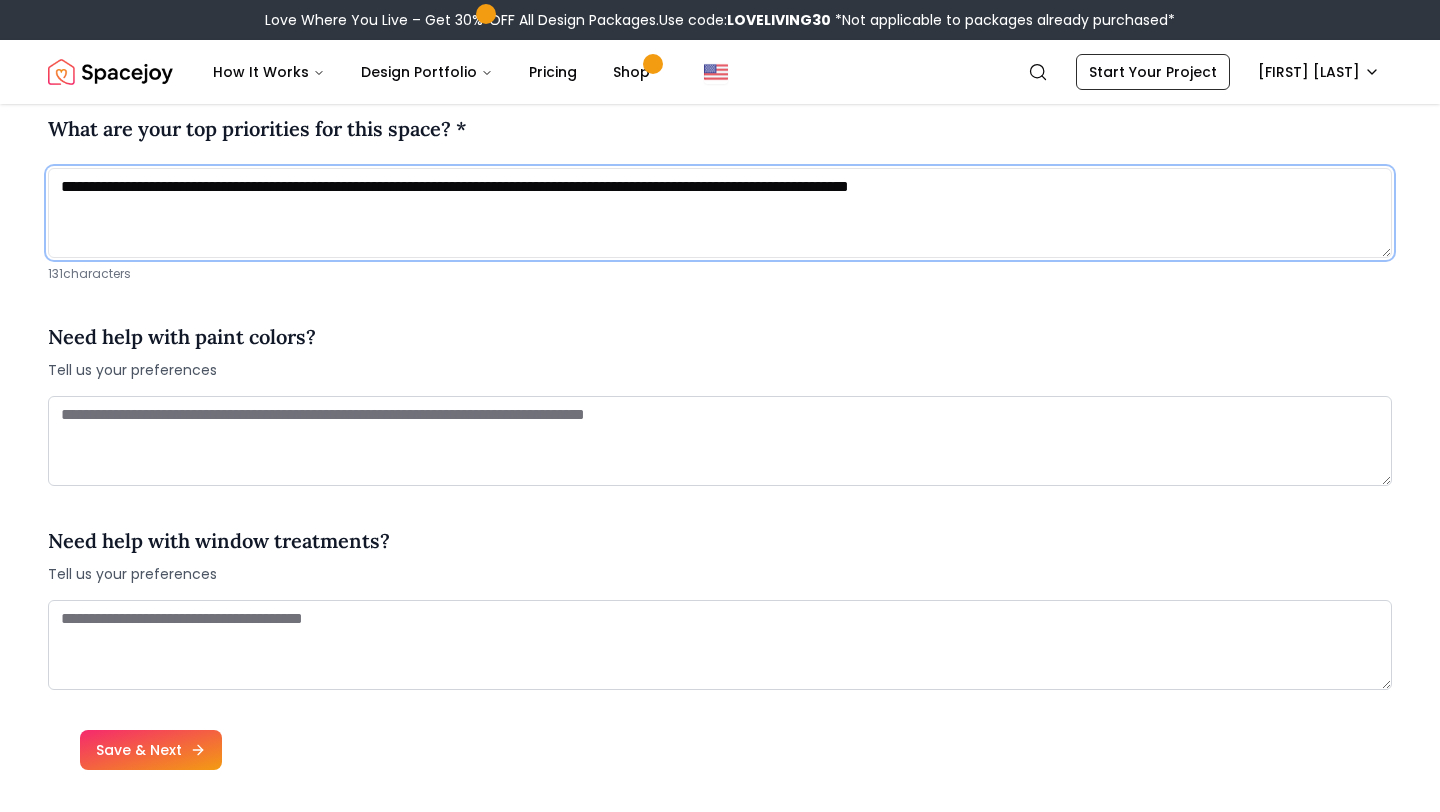 scroll, scrollTop: 2300, scrollLeft: 0, axis: vertical 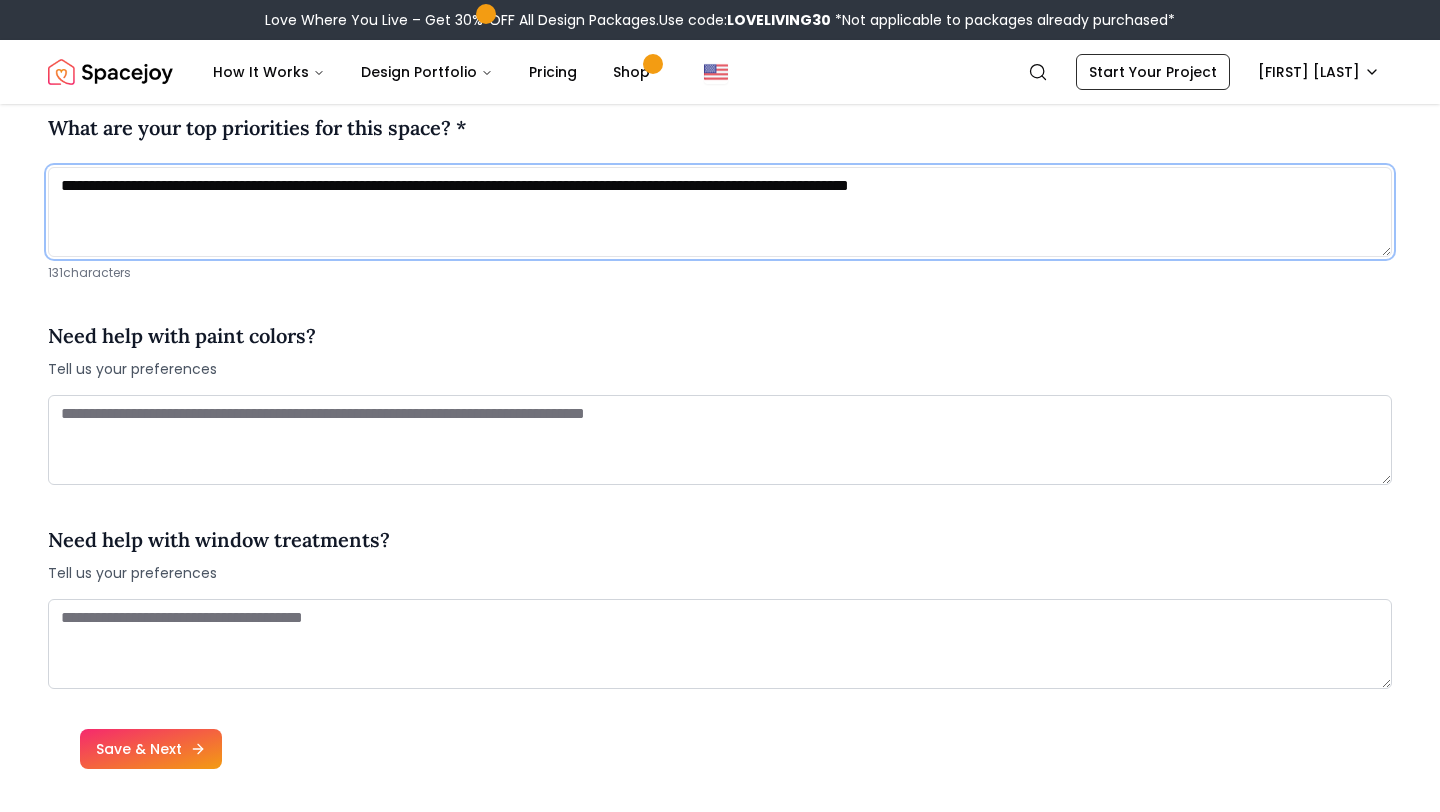 type on "**********" 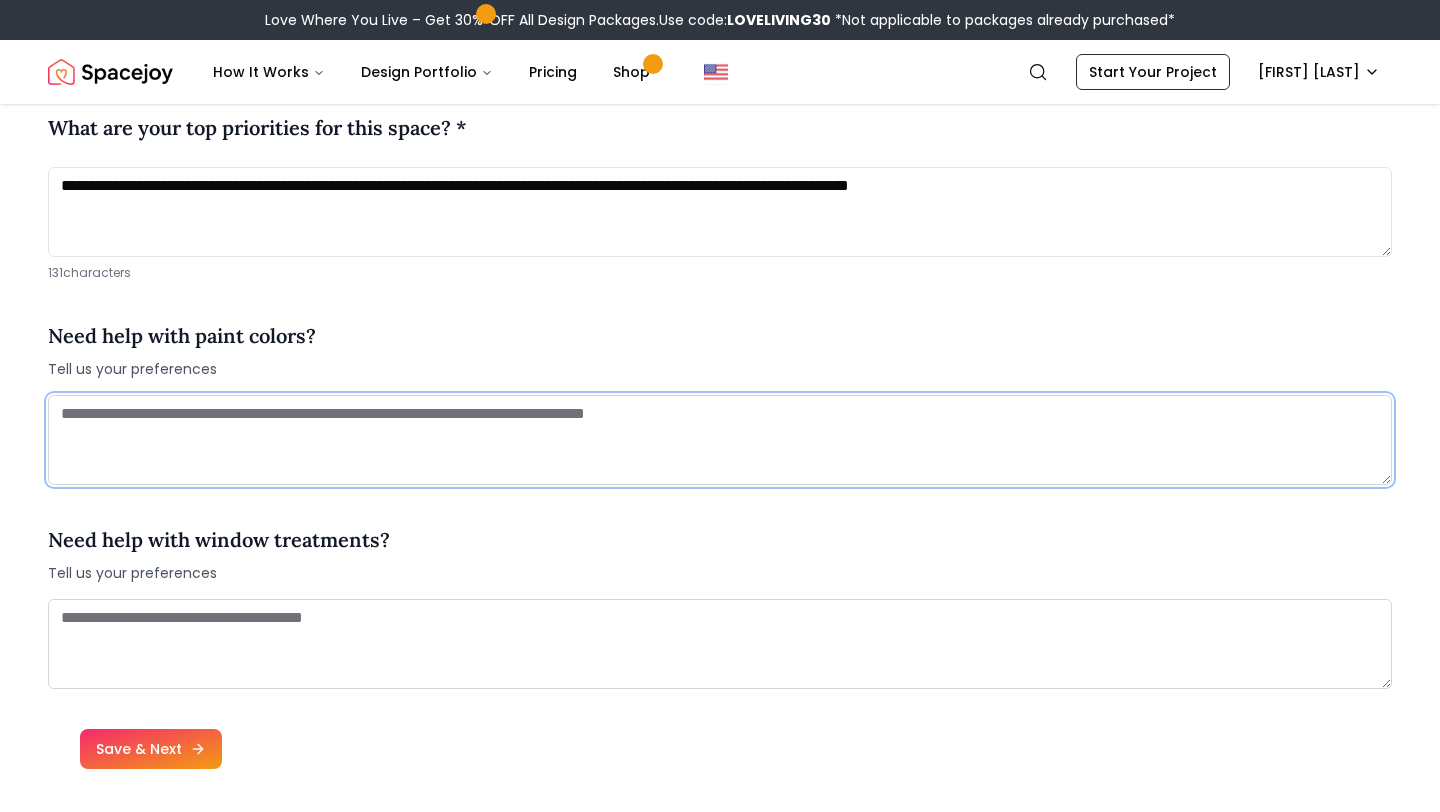 click at bounding box center (720, 440) 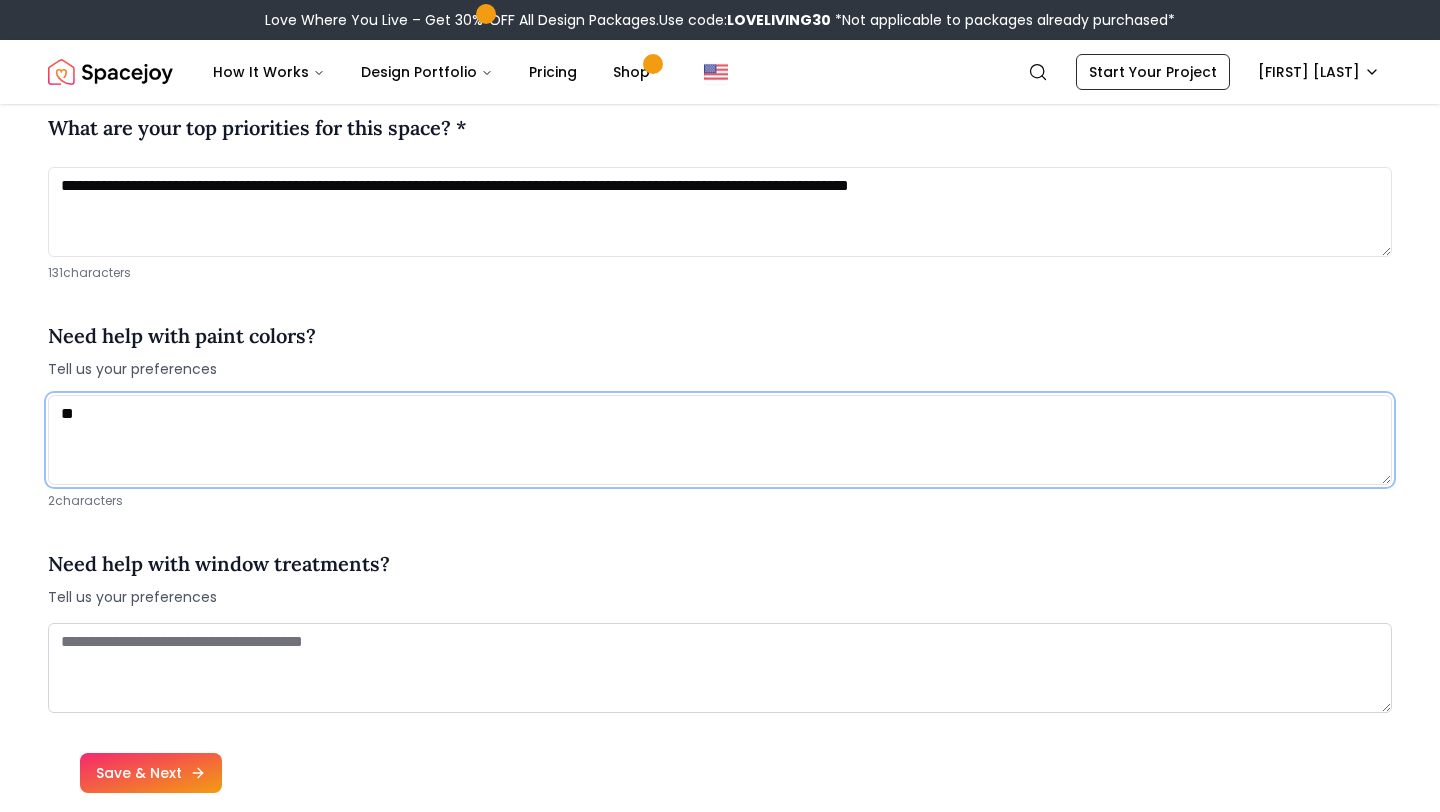 type on "*" 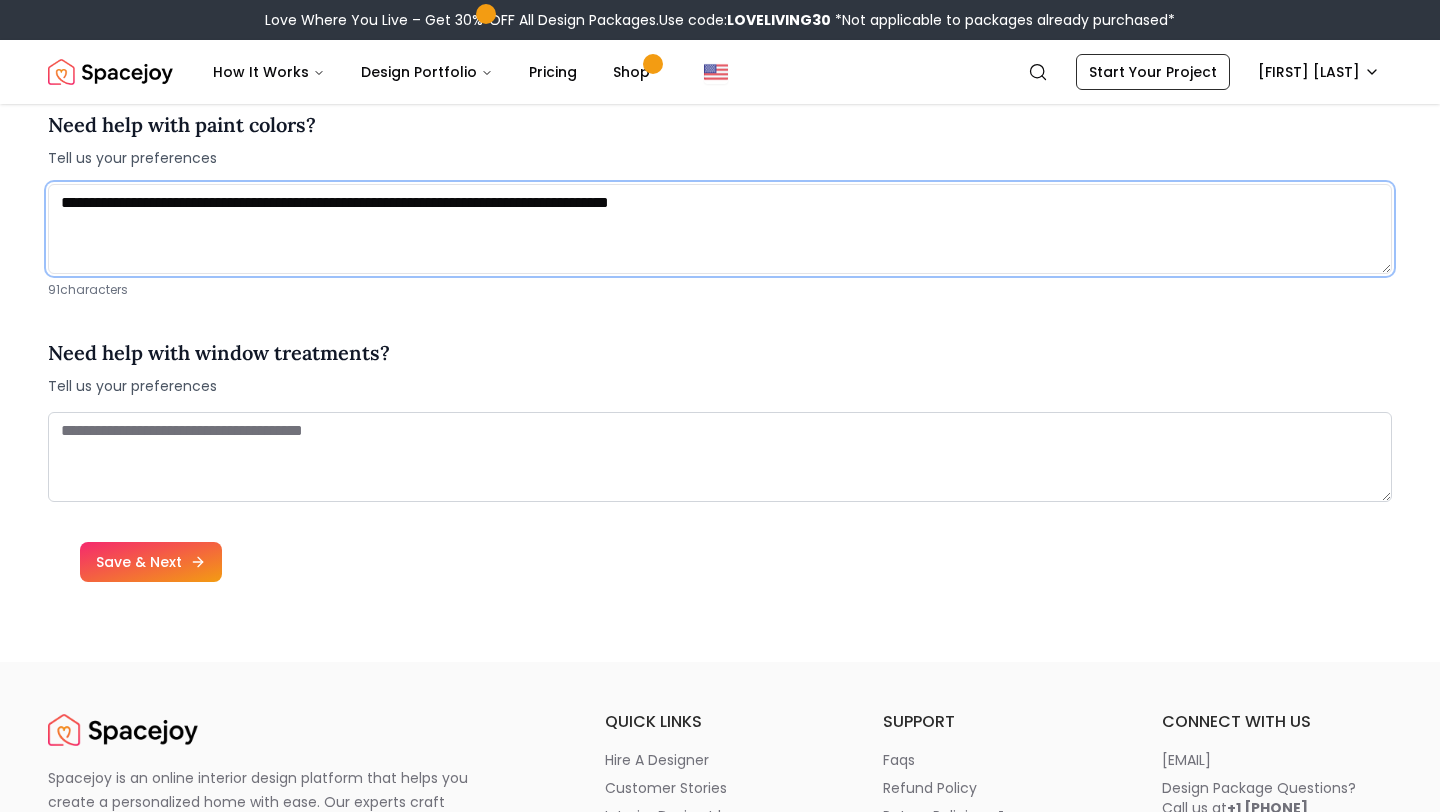 scroll, scrollTop: 2515, scrollLeft: 0, axis: vertical 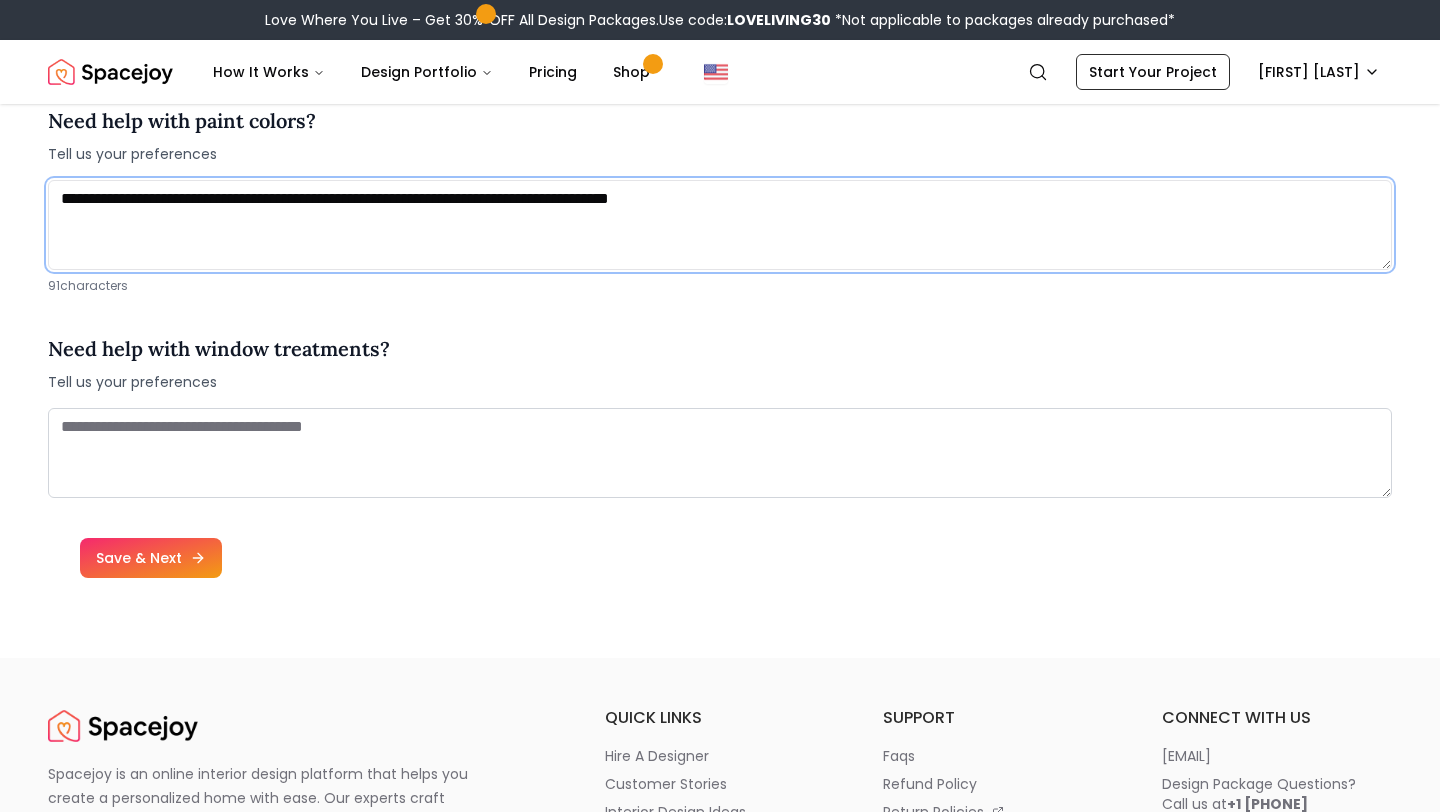 type on "**********" 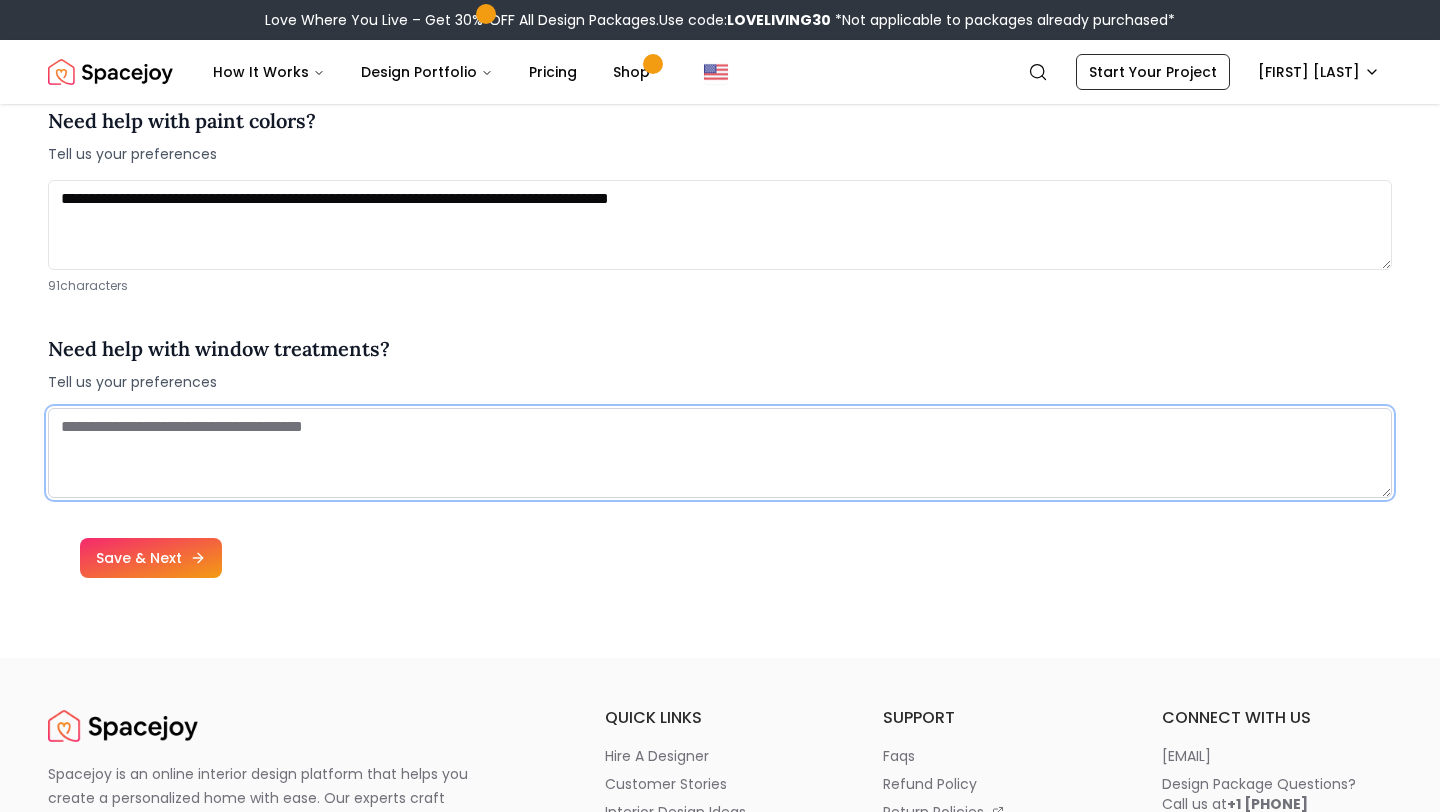 click at bounding box center (720, 453) 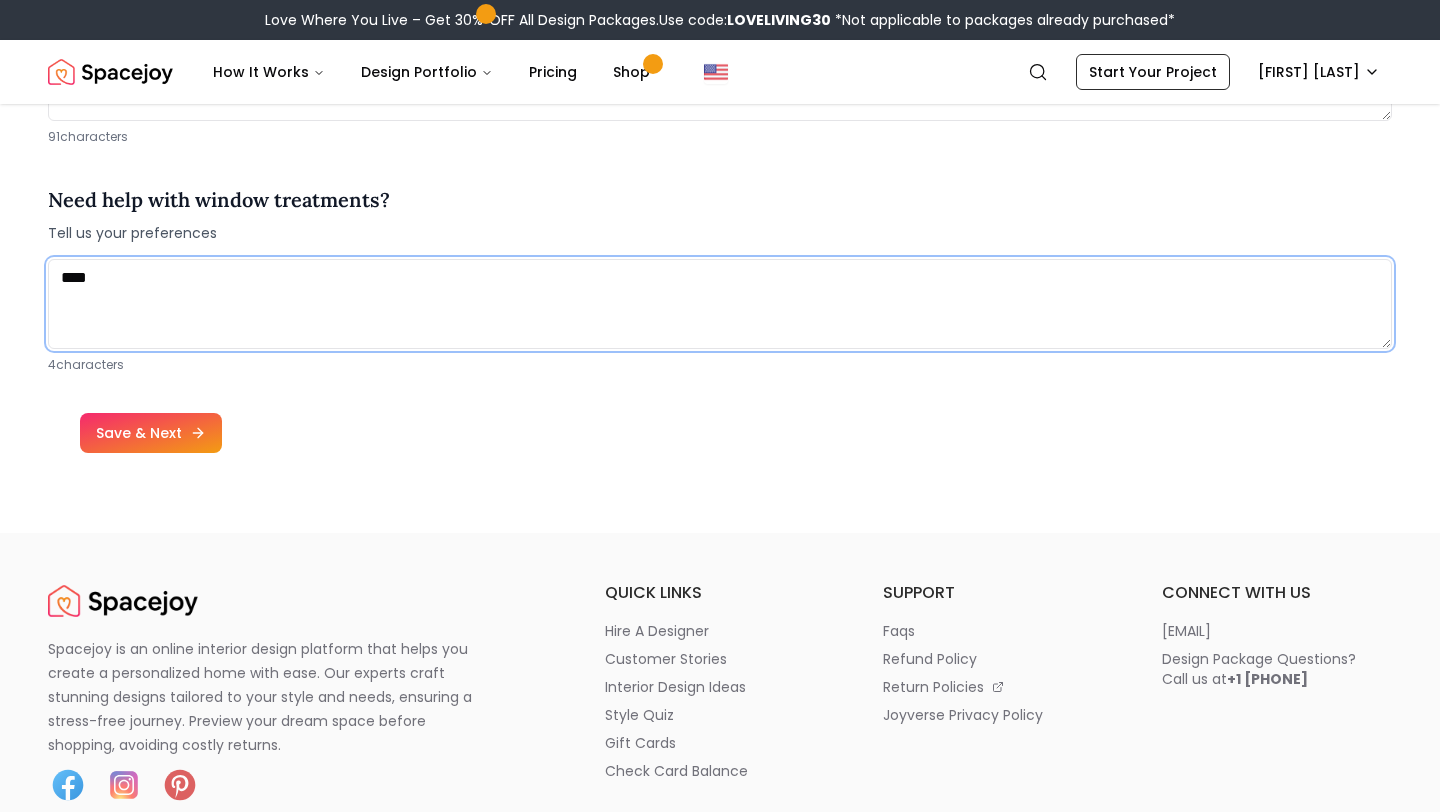 scroll, scrollTop: 2665, scrollLeft: 0, axis: vertical 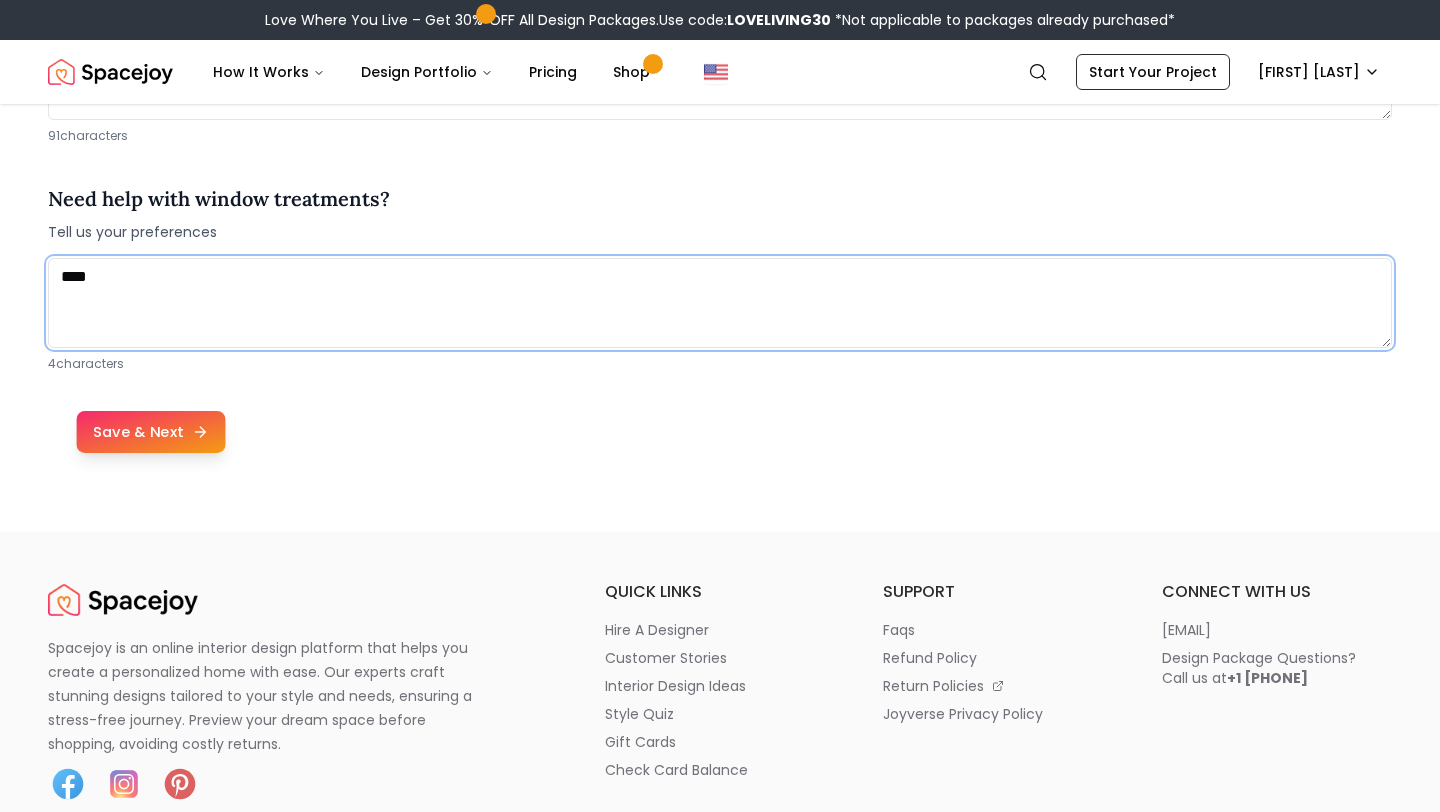 type on "****" 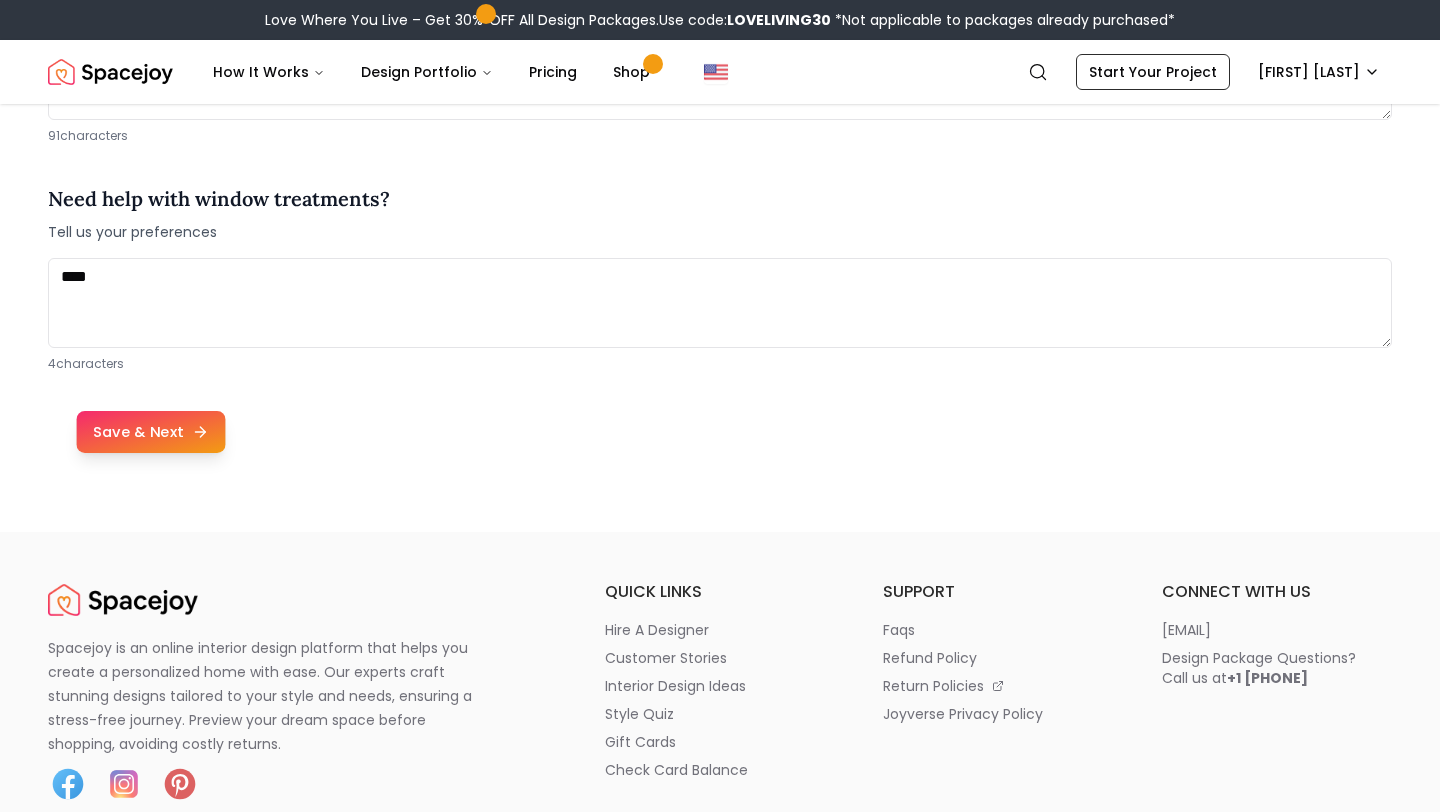 click on "Save & Next" at bounding box center (150, 432) 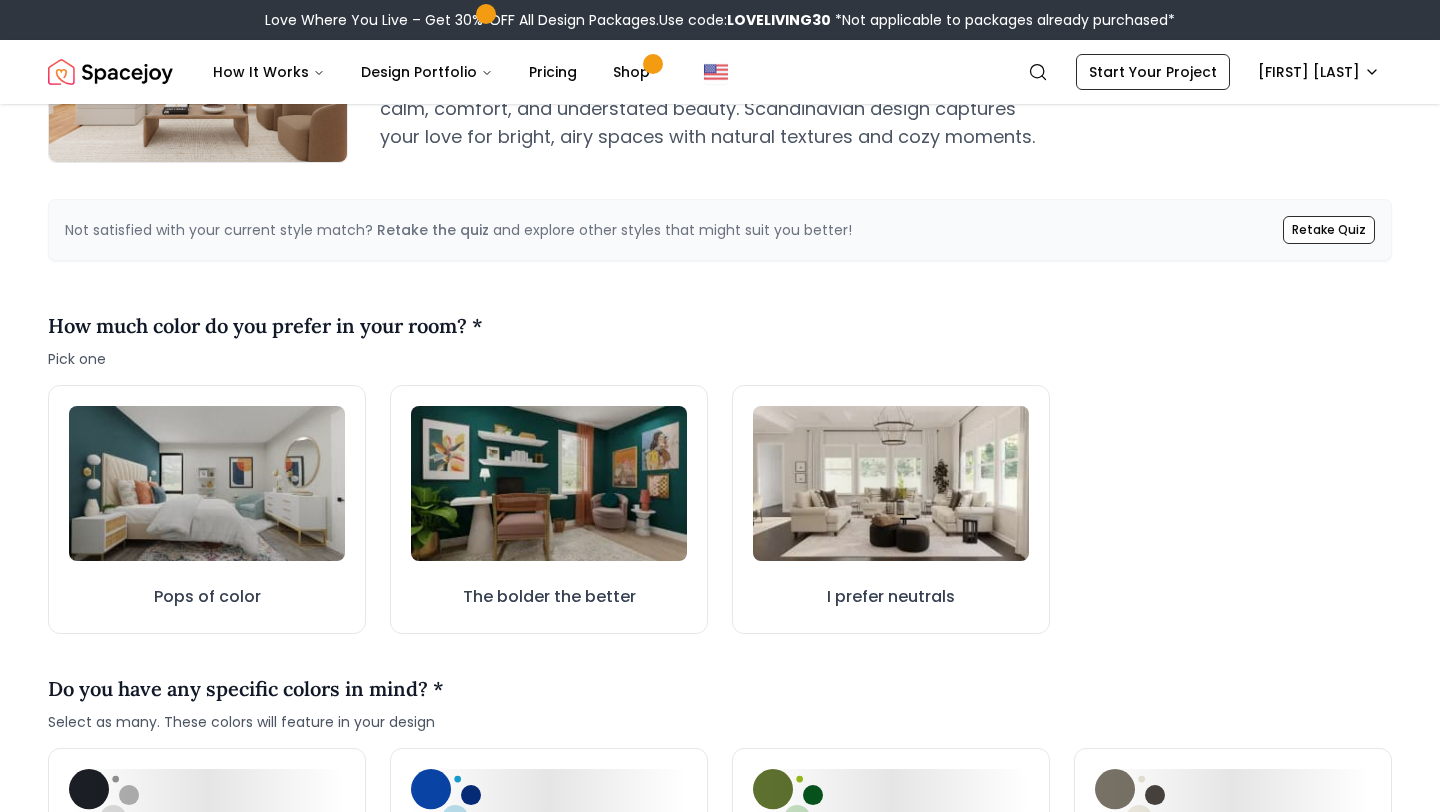 scroll, scrollTop: 440, scrollLeft: 0, axis: vertical 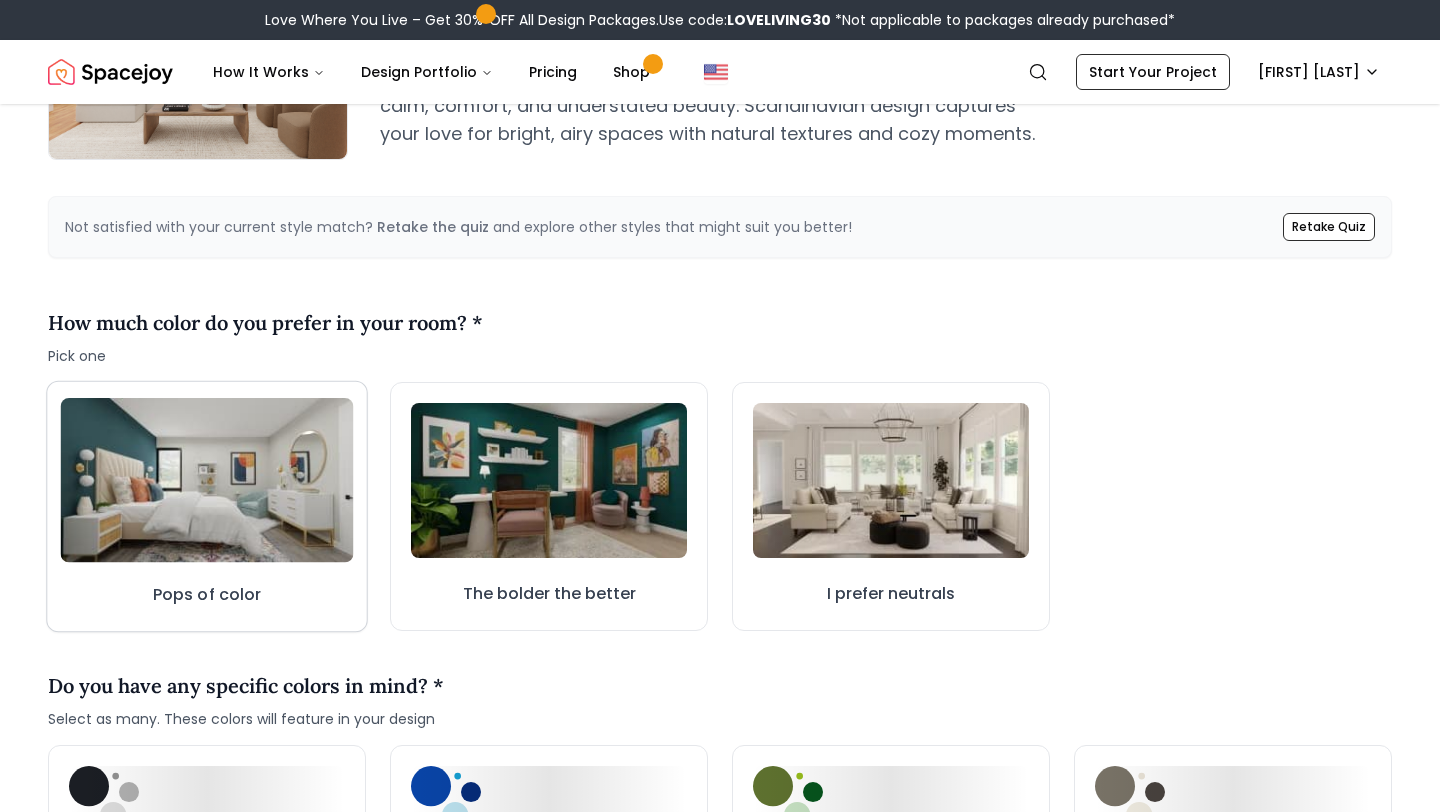 click at bounding box center [207, 480] 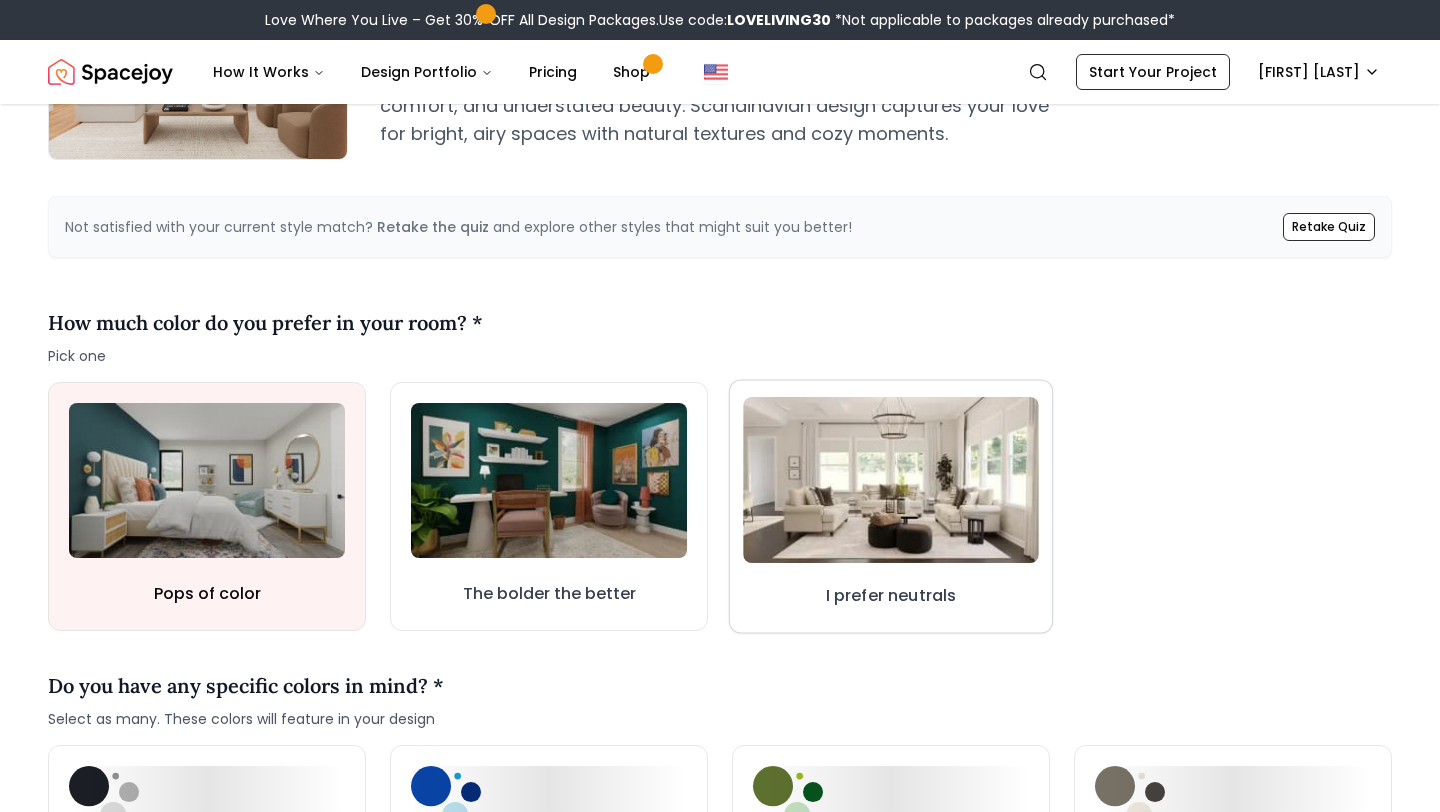 click at bounding box center (891, 480) 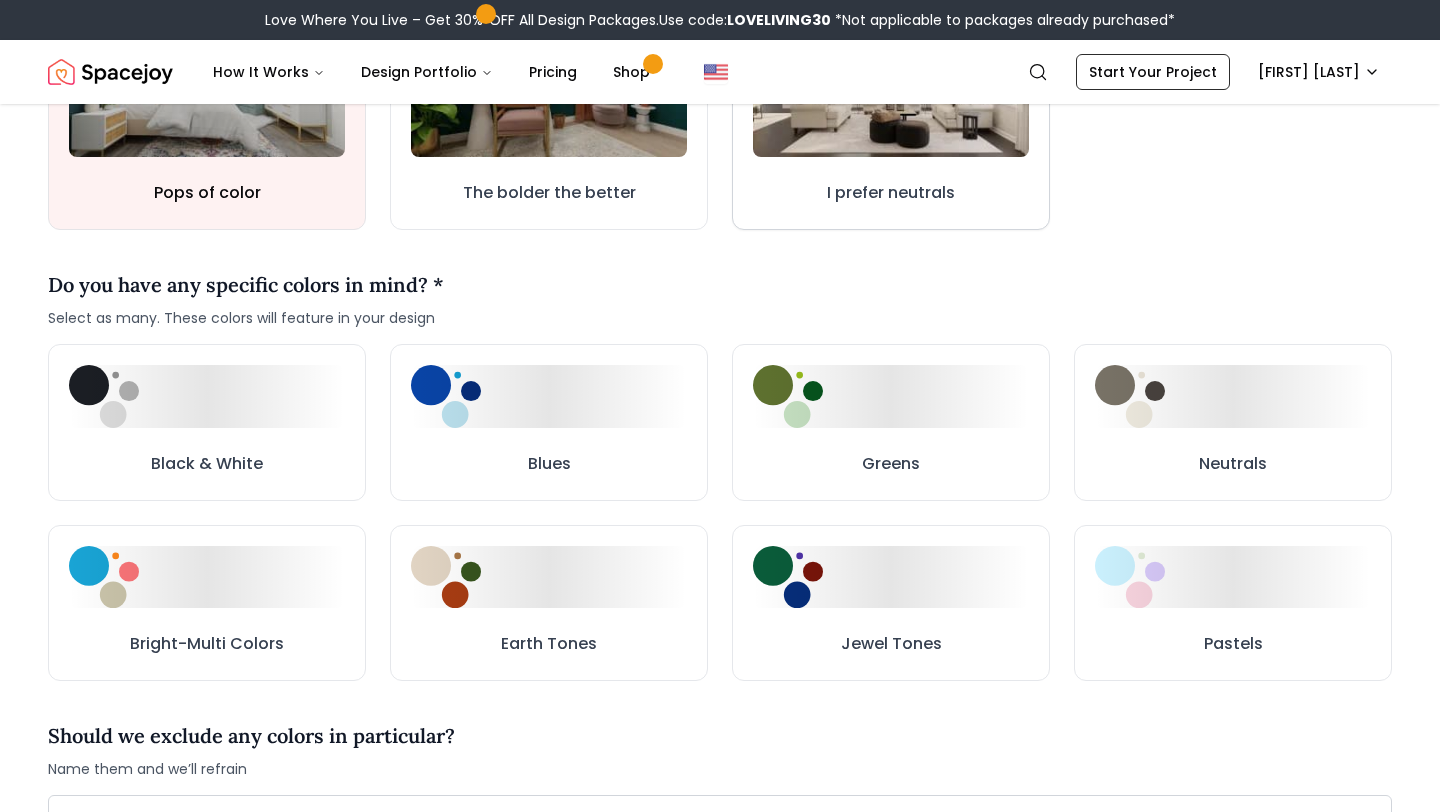 scroll, scrollTop: 840, scrollLeft: 0, axis: vertical 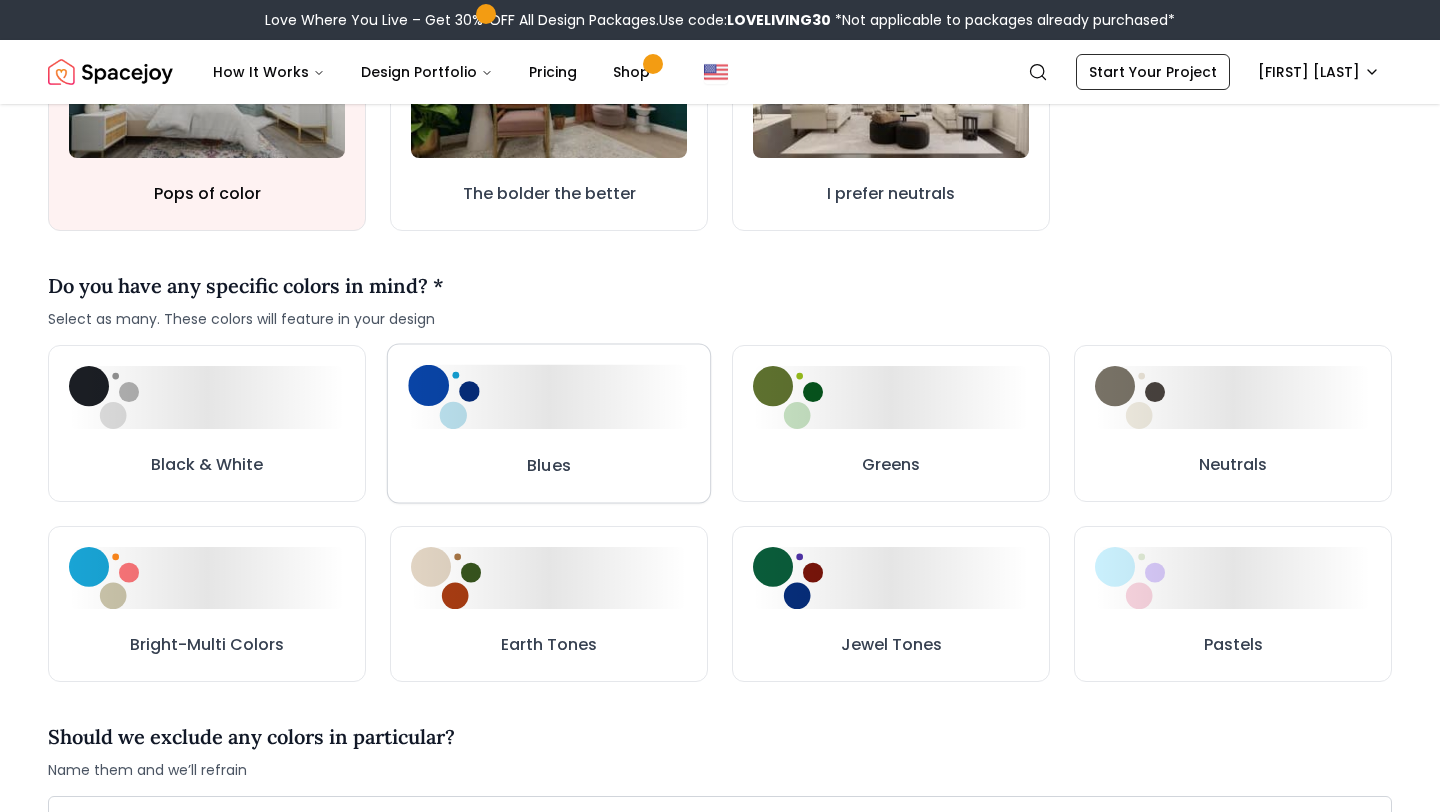 click on "Blues" at bounding box center [549, 424] 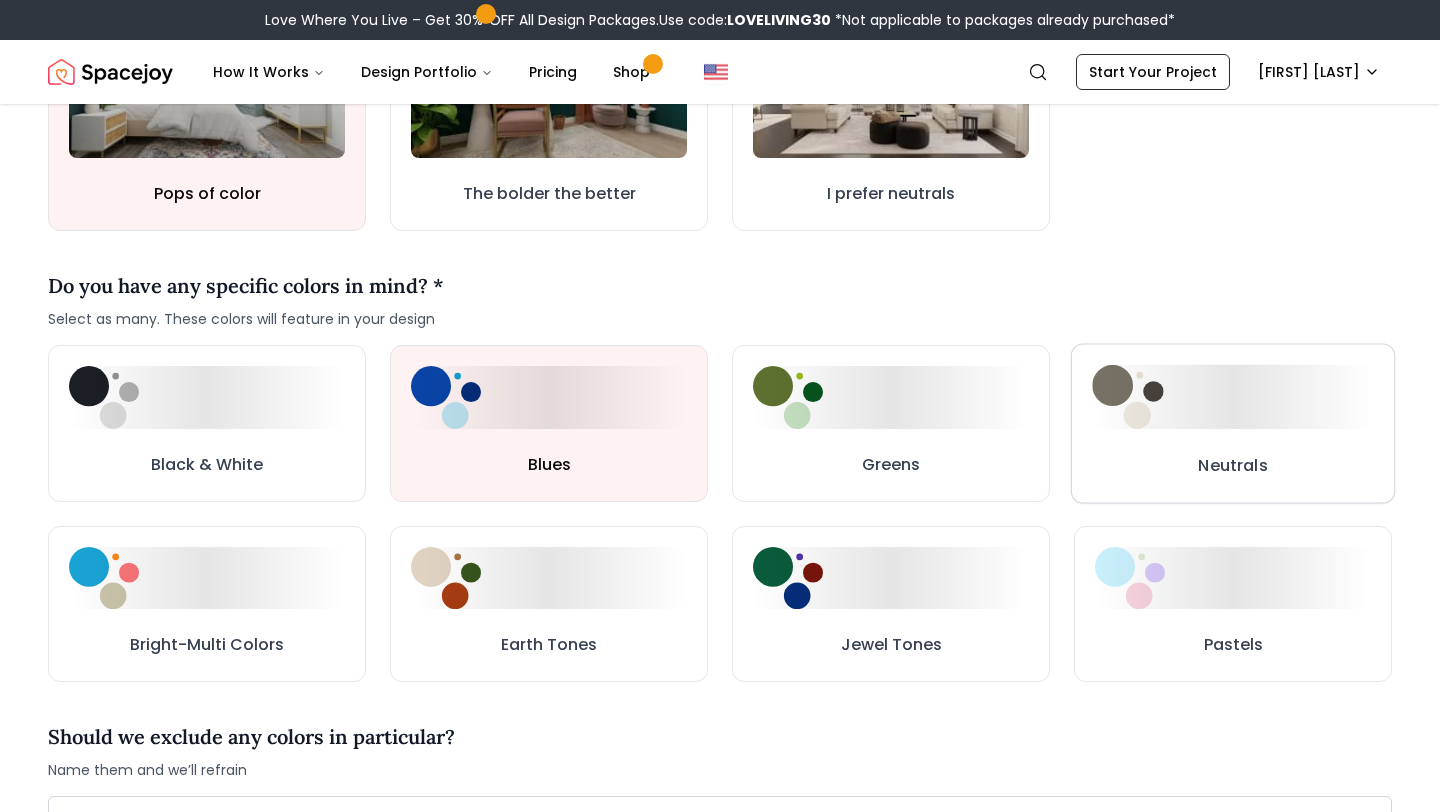 click at bounding box center (1233, 397) 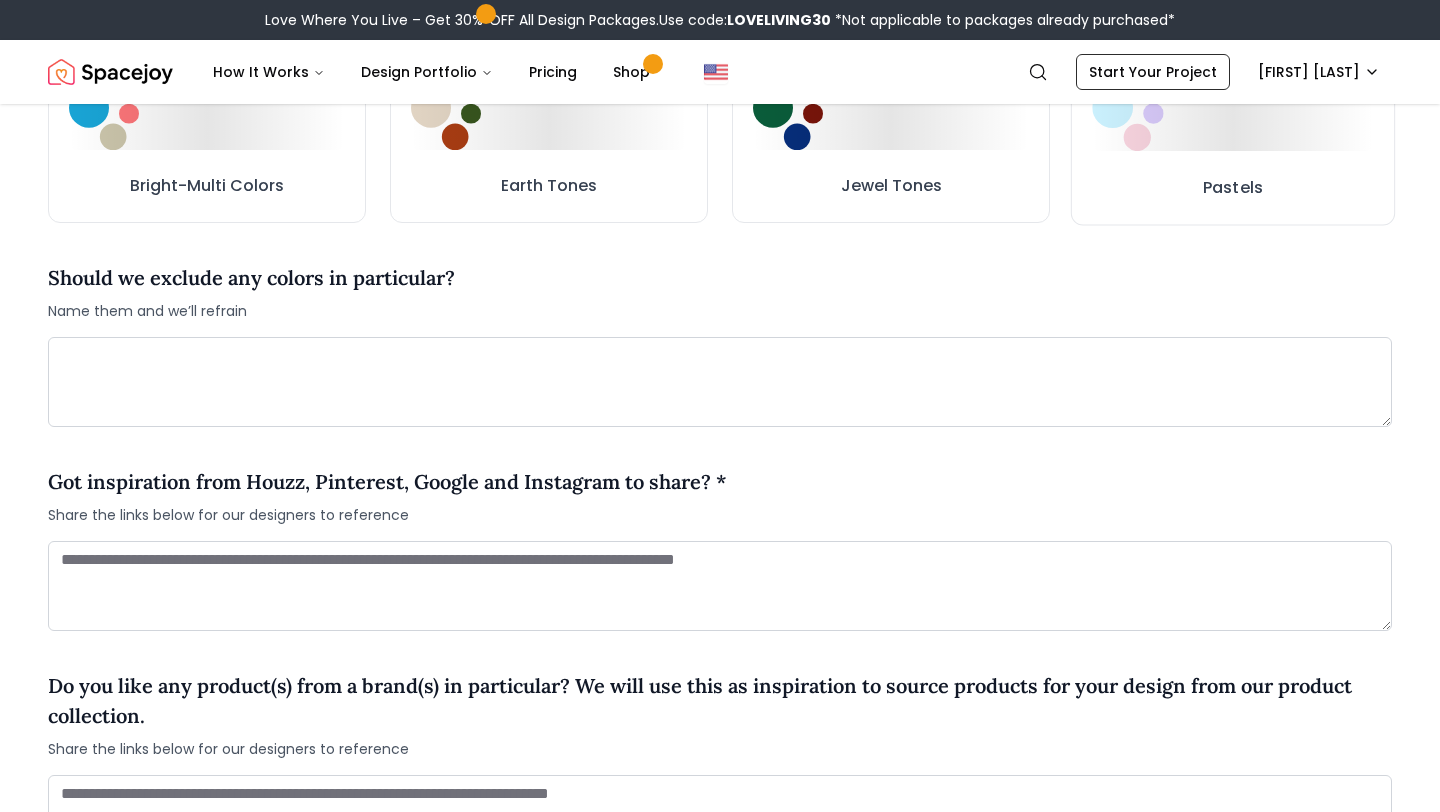 scroll, scrollTop: 1320, scrollLeft: 0, axis: vertical 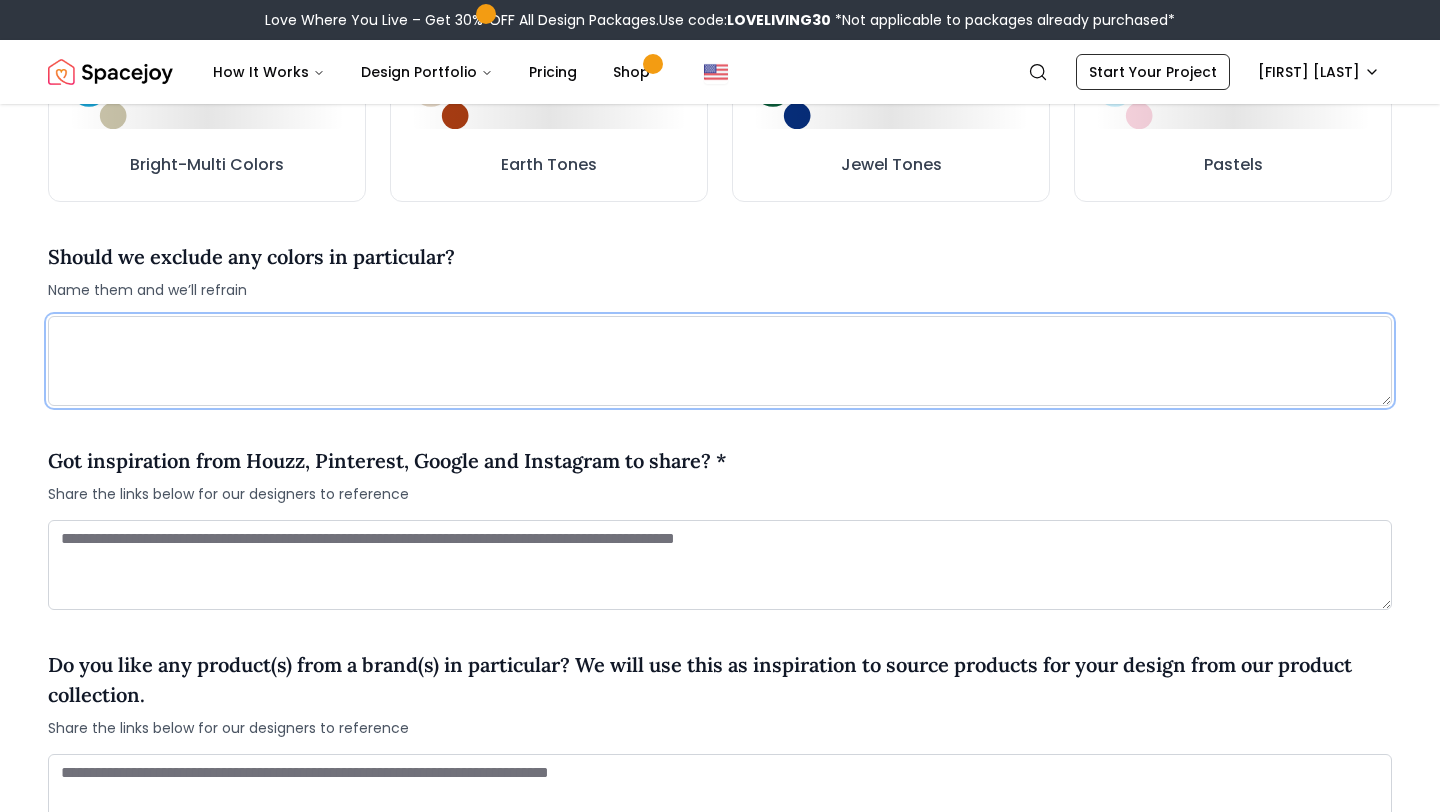 click at bounding box center [720, 361] 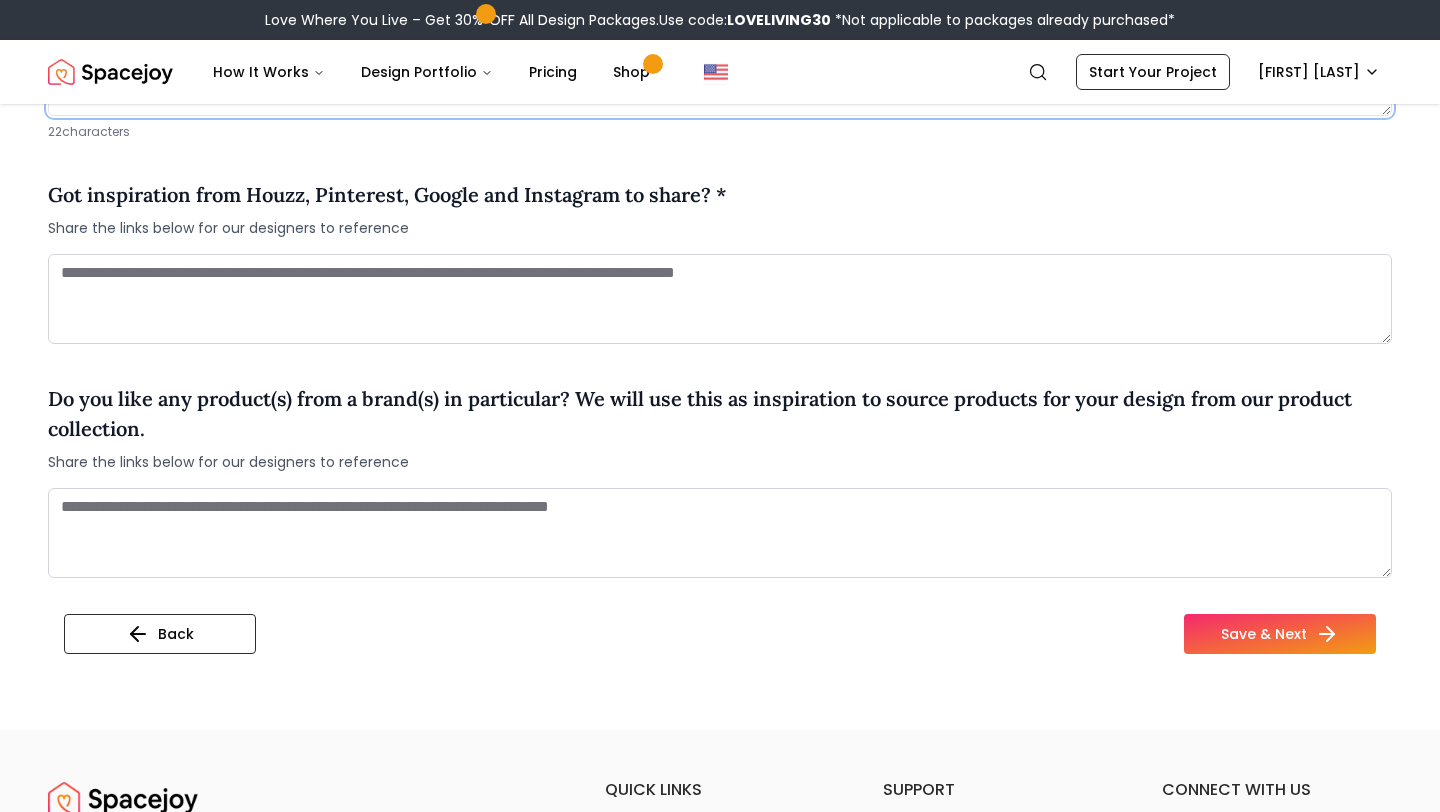 scroll, scrollTop: 1612, scrollLeft: 0, axis: vertical 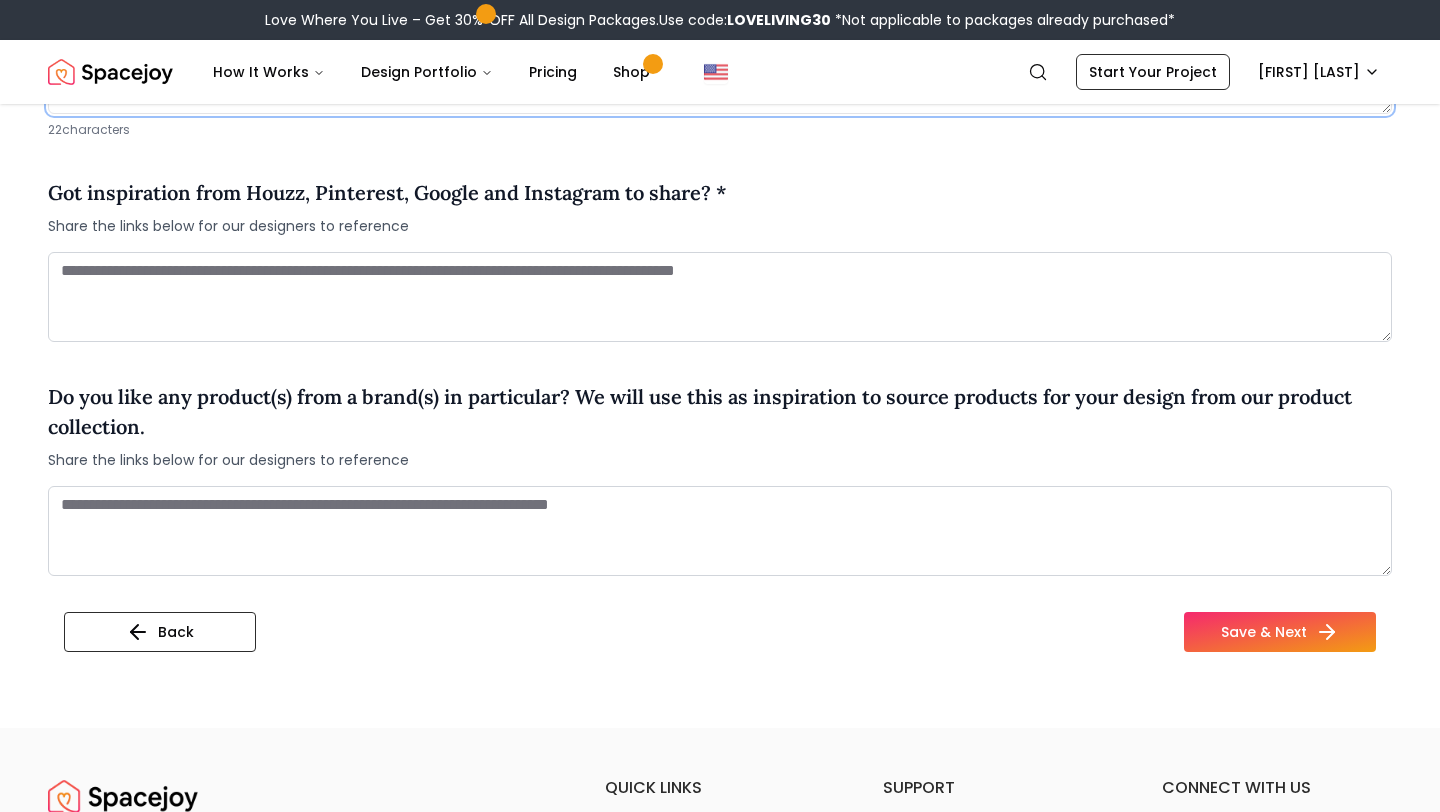 type on "**********" 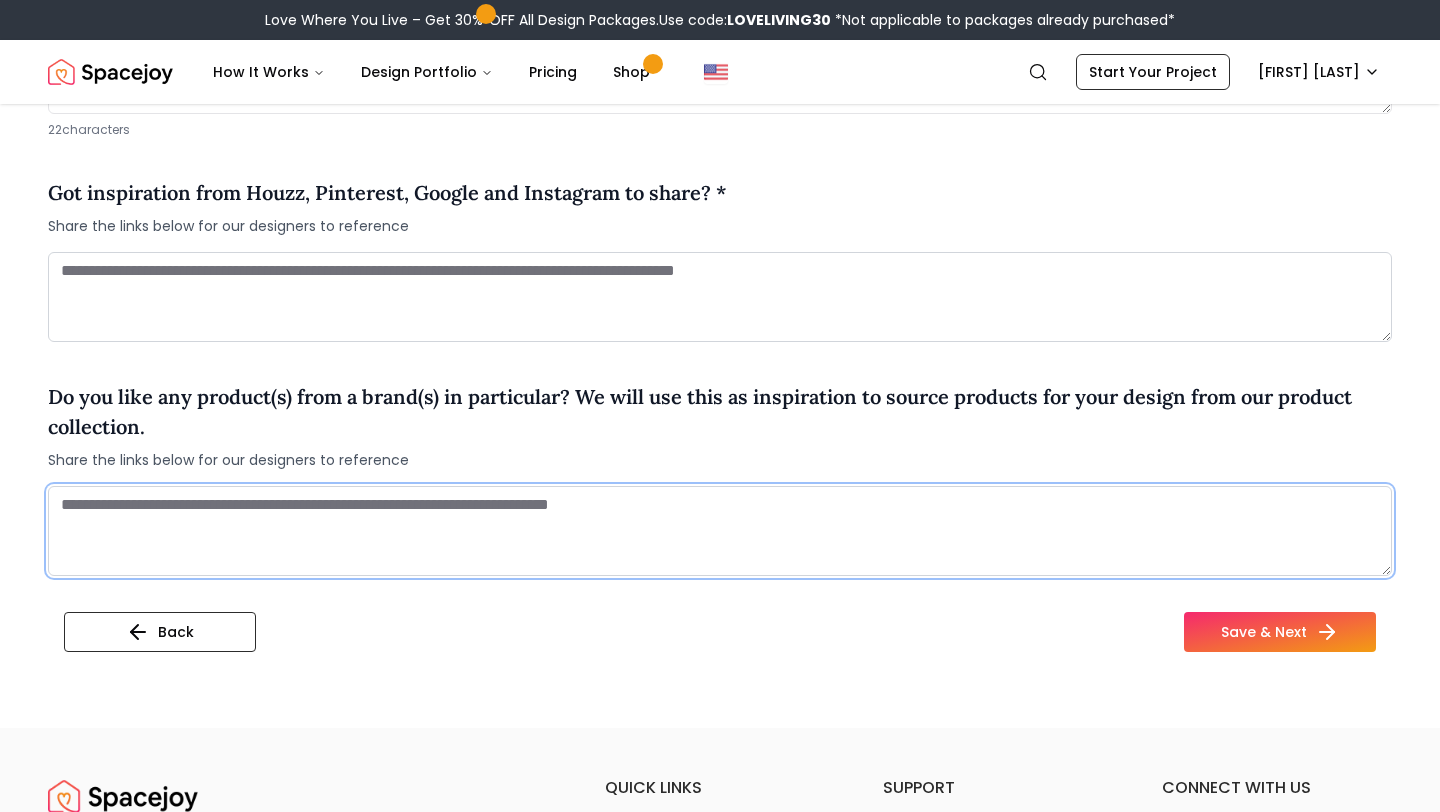 click at bounding box center (720, 531) 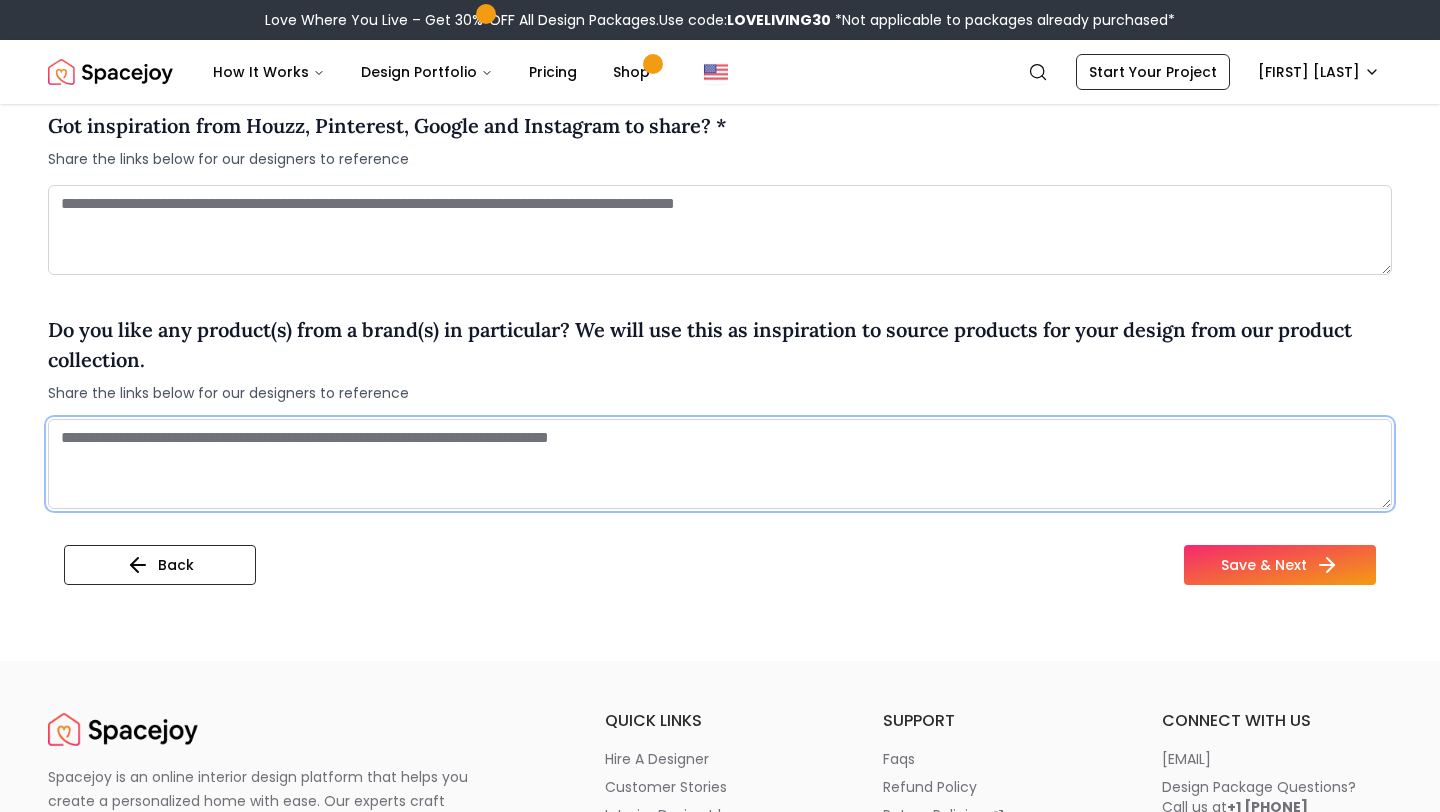 scroll, scrollTop: 1748, scrollLeft: 0, axis: vertical 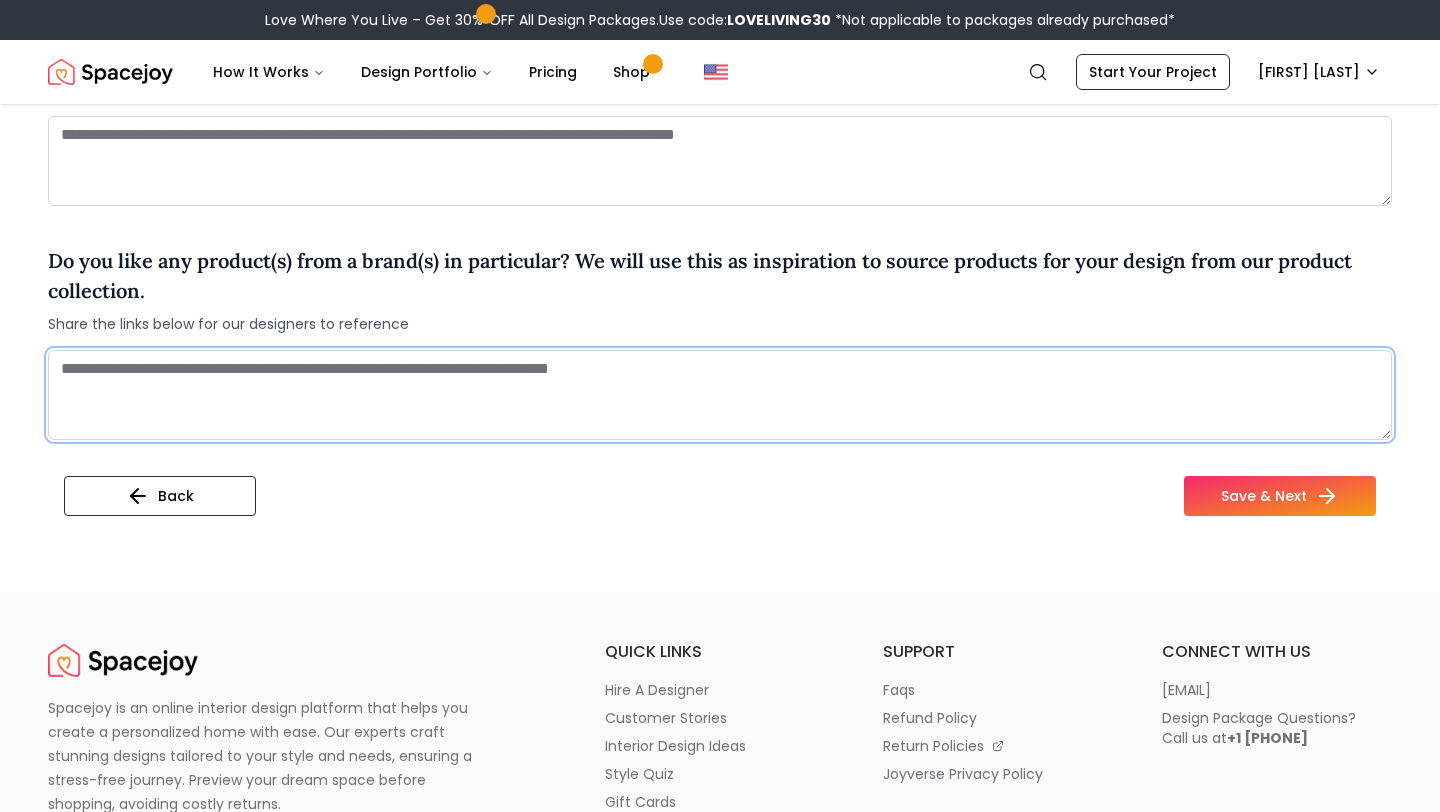 click at bounding box center (720, 395) 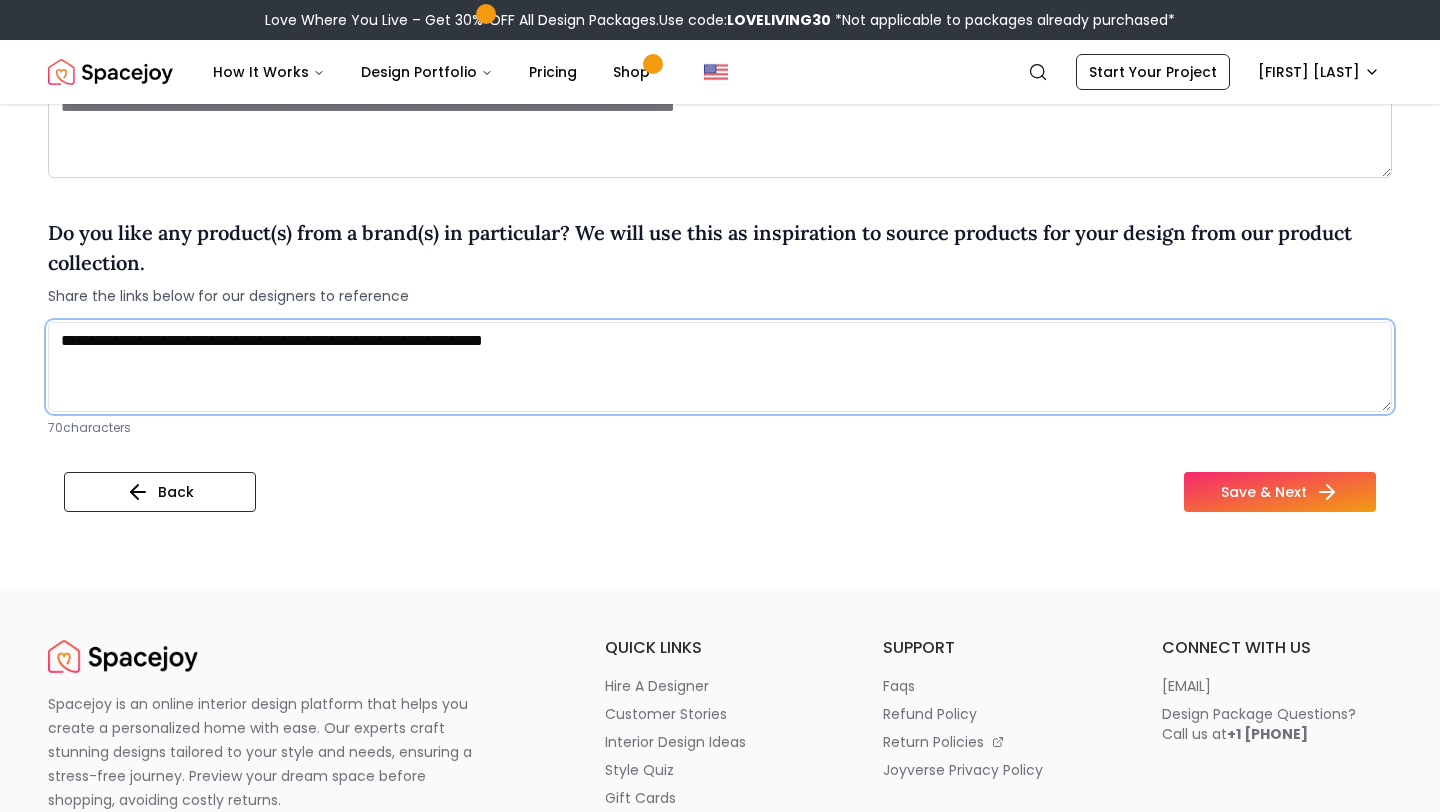 scroll, scrollTop: 1748, scrollLeft: 0, axis: vertical 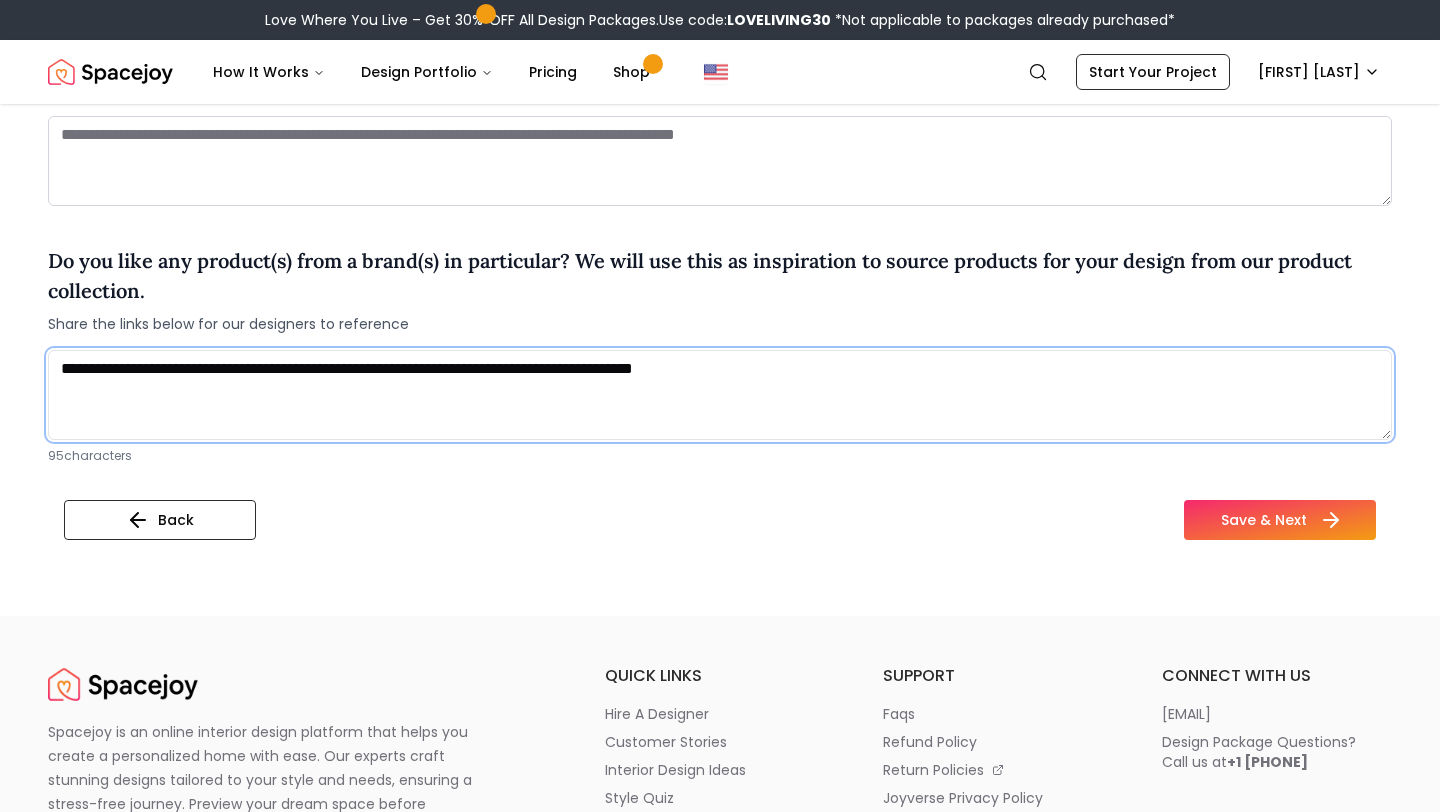 type on "**********" 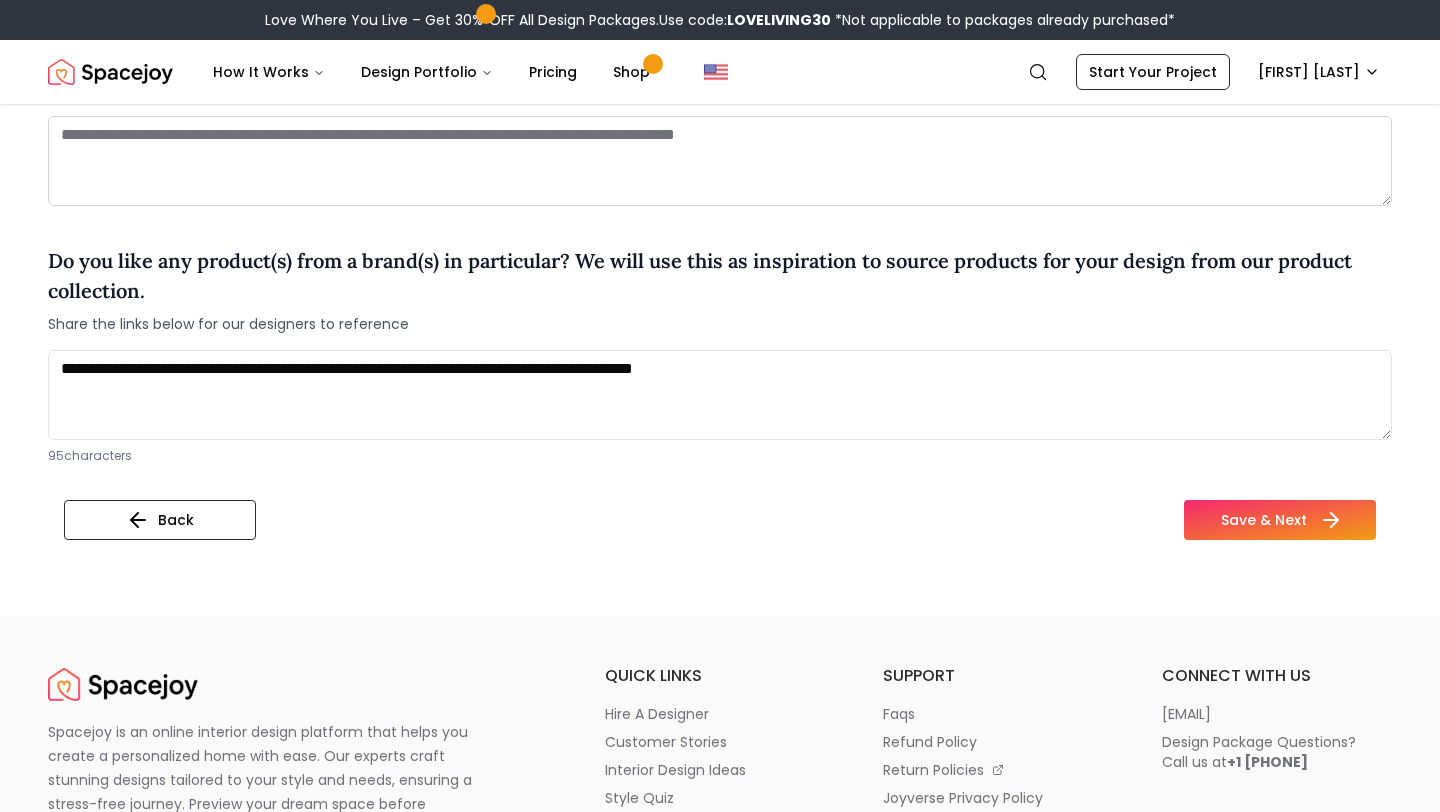 click on "Save & Next" at bounding box center [1280, 520] 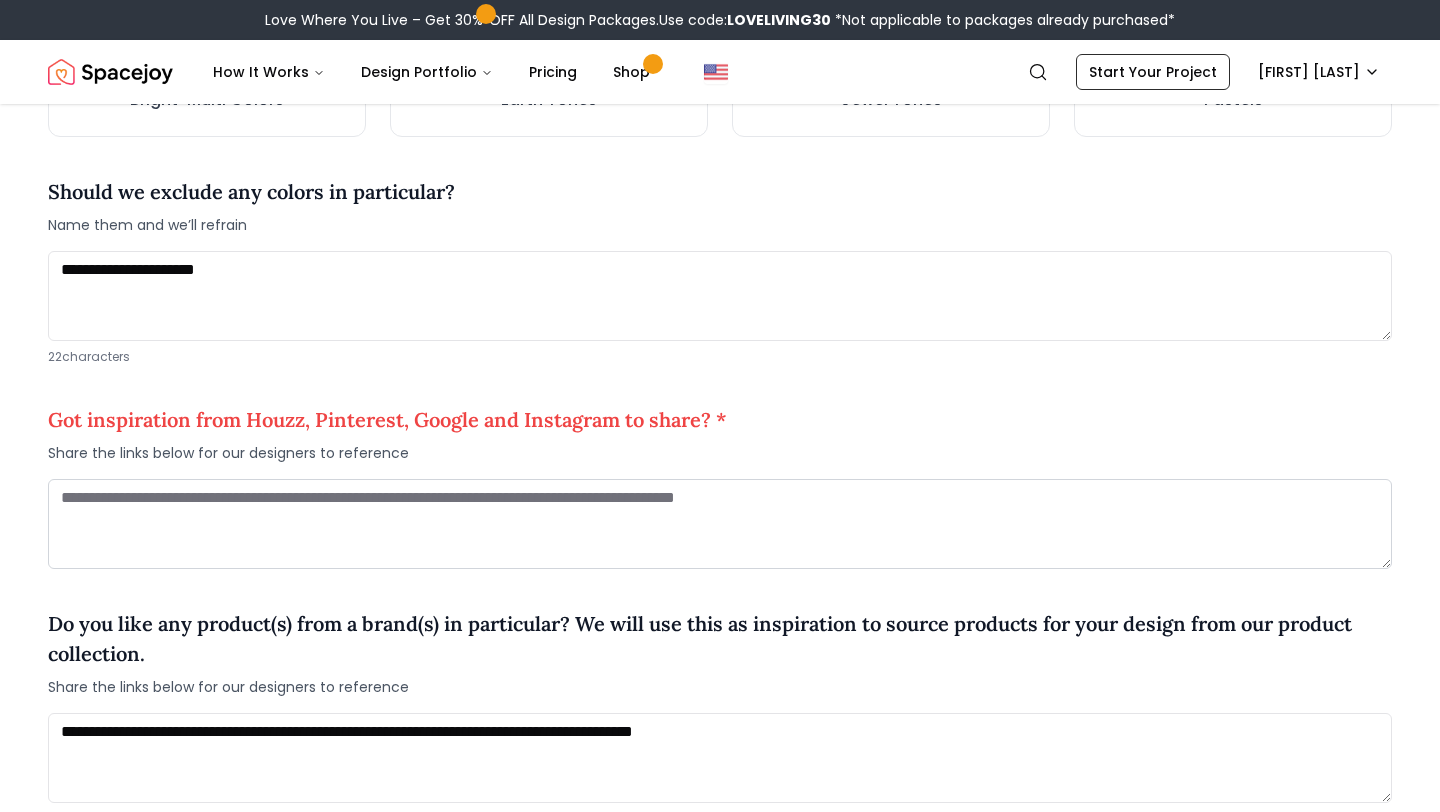 scroll, scrollTop: 1419, scrollLeft: 0, axis: vertical 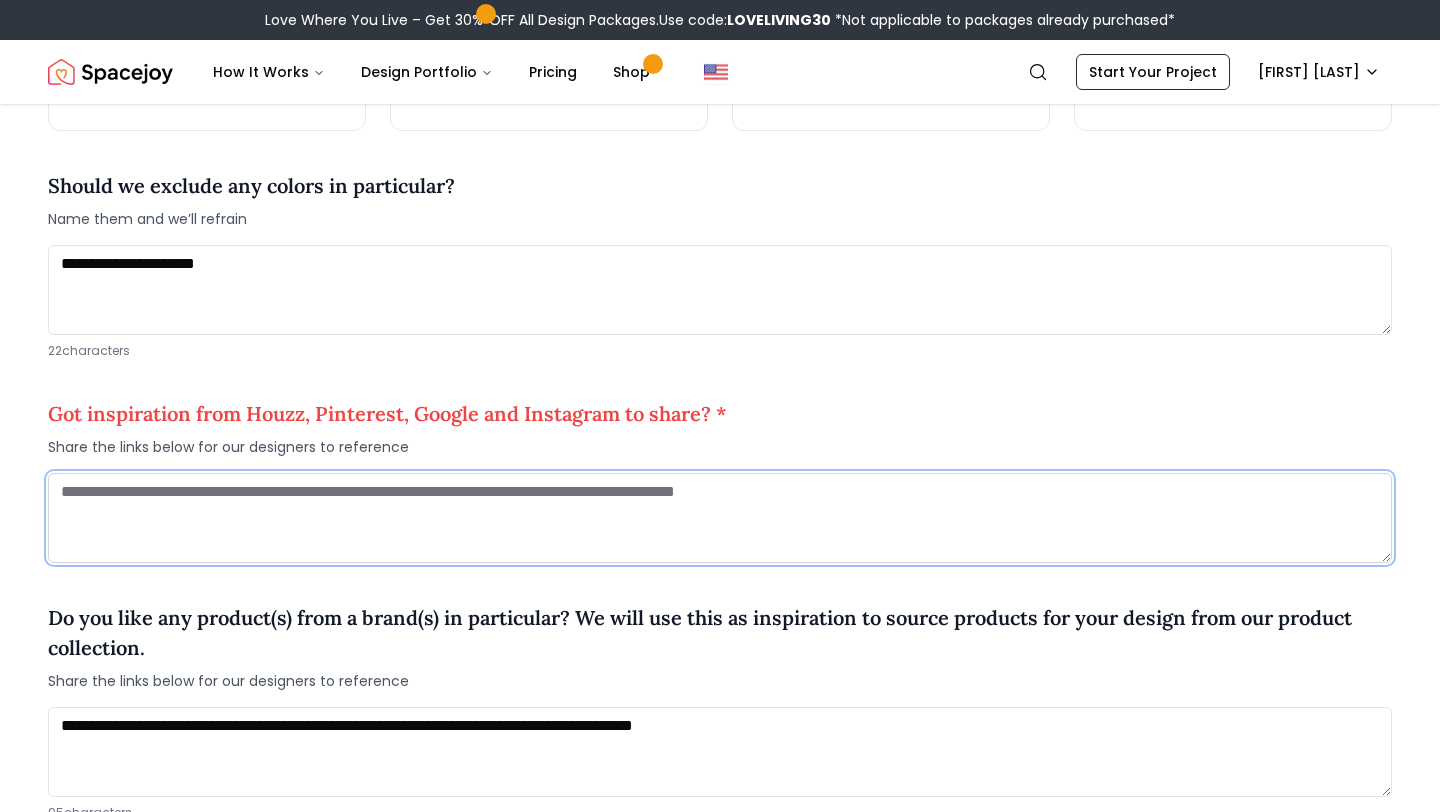 click at bounding box center (720, 518) 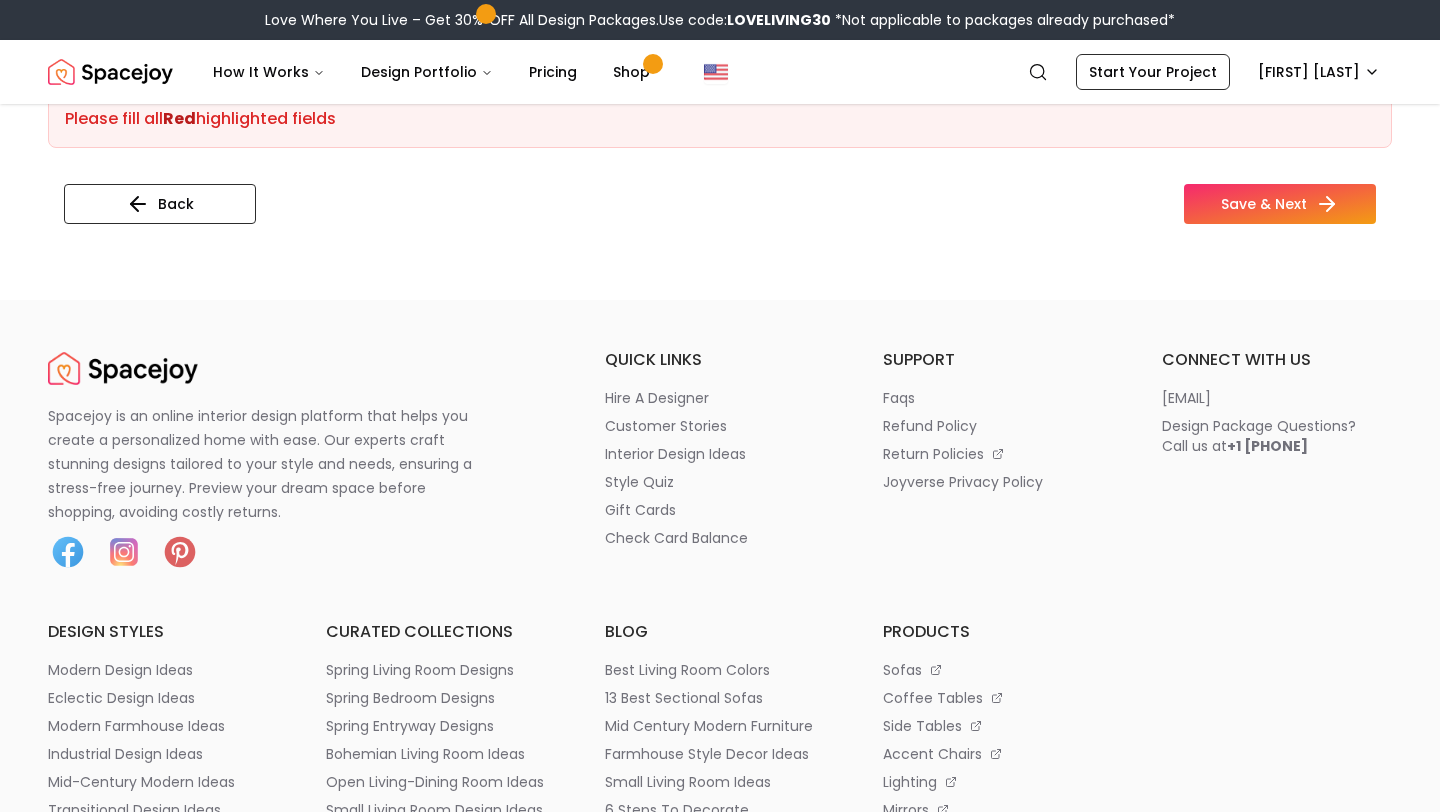 scroll, scrollTop: 2018, scrollLeft: 0, axis: vertical 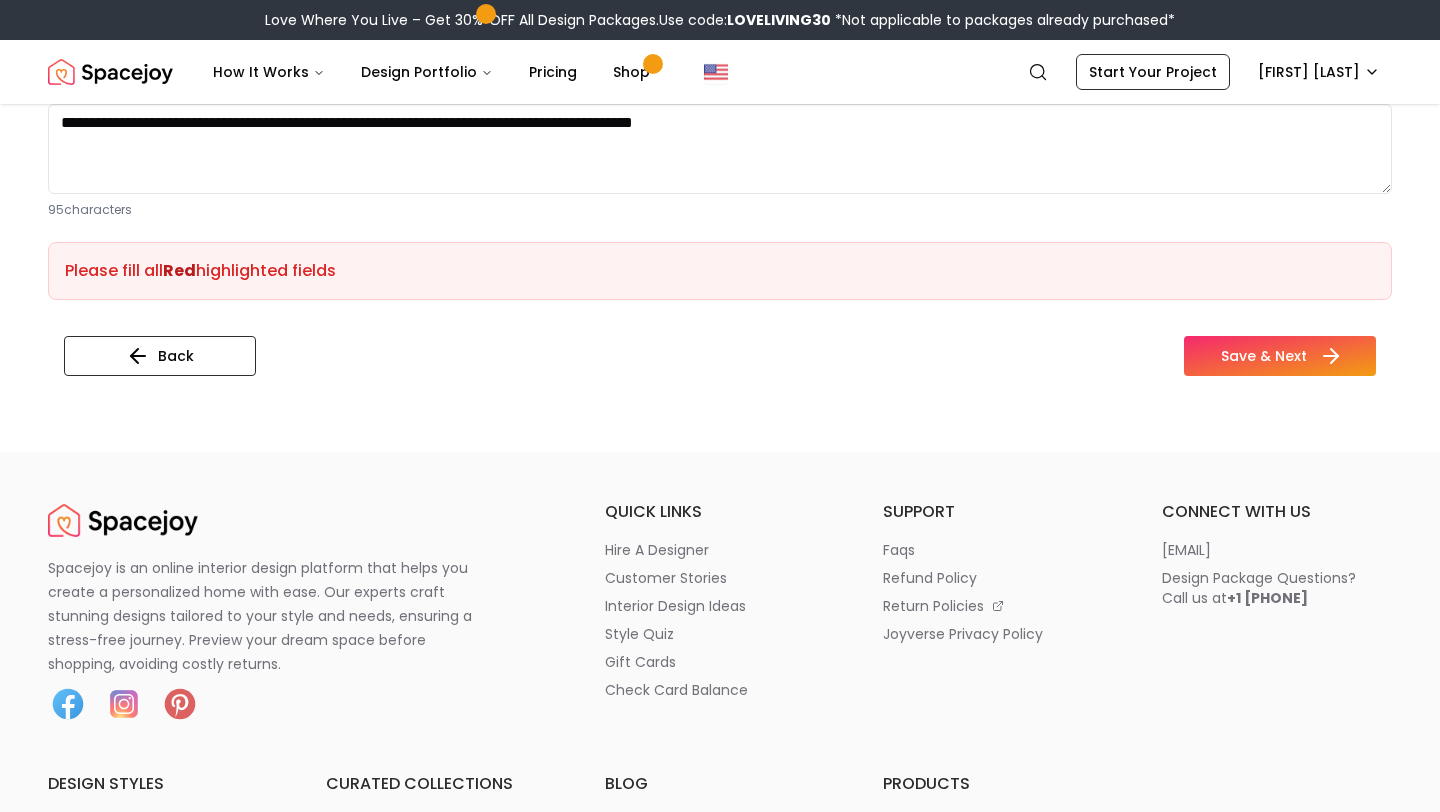 type on "**********" 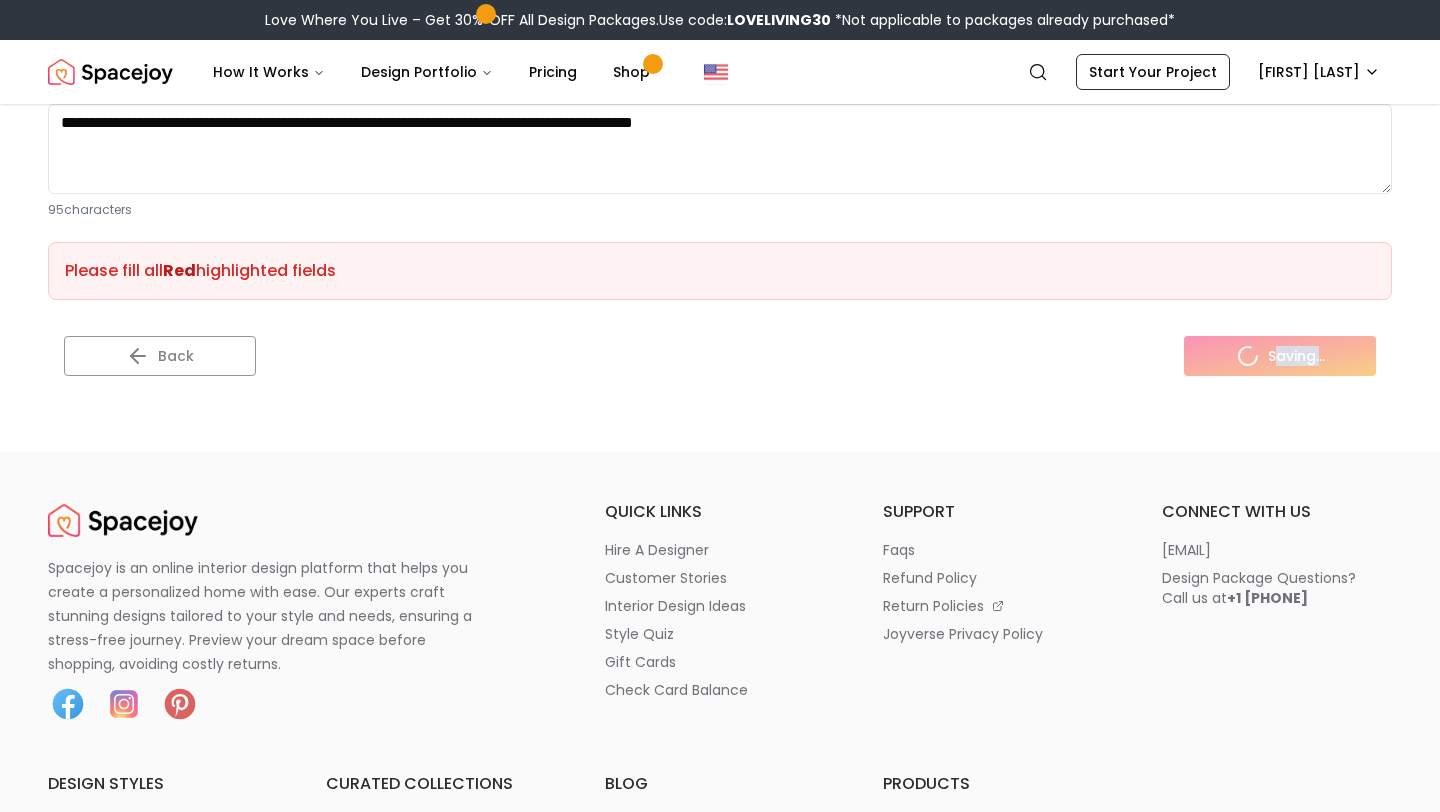click on "Back  Saving..." at bounding box center [720, 356] 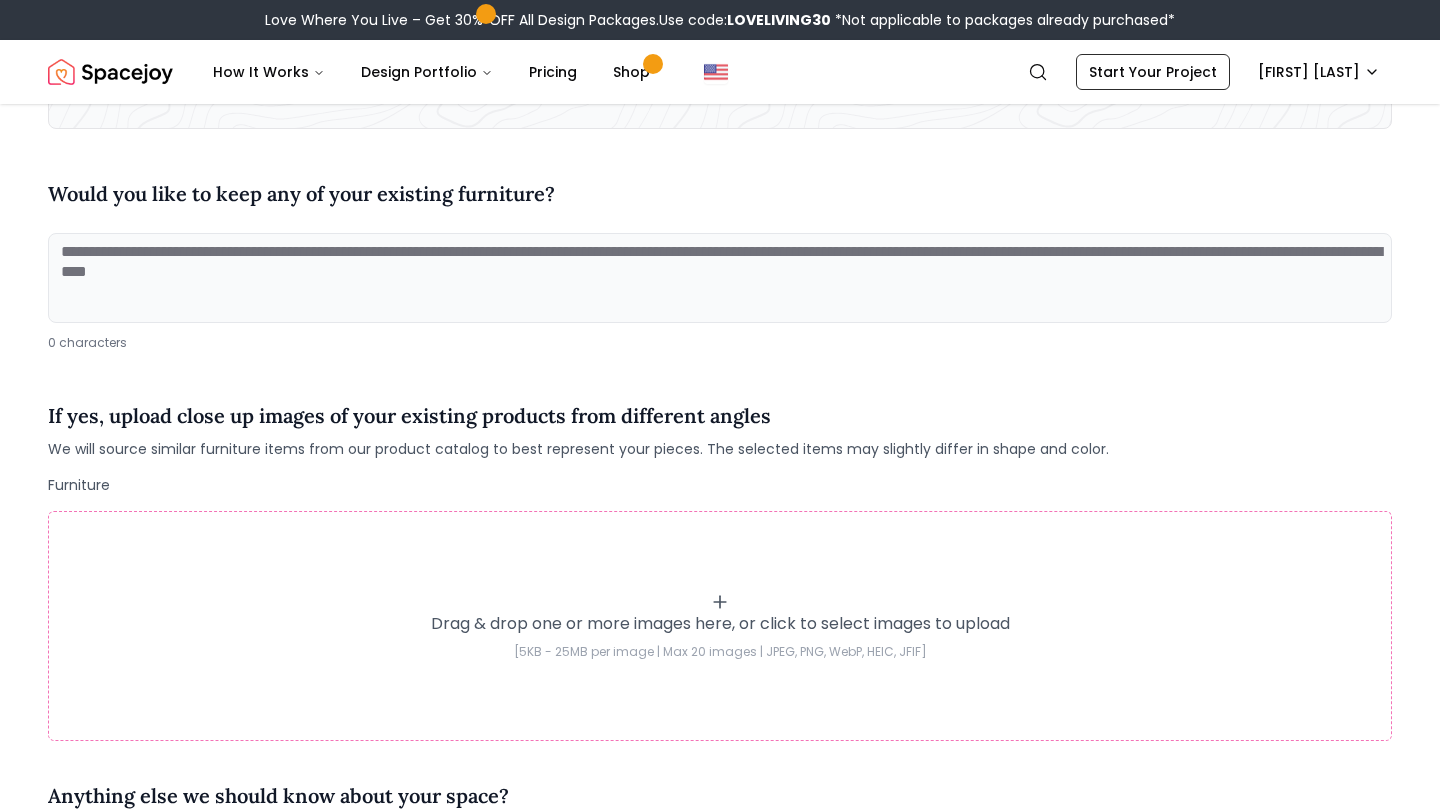 scroll, scrollTop: 186, scrollLeft: 0, axis: vertical 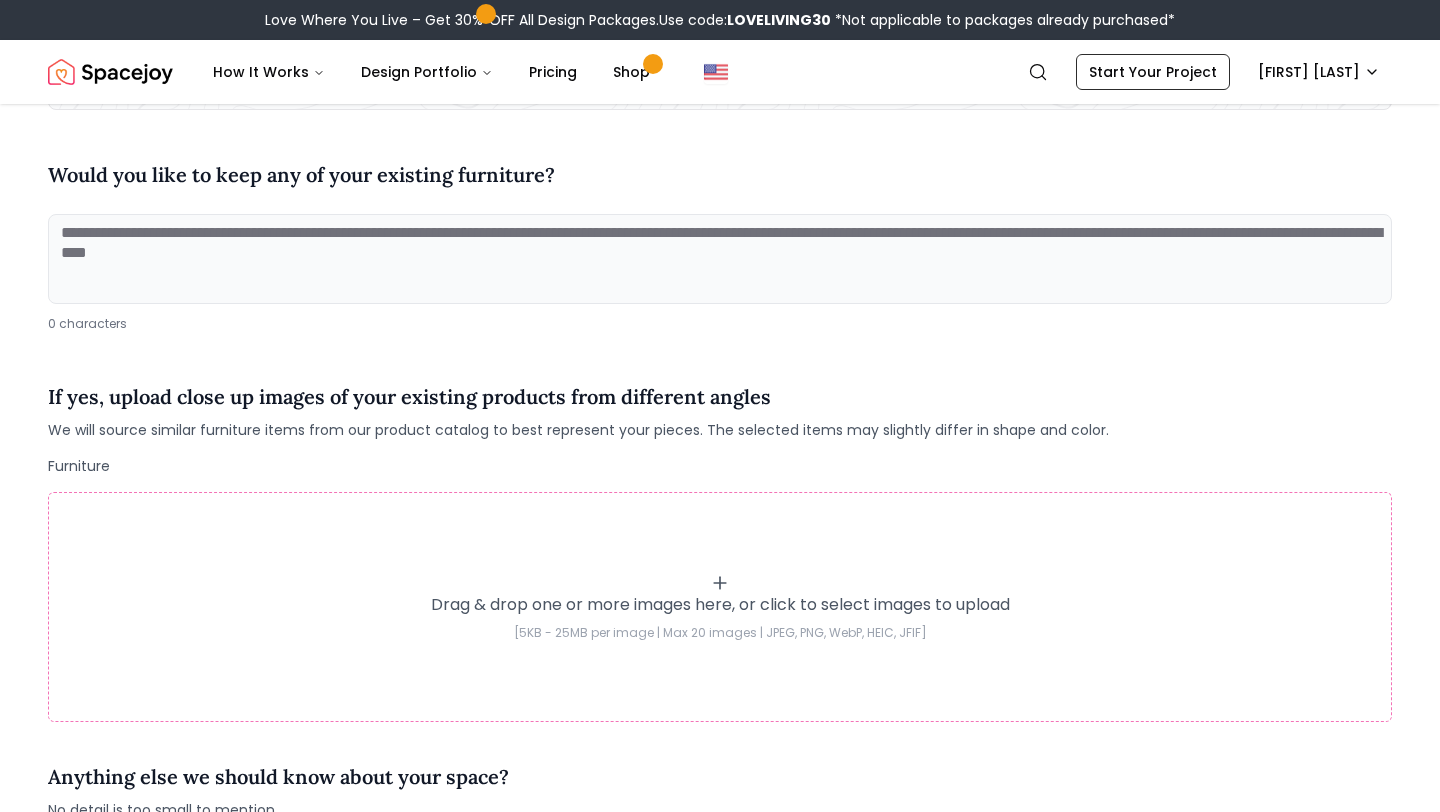 click on "Drag & drop one or more images here, or click to select images to upload [5KB - 25MB per image | Max 20 images | JPEG, PNG, WebP, HEIC, JFIF]" at bounding box center (720, 607) 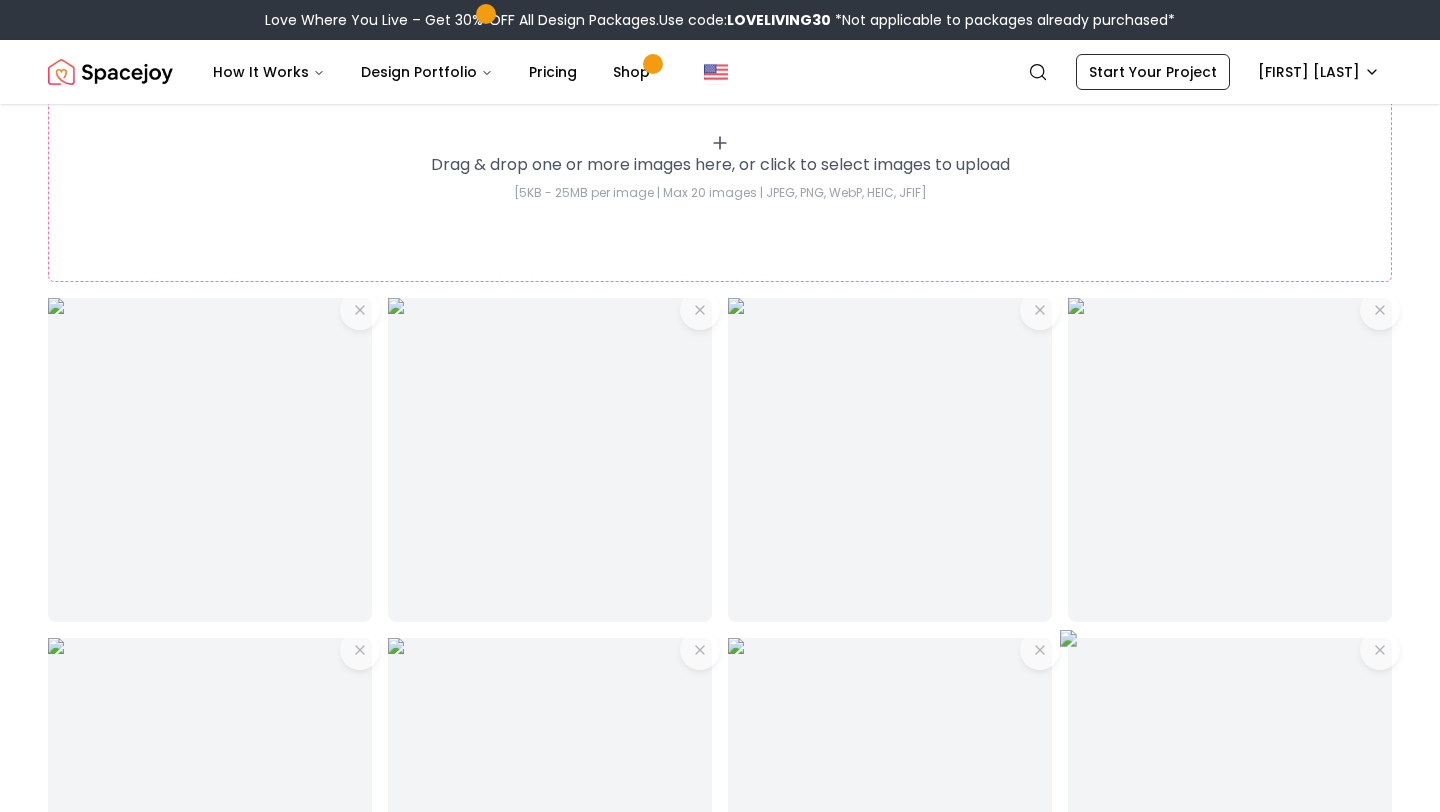 scroll, scrollTop: 631, scrollLeft: 0, axis: vertical 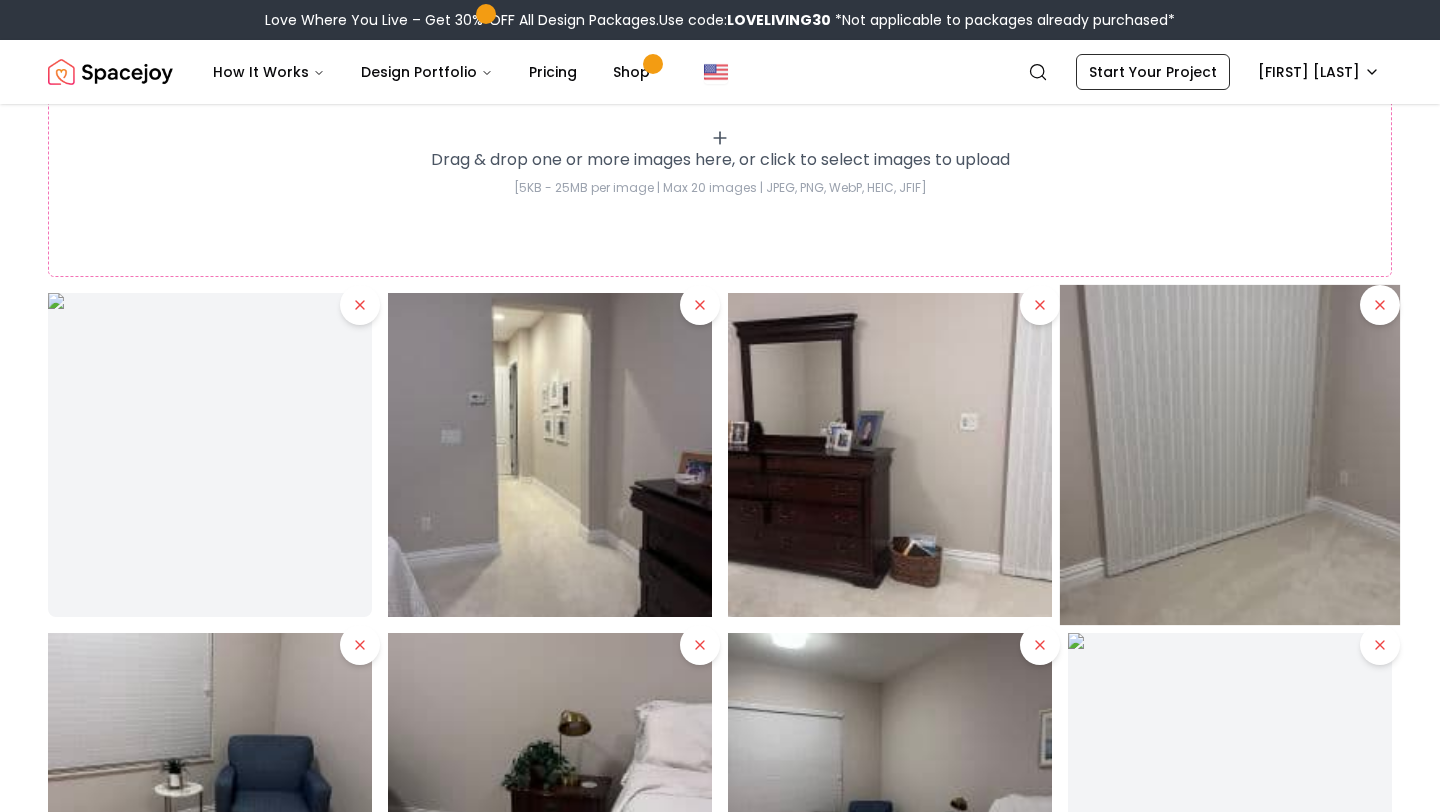 drag, startPoint x: 1327, startPoint y: 566, endPoint x: 1233, endPoint y: 365, distance: 221.89412 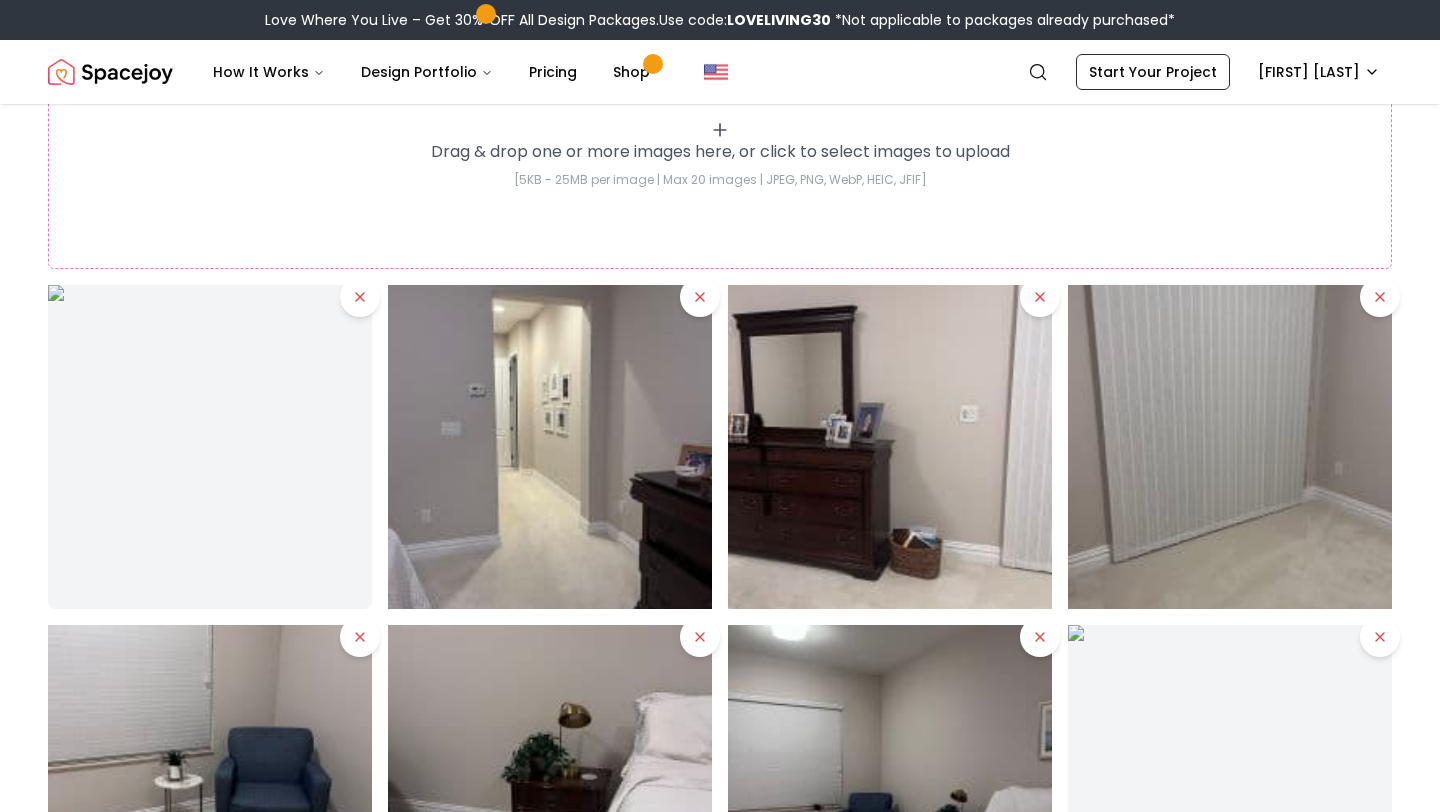 drag, startPoint x: 356, startPoint y: 297, endPoint x: 393, endPoint y: 194, distance: 109.444046 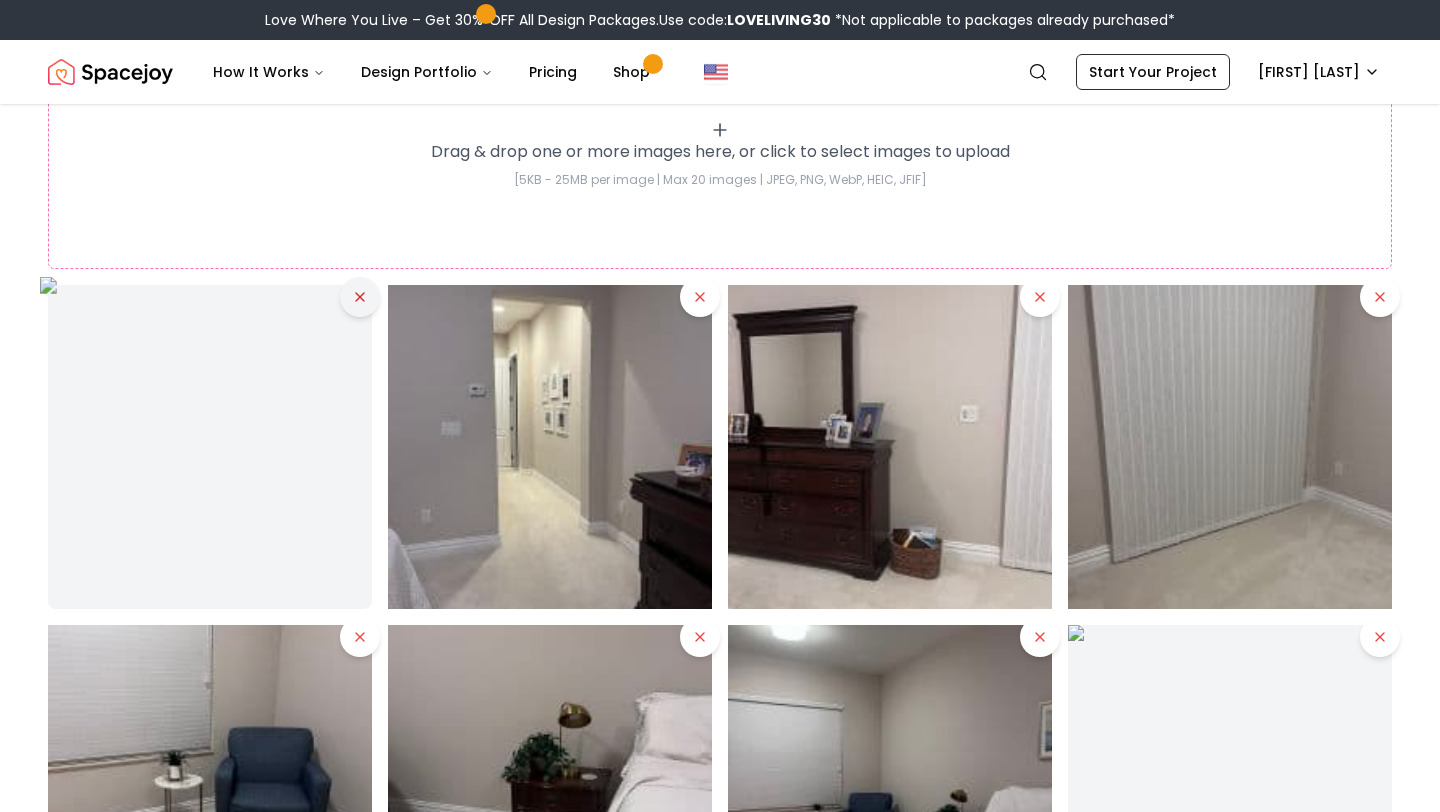click 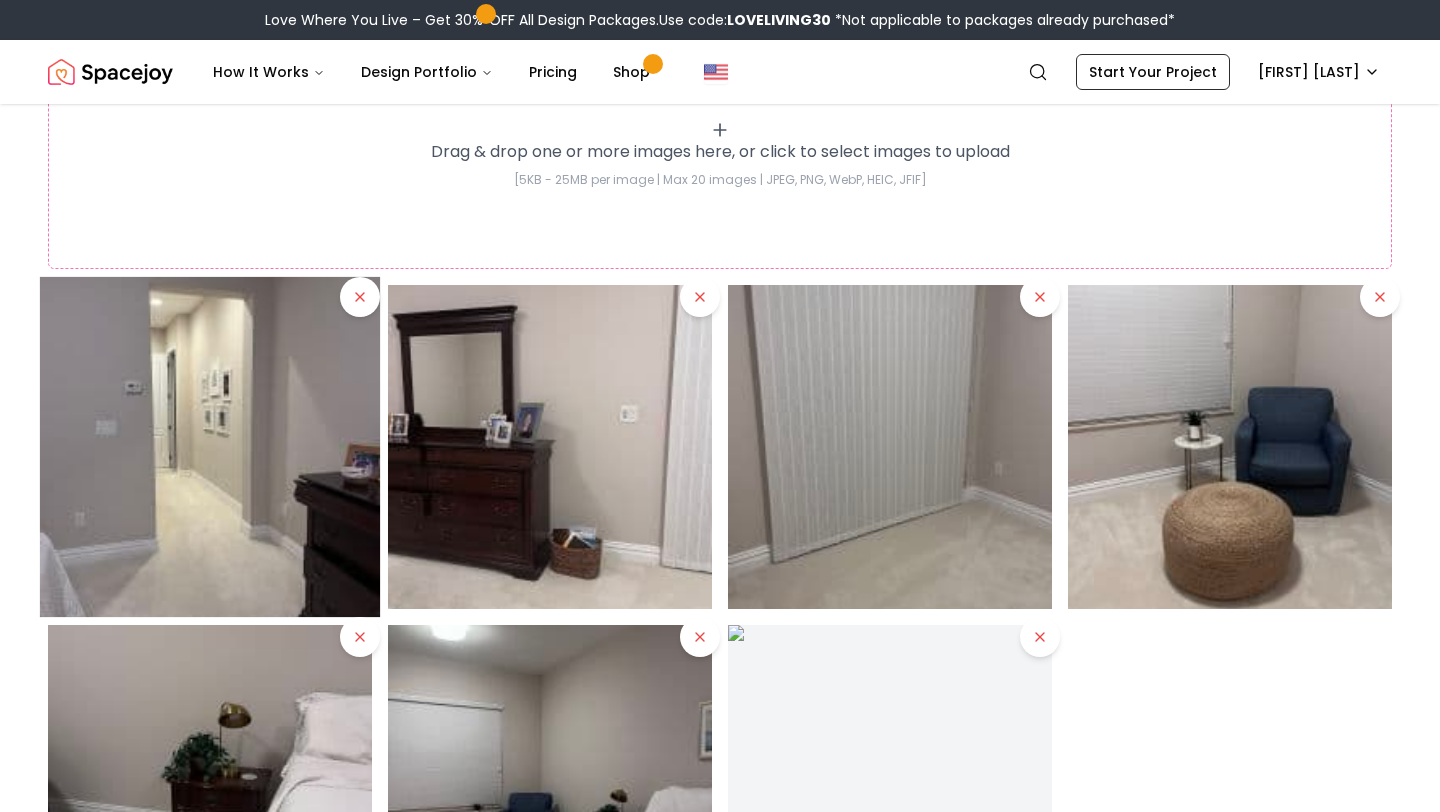 click at bounding box center [210, 447] 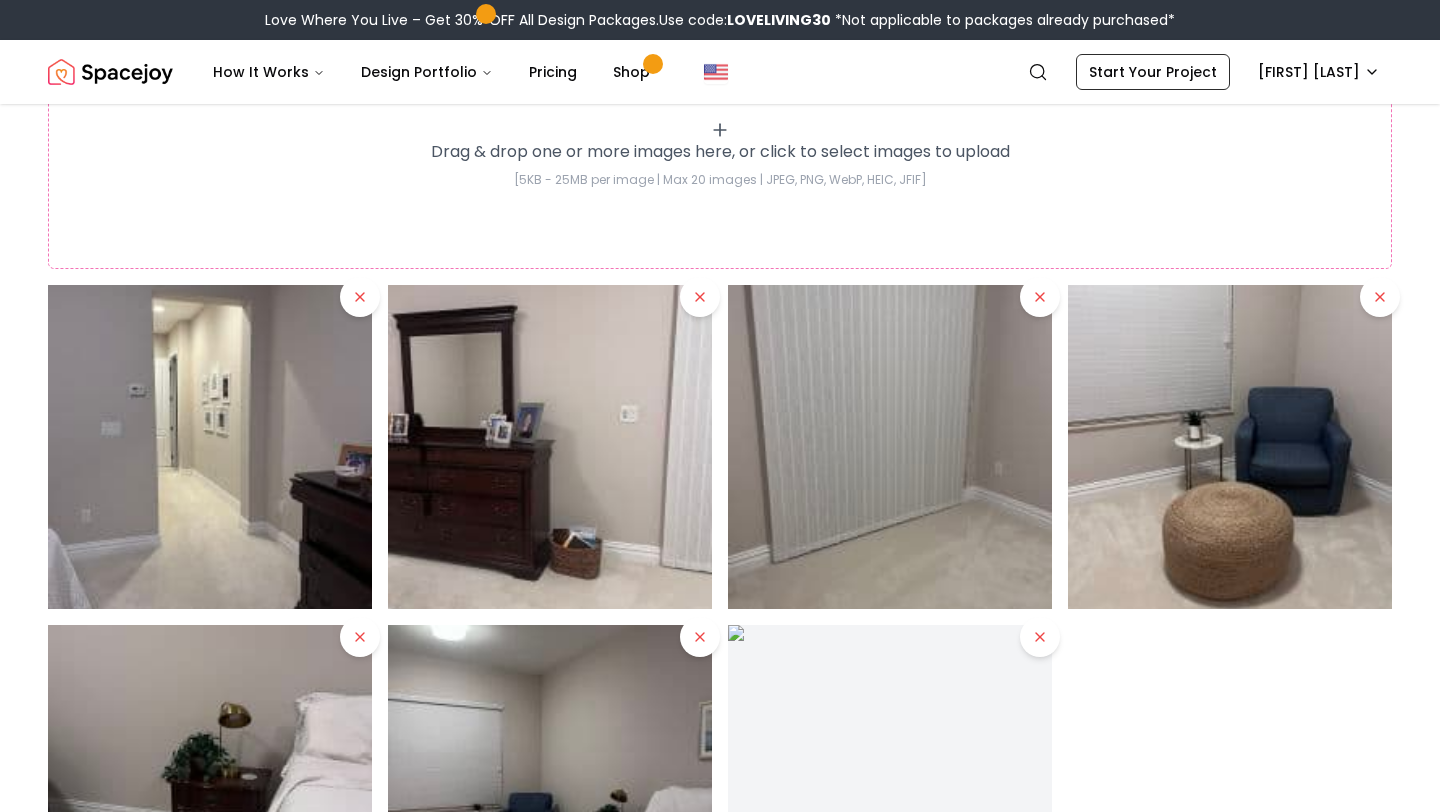 click 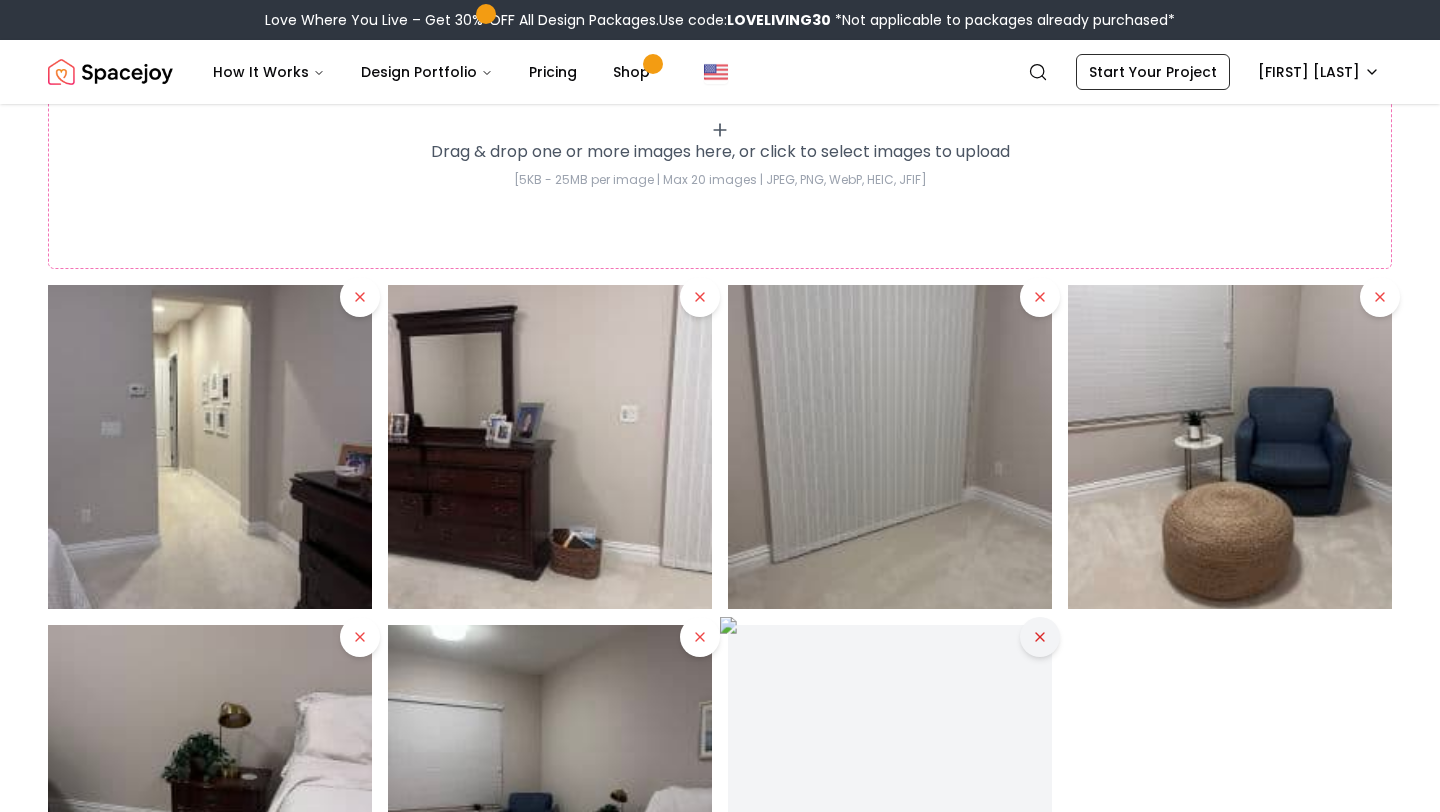 click 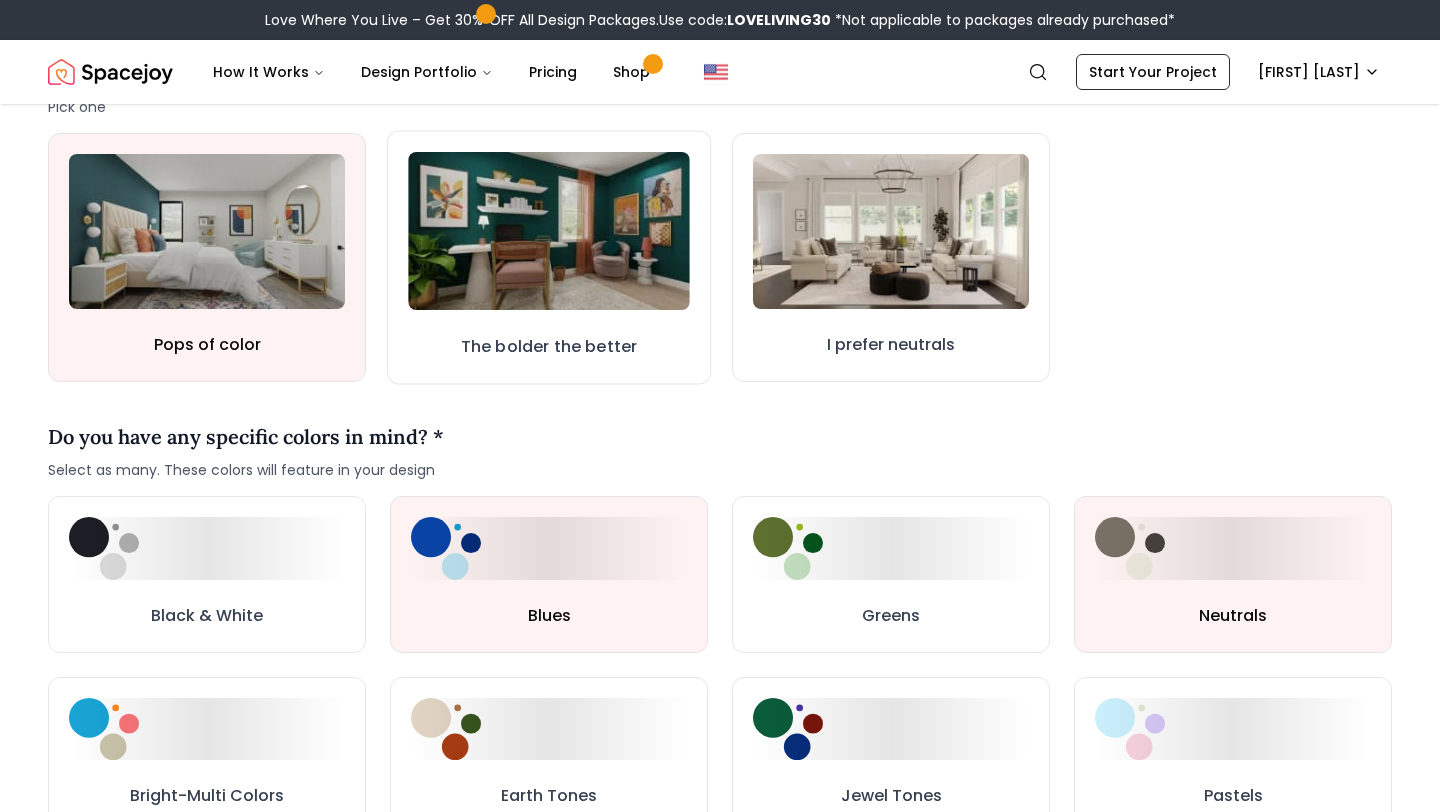scroll, scrollTop: 692, scrollLeft: 0, axis: vertical 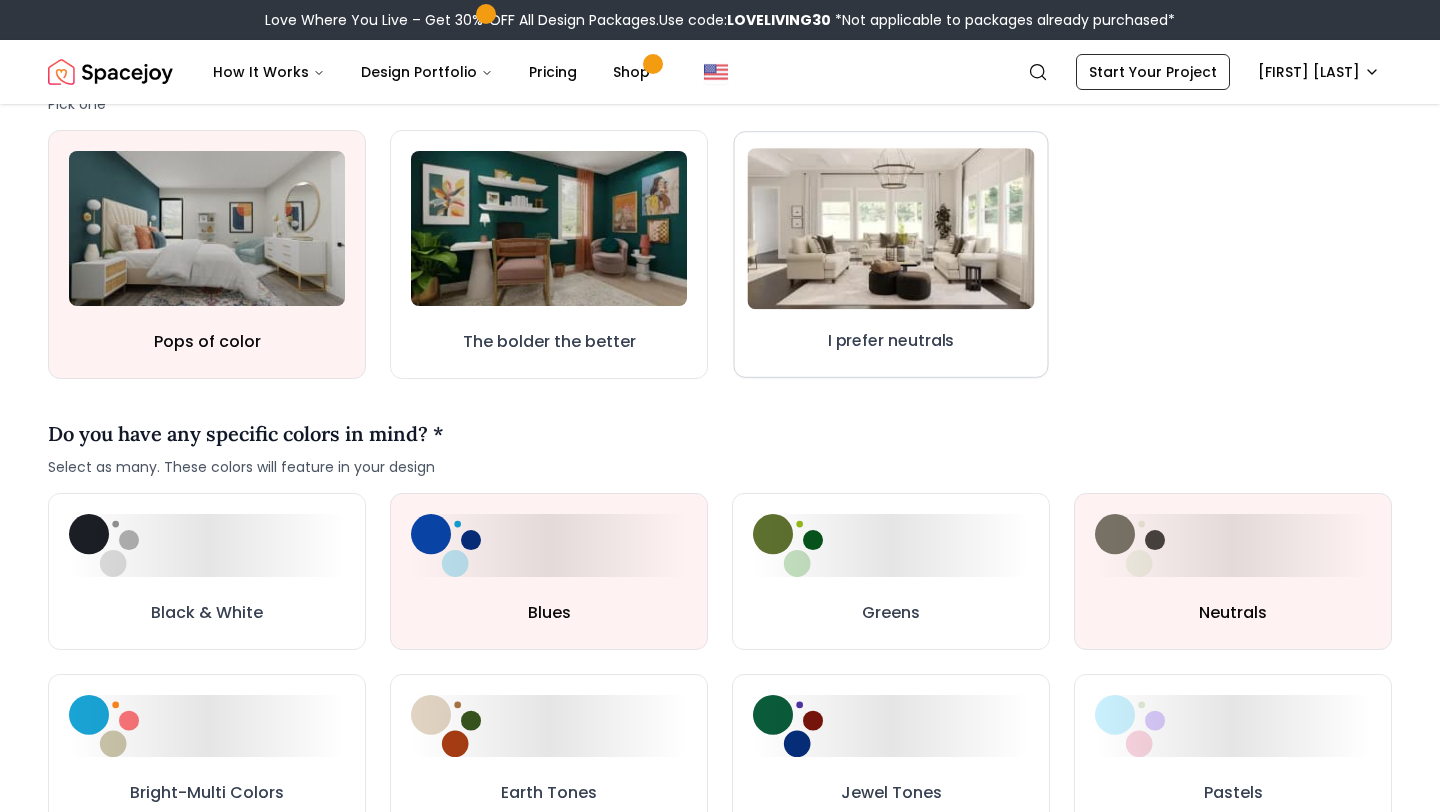 click at bounding box center [890, 229] 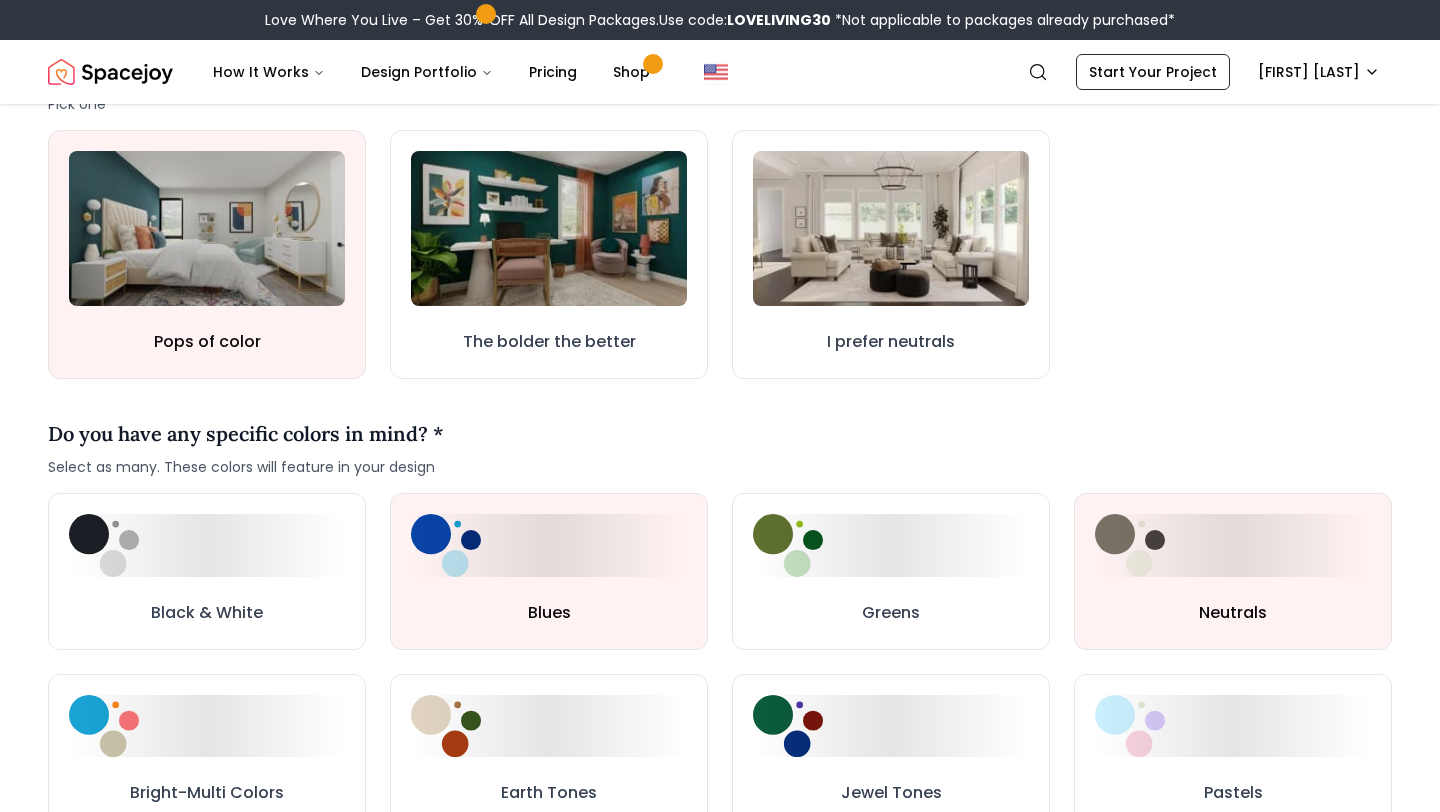 click on "Pops of color The bolder the better I prefer neutrals" at bounding box center (720, 254) 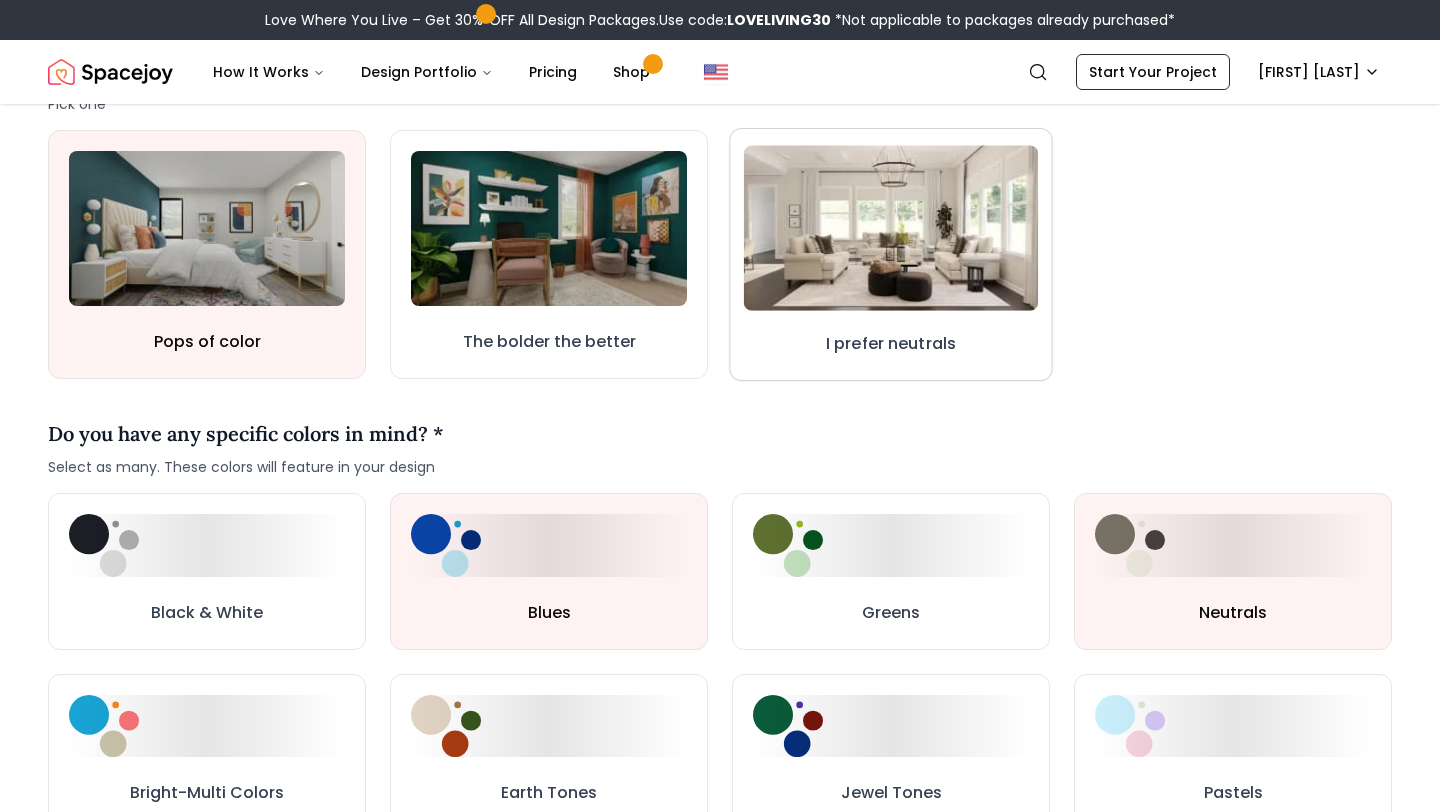 click at bounding box center (891, 228) 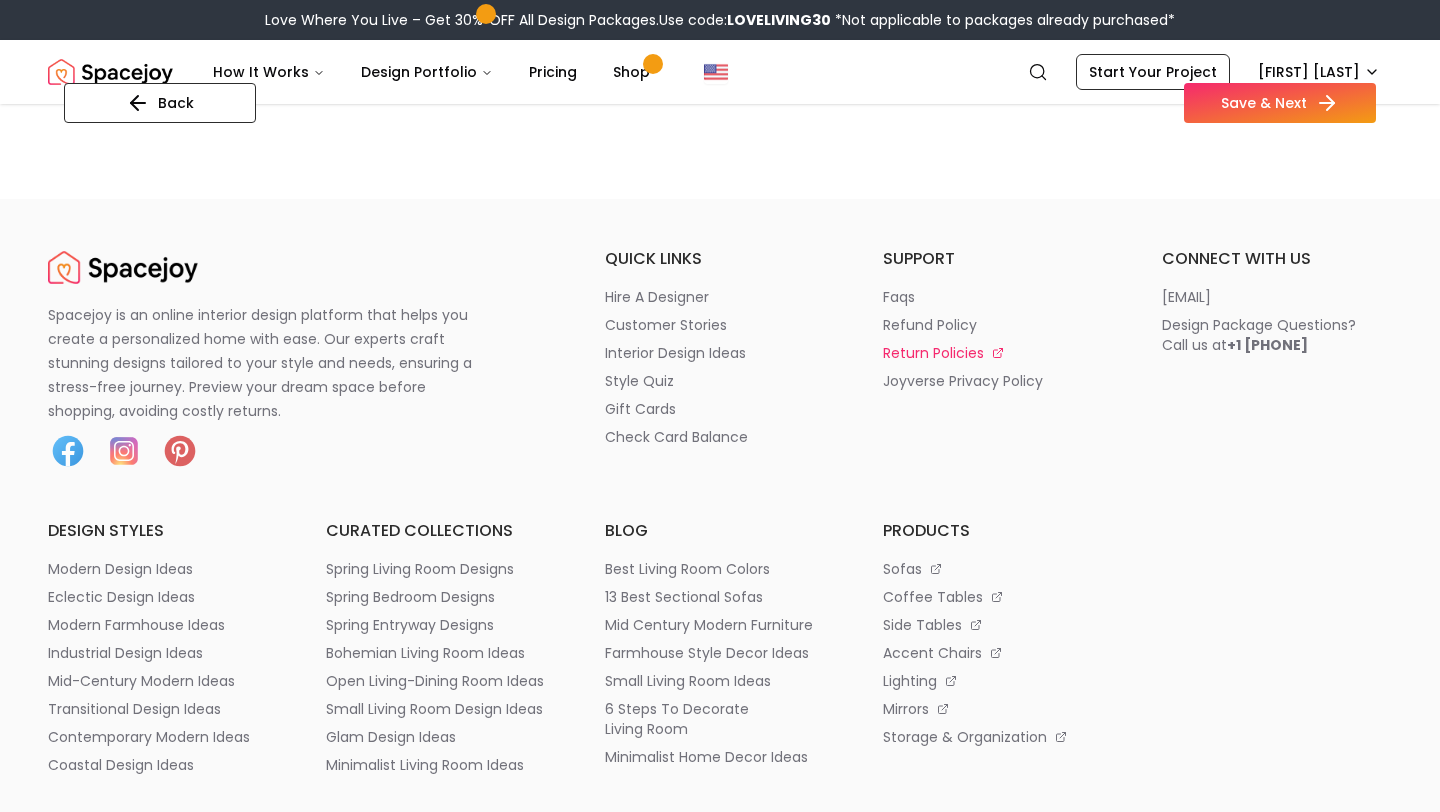 scroll, scrollTop: 2181, scrollLeft: 0, axis: vertical 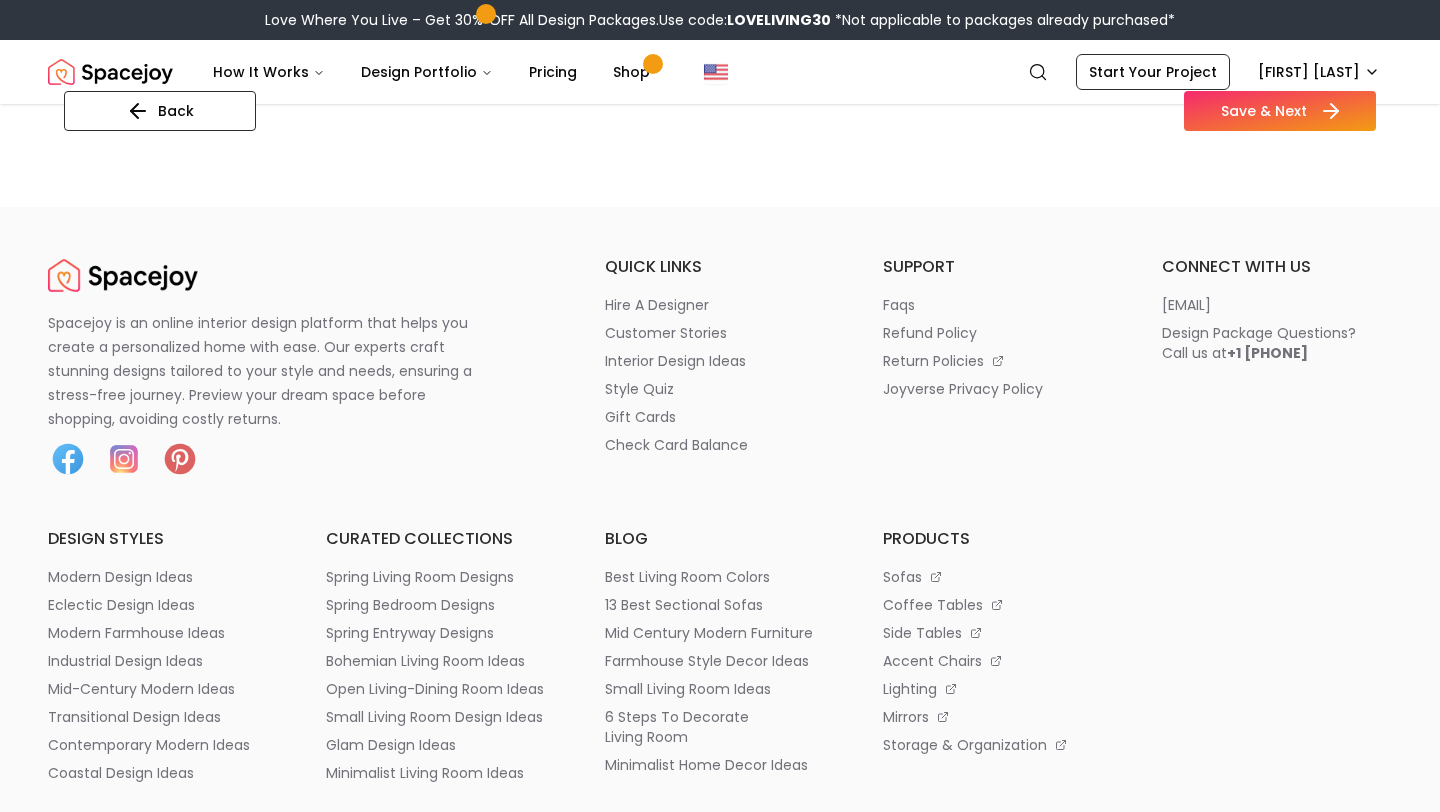 click on "Save & Next" at bounding box center [1280, 111] 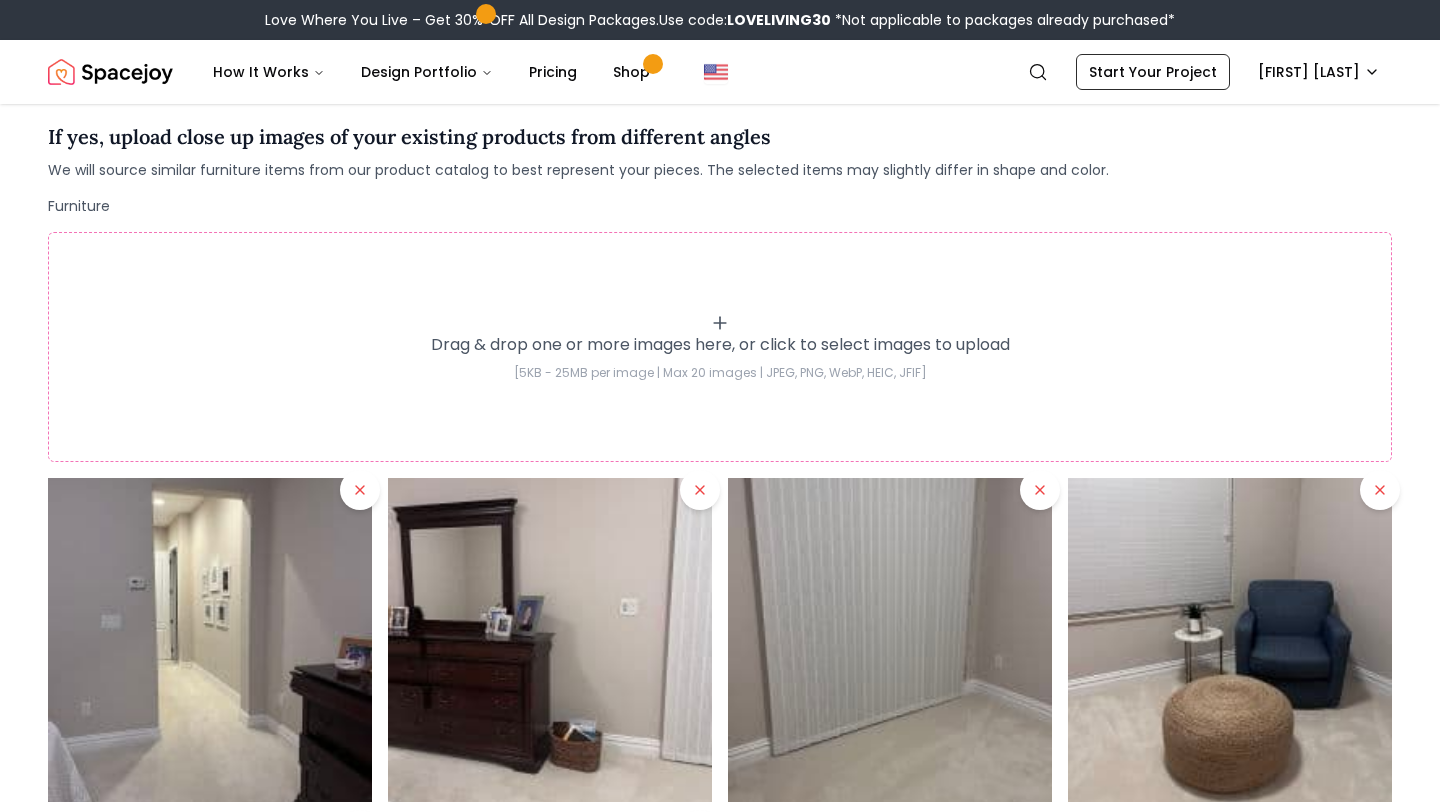 scroll, scrollTop: 491, scrollLeft: 0, axis: vertical 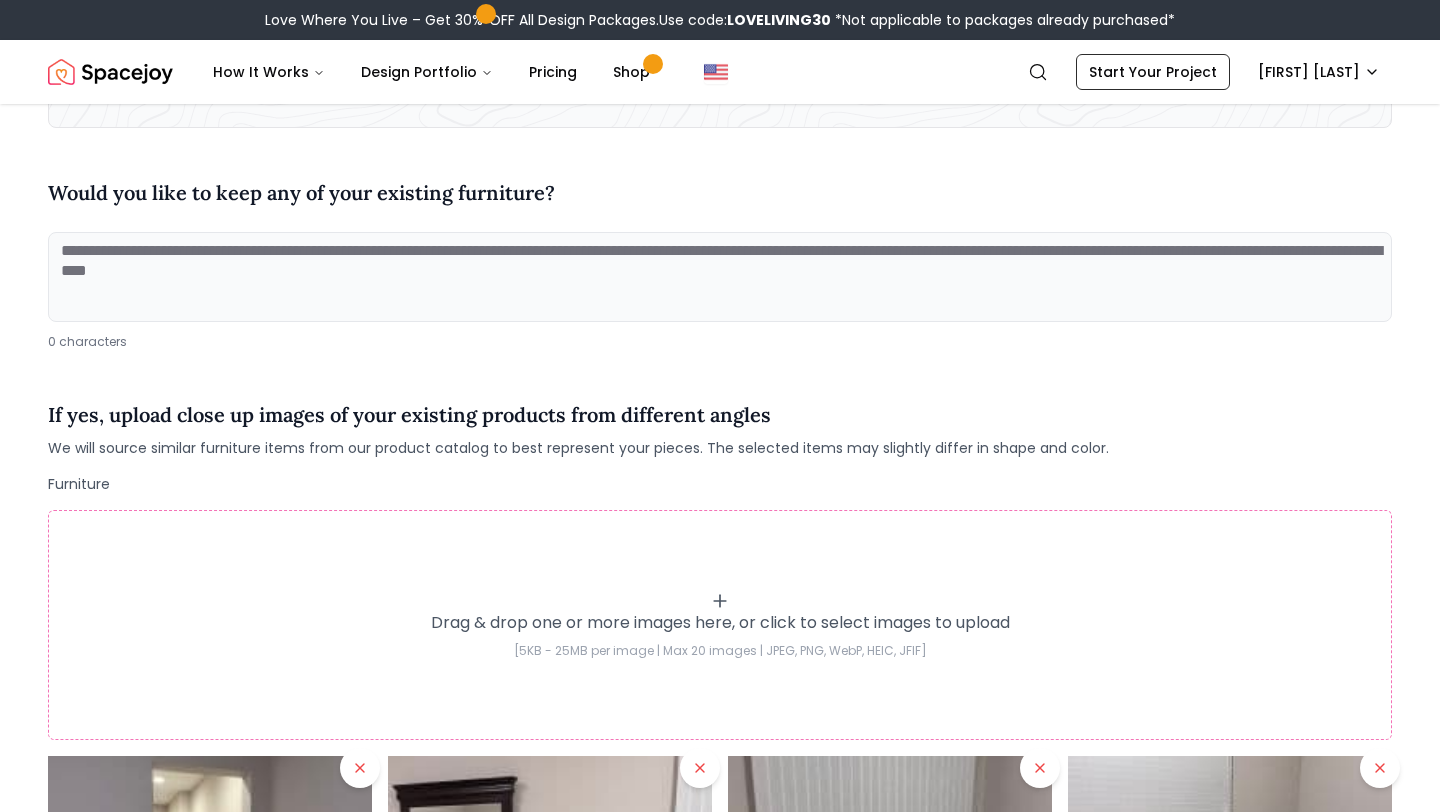click on "Drag & drop one or more images here, or click to select images to upload [5KB - 25MB per image | Max 20 images | JPEG, PNG, WebP, HEIC, JFIF]" at bounding box center (720, 625) 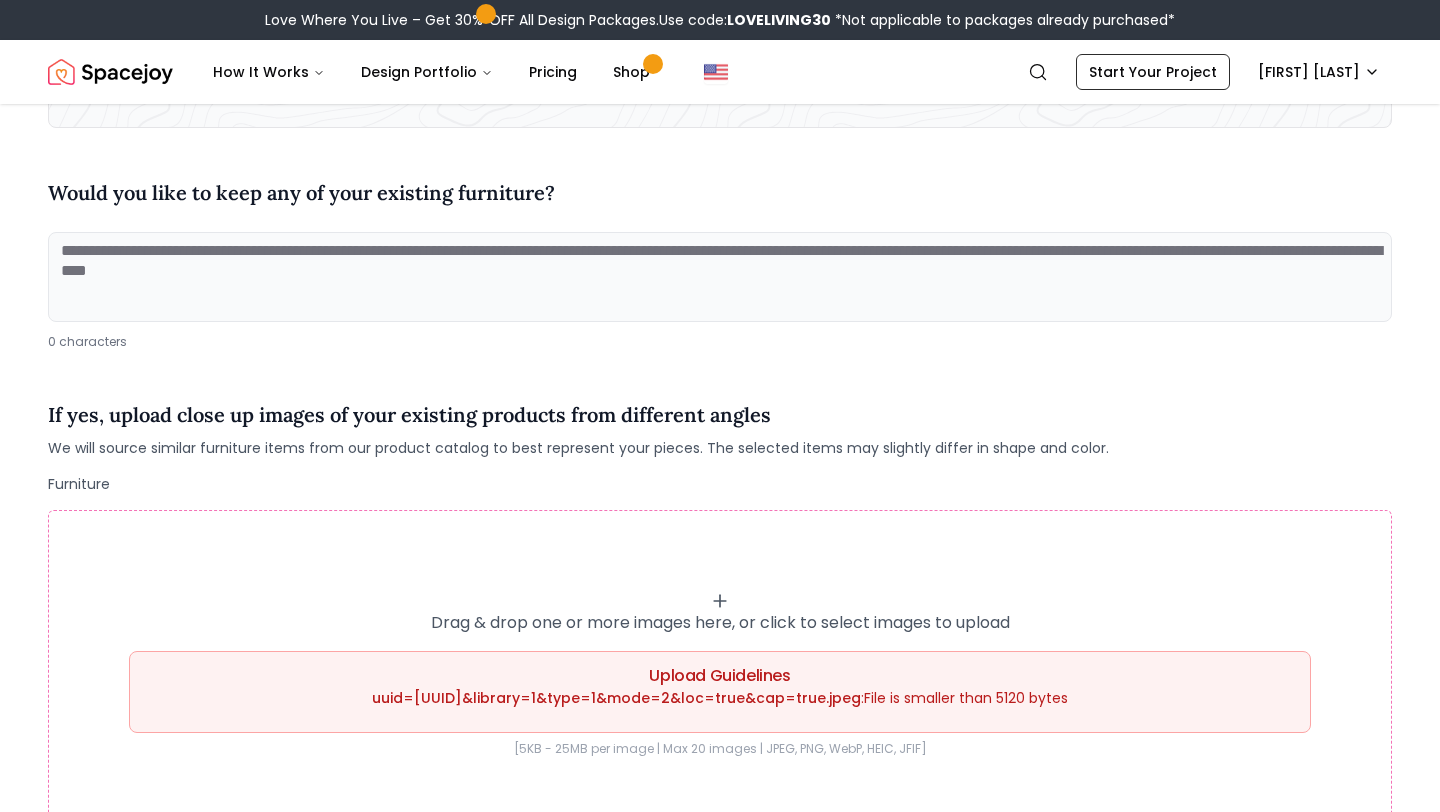click on "uuid=[UUID]&library=1&type=1&mode=2&loc=true&cap=true.jpeg" at bounding box center [616, 698] 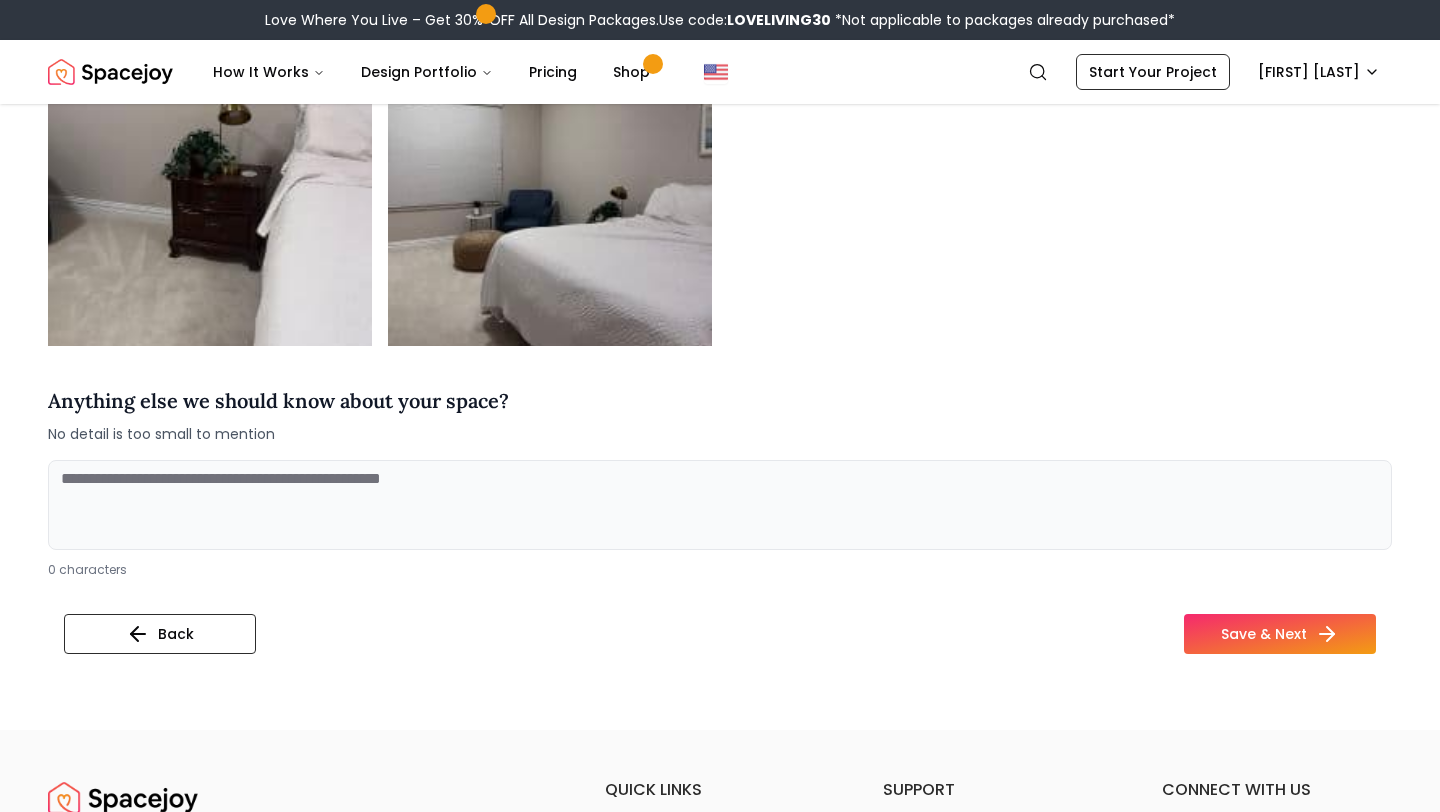 scroll, scrollTop: 1338, scrollLeft: 0, axis: vertical 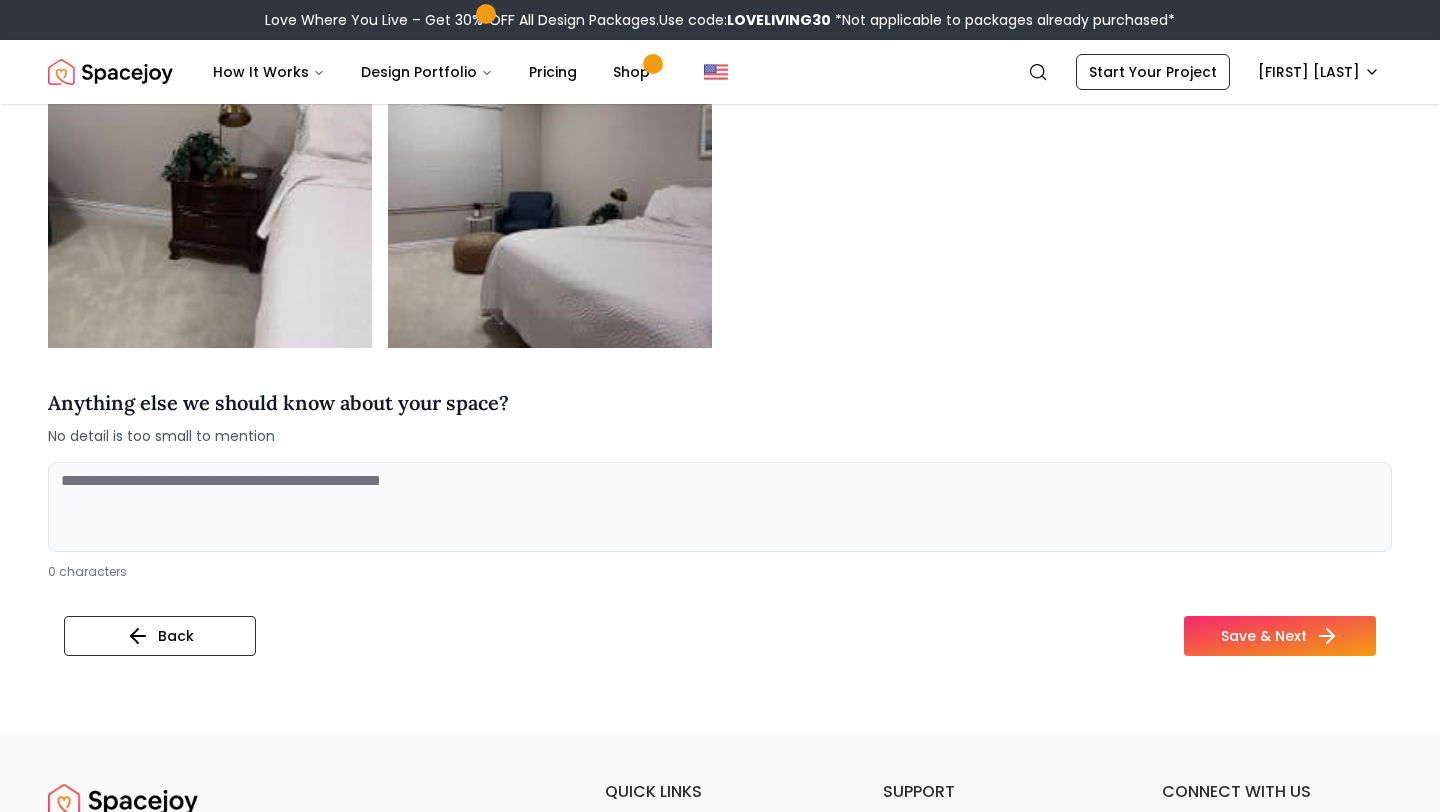 click at bounding box center [720, 507] 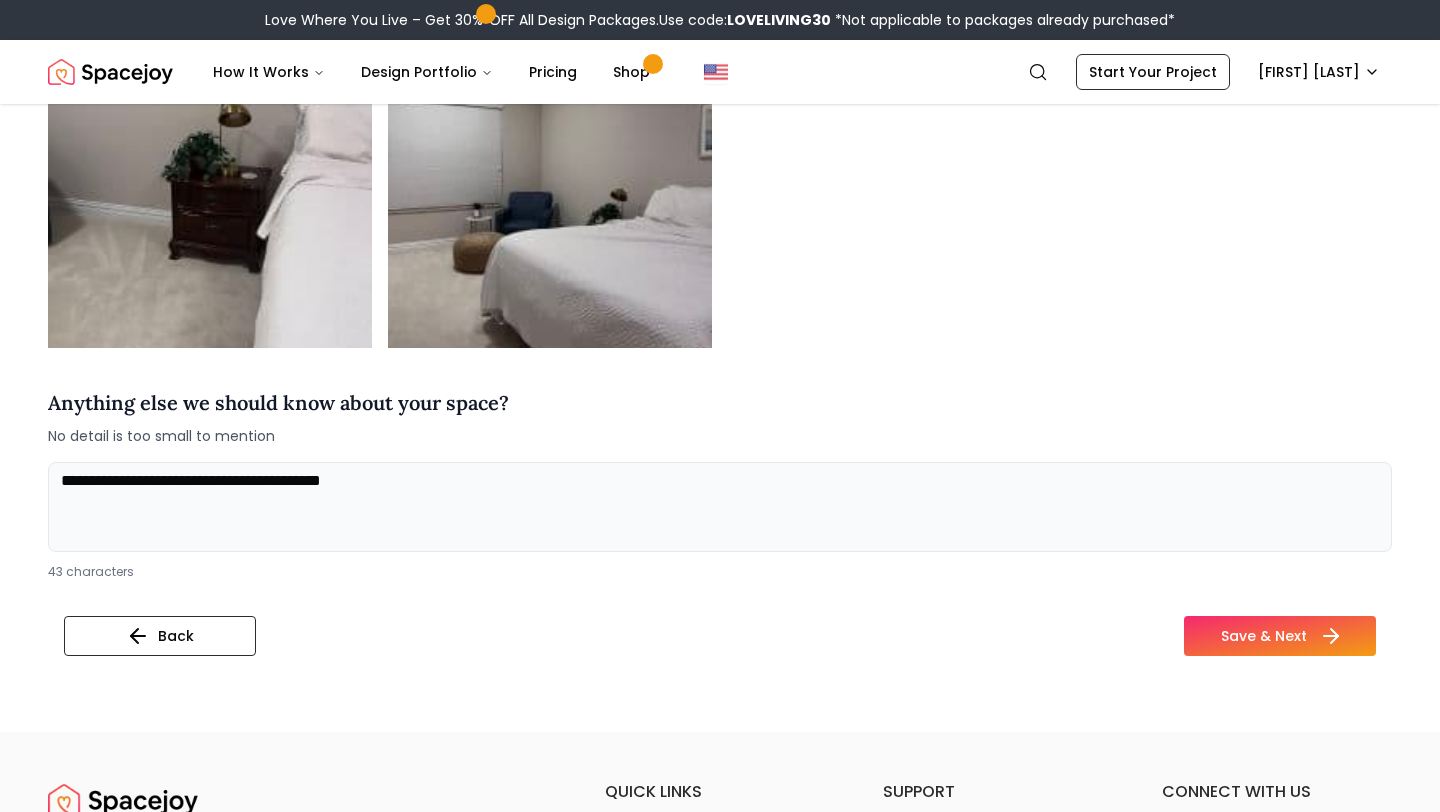 type on "**********" 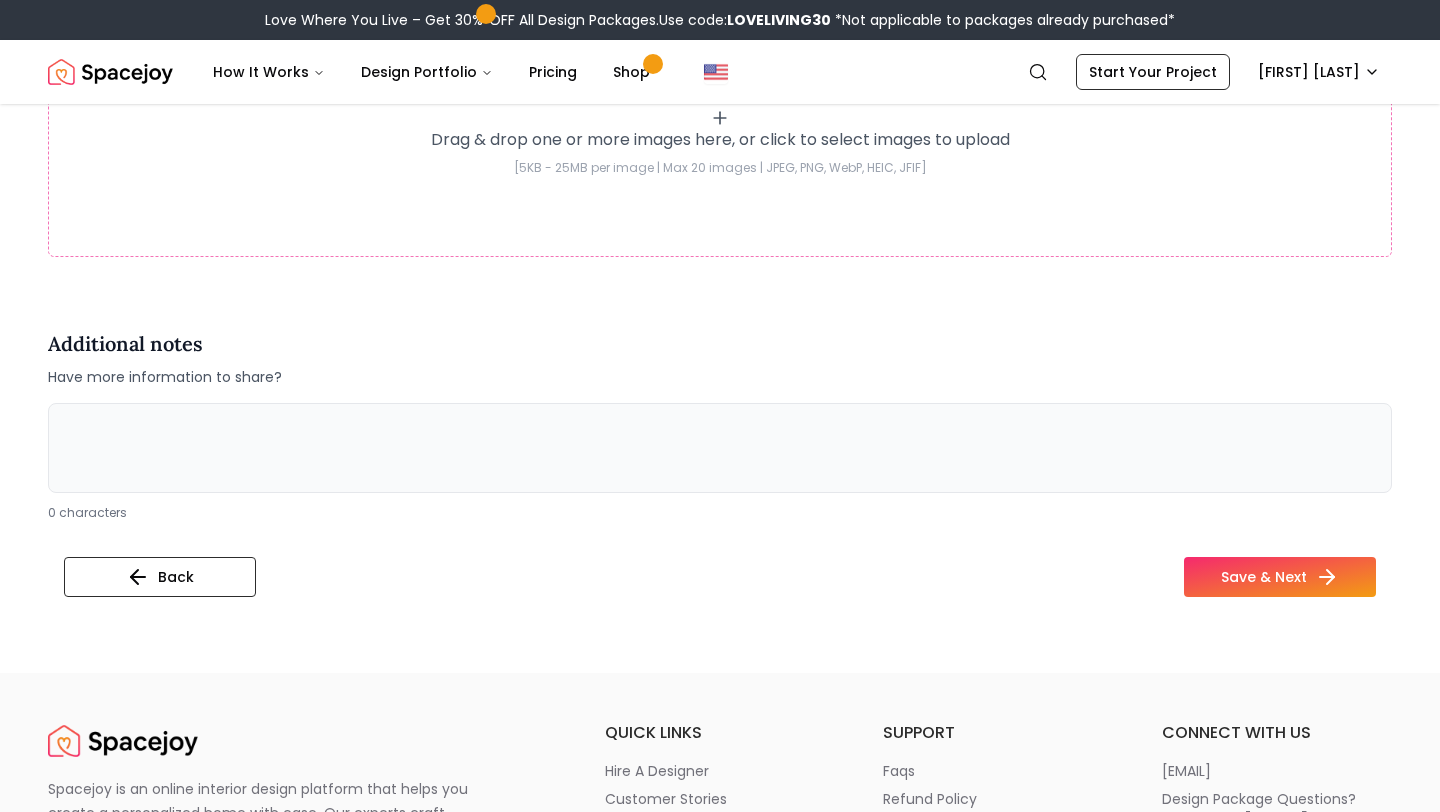 scroll, scrollTop: 3131, scrollLeft: 0, axis: vertical 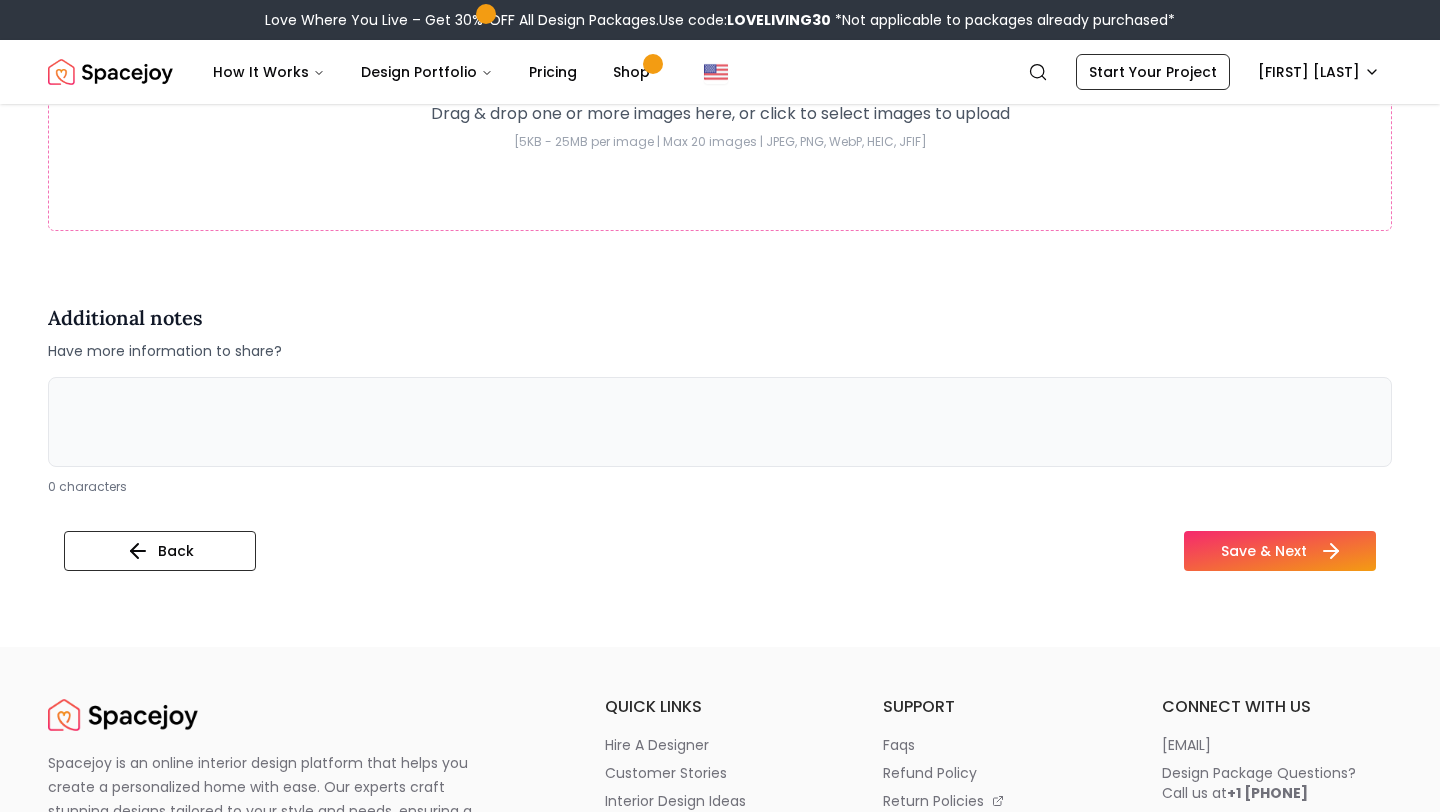 click 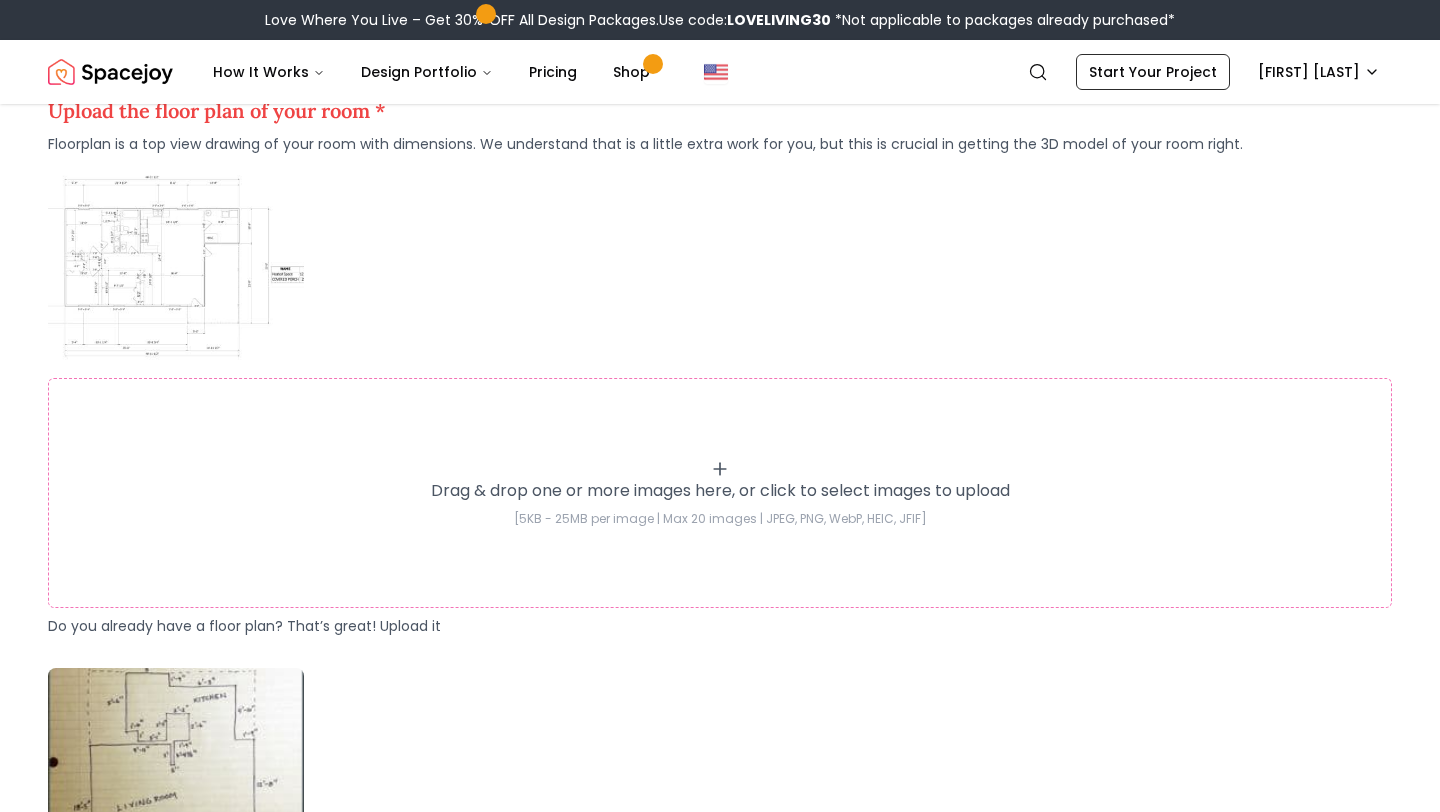 scroll, scrollTop: 379, scrollLeft: 0, axis: vertical 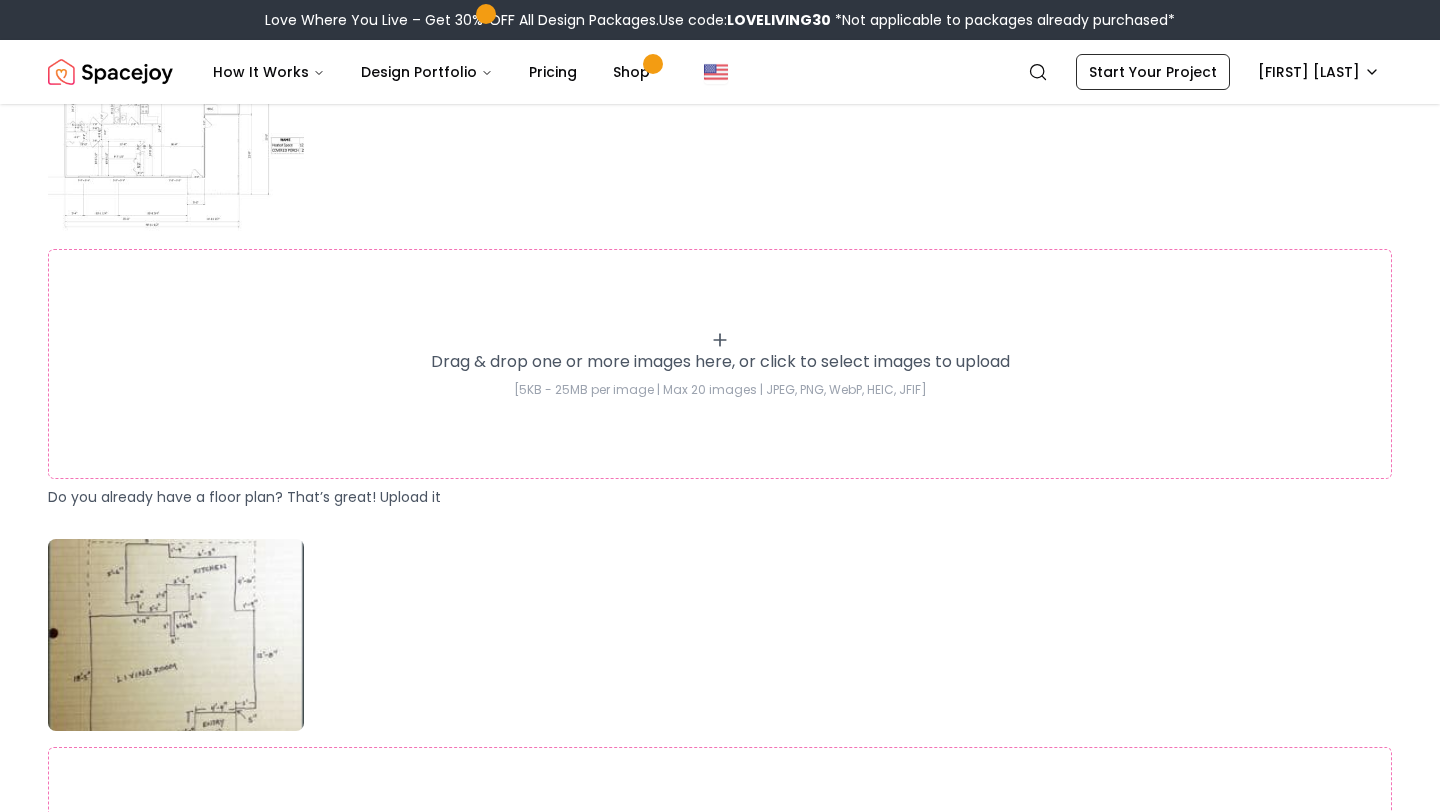 click on "[5KB - 25MB per image | Max 20 images | JPEG, PNG, WebP, HEIC, JFIF]" at bounding box center [720, 390] 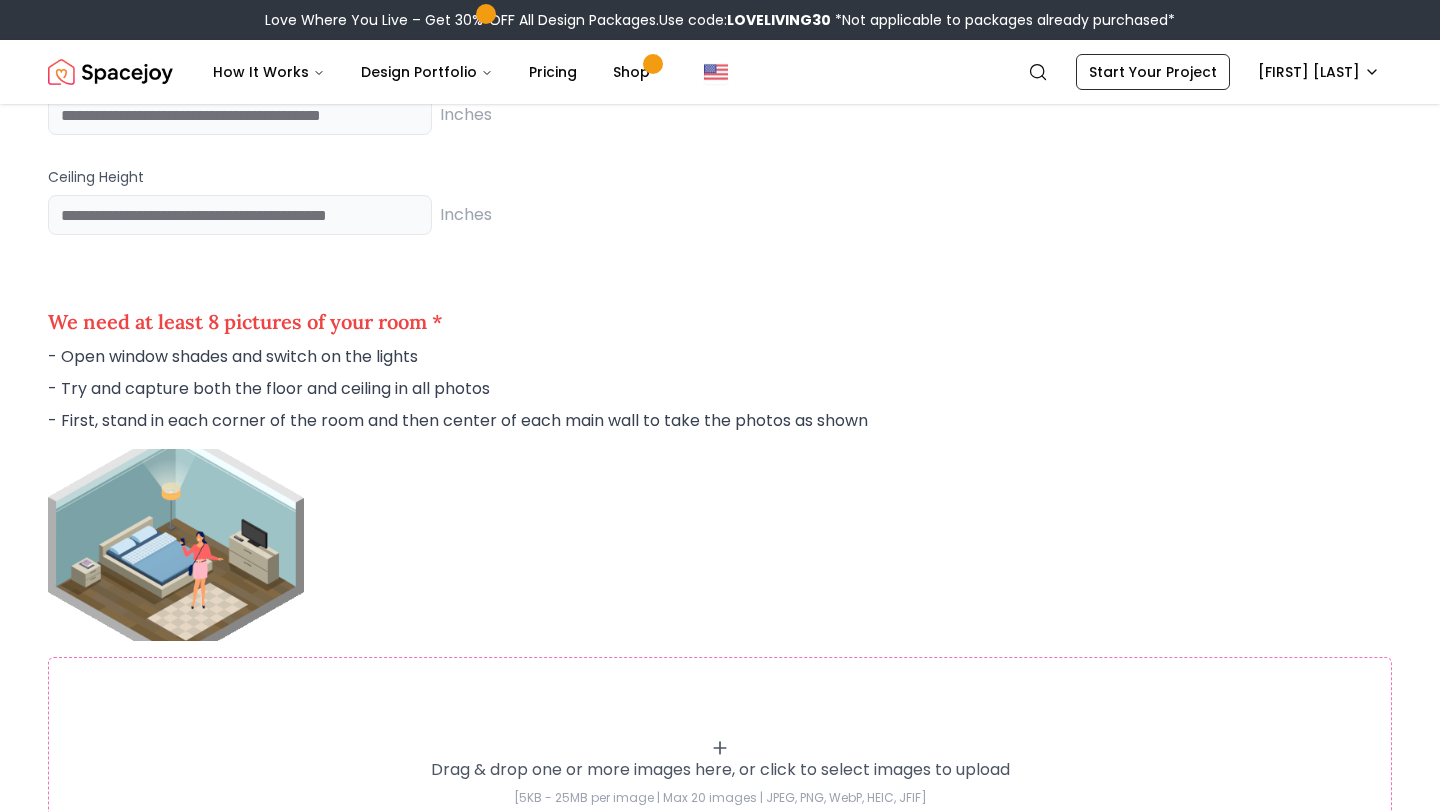 scroll, scrollTop: 1584, scrollLeft: 0, axis: vertical 